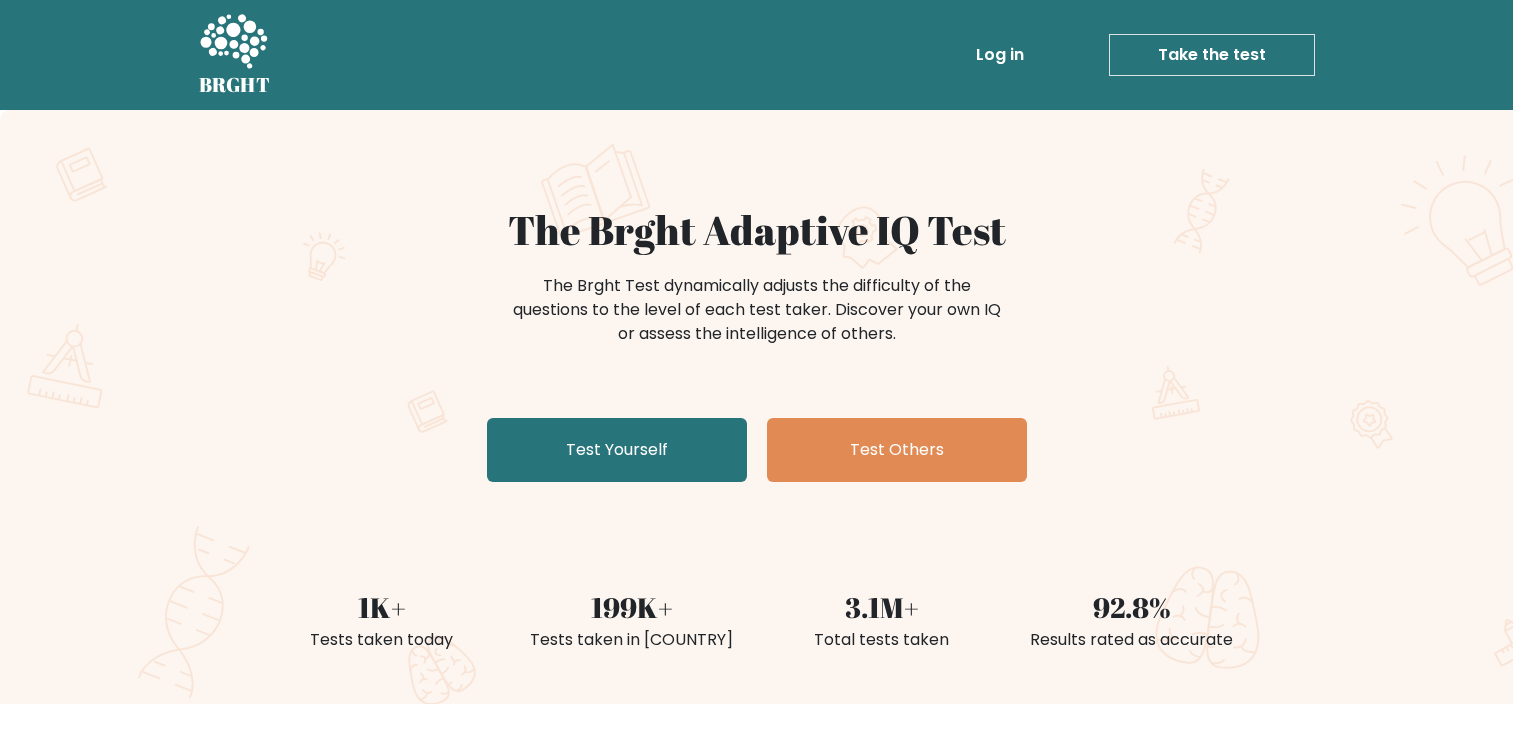 scroll, scrollTop: 0, scrollLeft: 0, axis: both 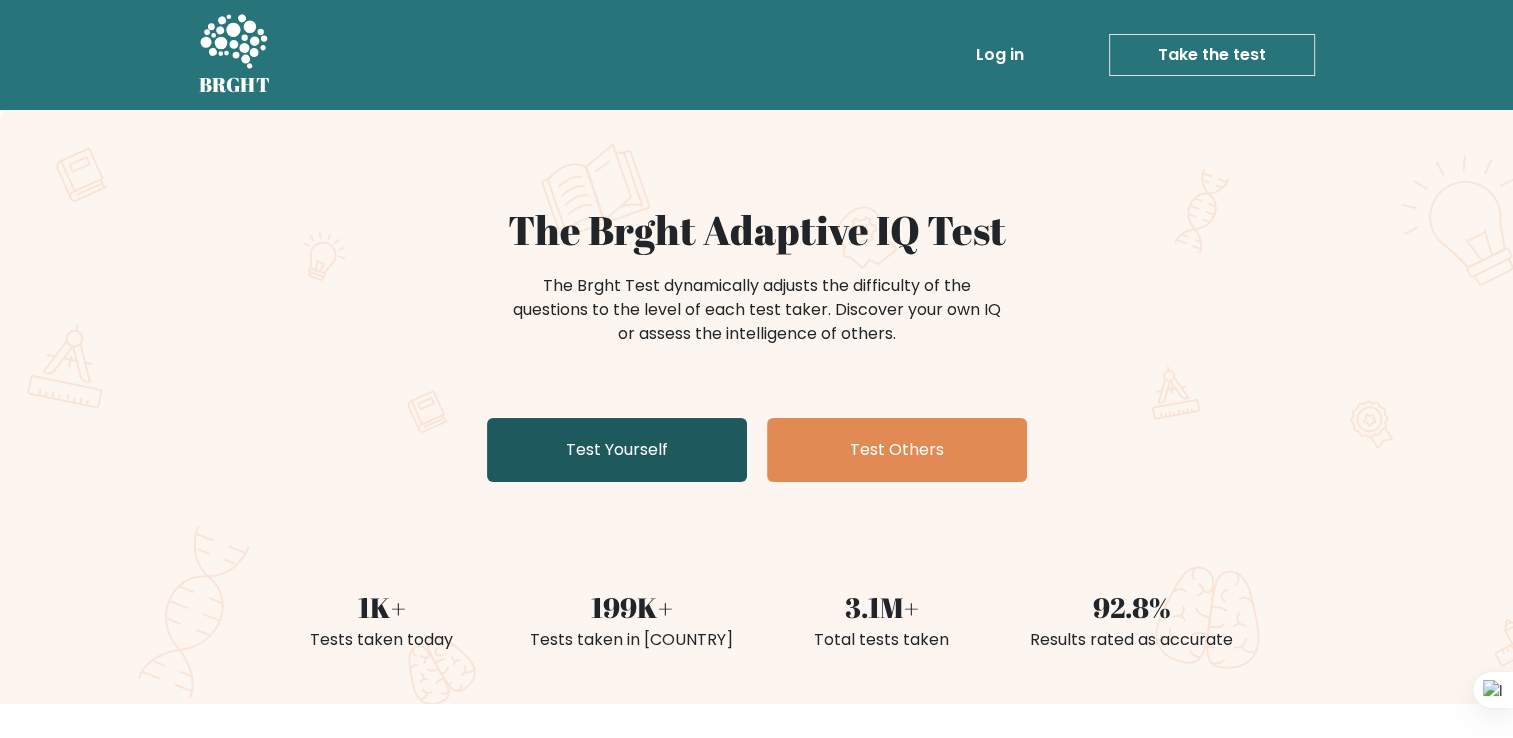 drag, startPoint x: 0, startPoint y: 0, endPoint x: 675, endPoint y: 454, distance: 813.4747 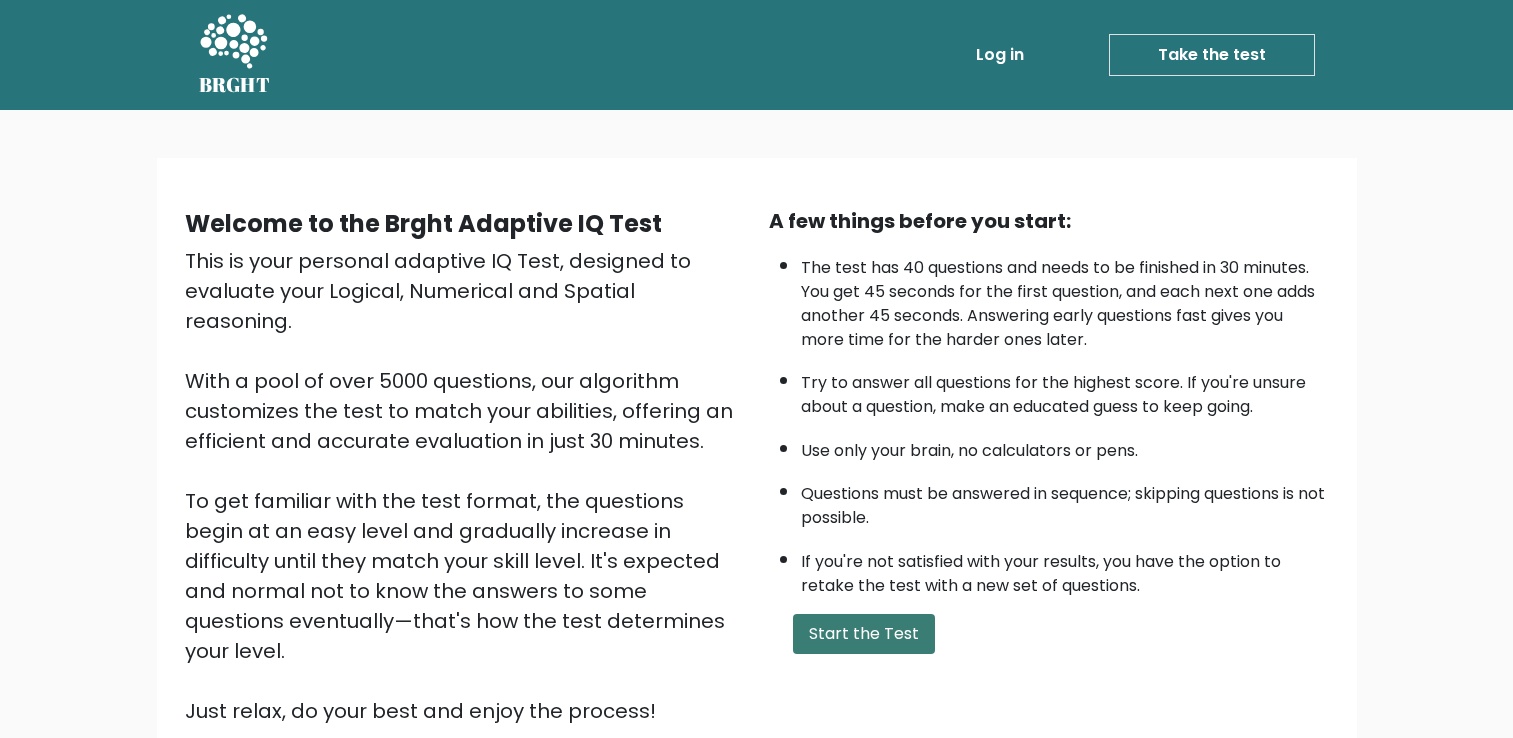 scroll, scrollTop: 0, scrollLeft: 0, axis: both 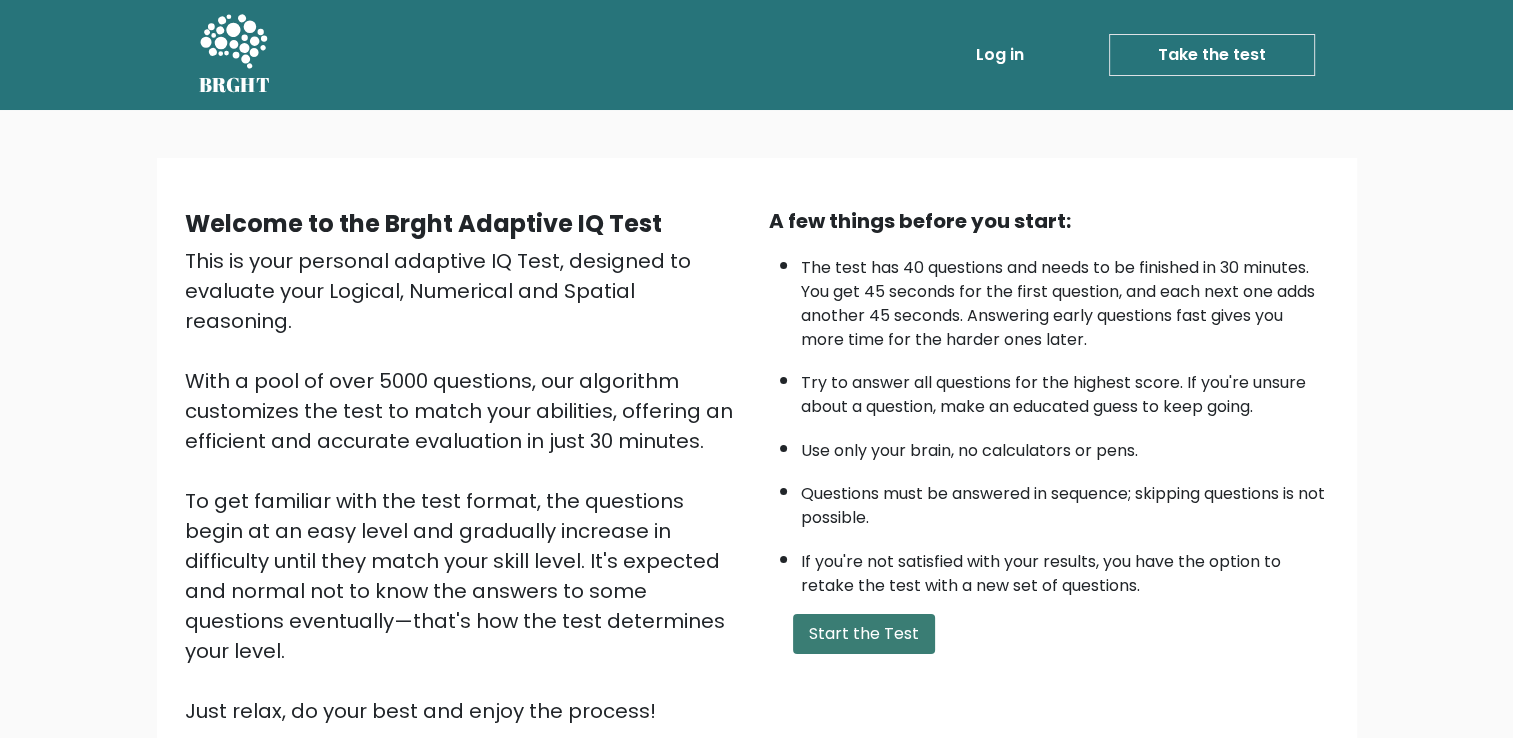 click on "Start the Test" at bounding box center [864, 634] 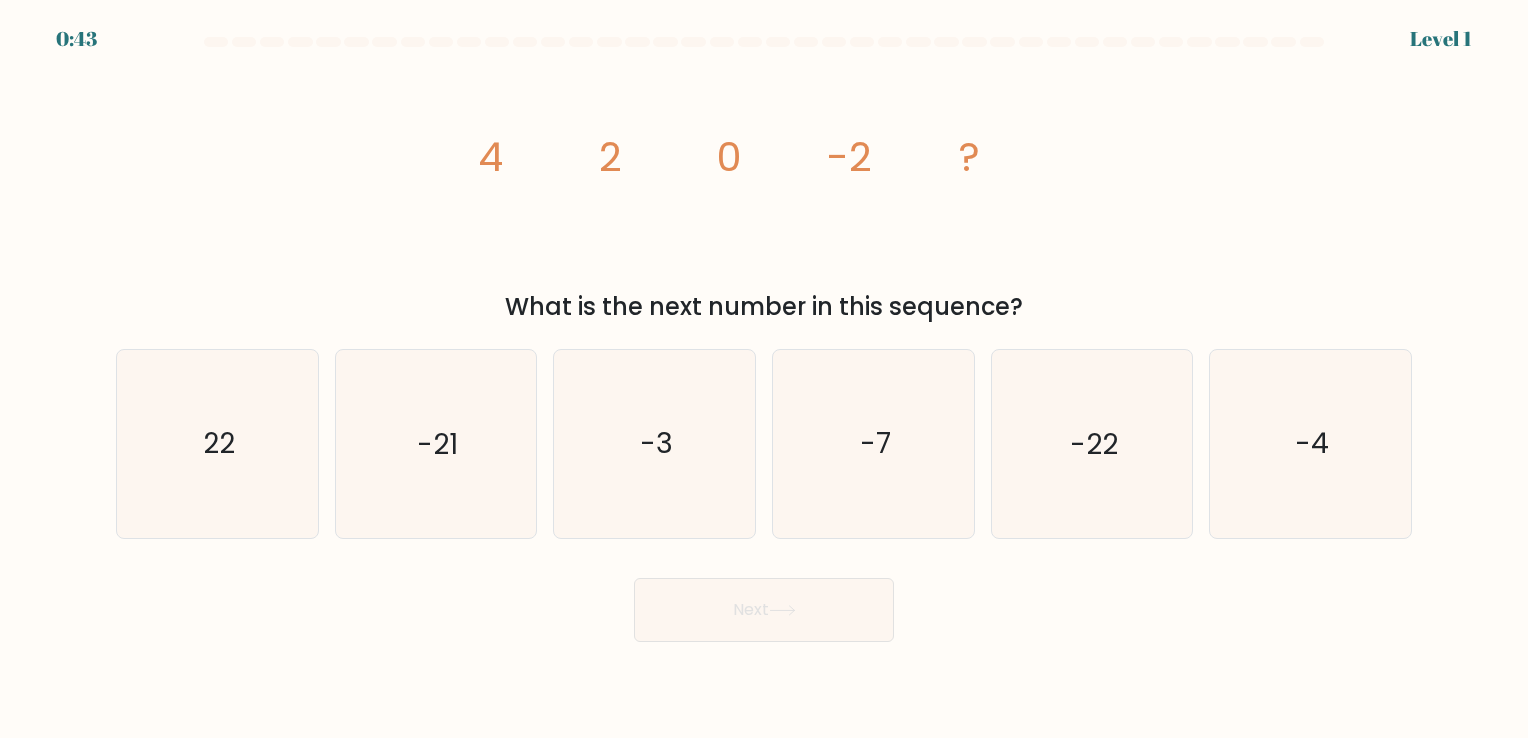 scroll, scrollTop: 0, scrollLeft: 0, axis: both 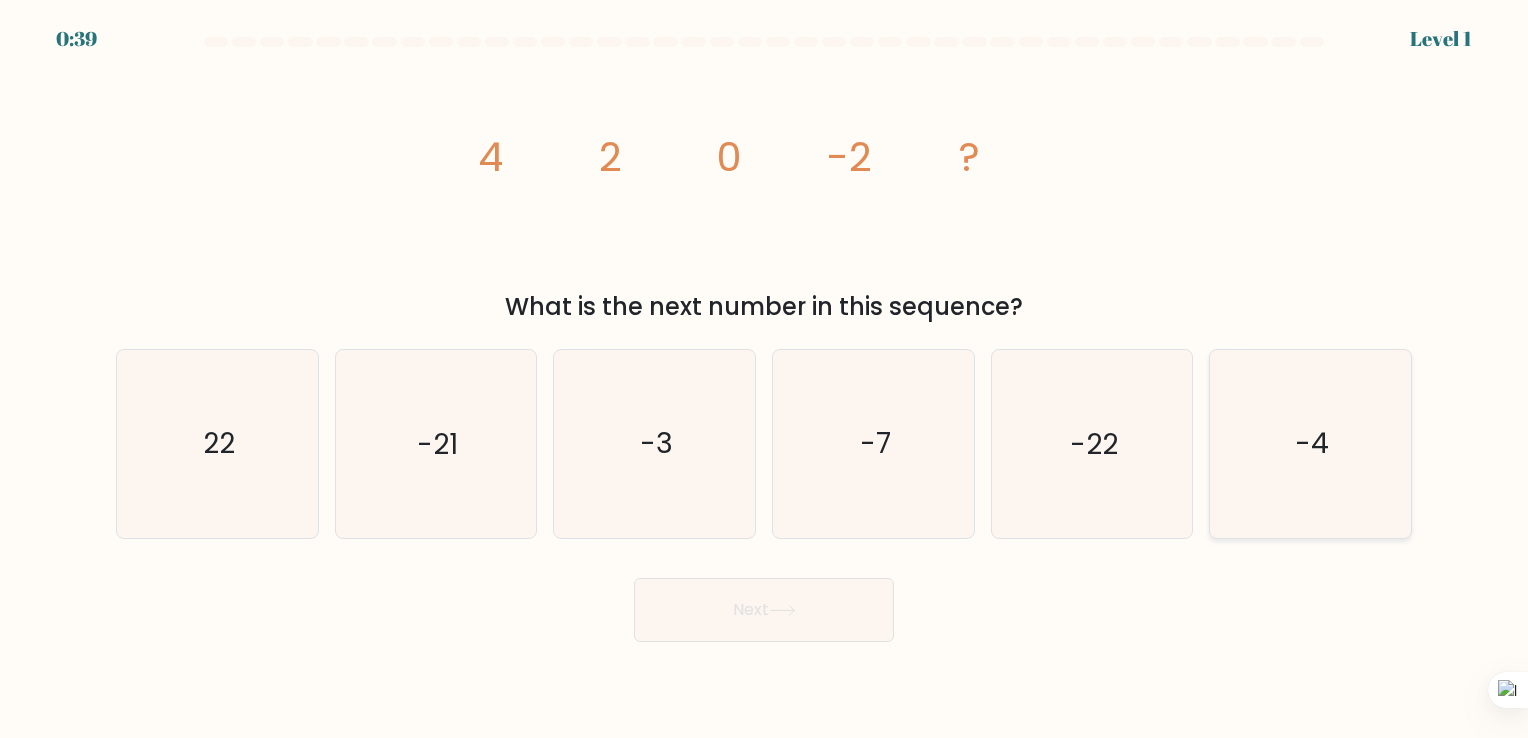 click on "-4" 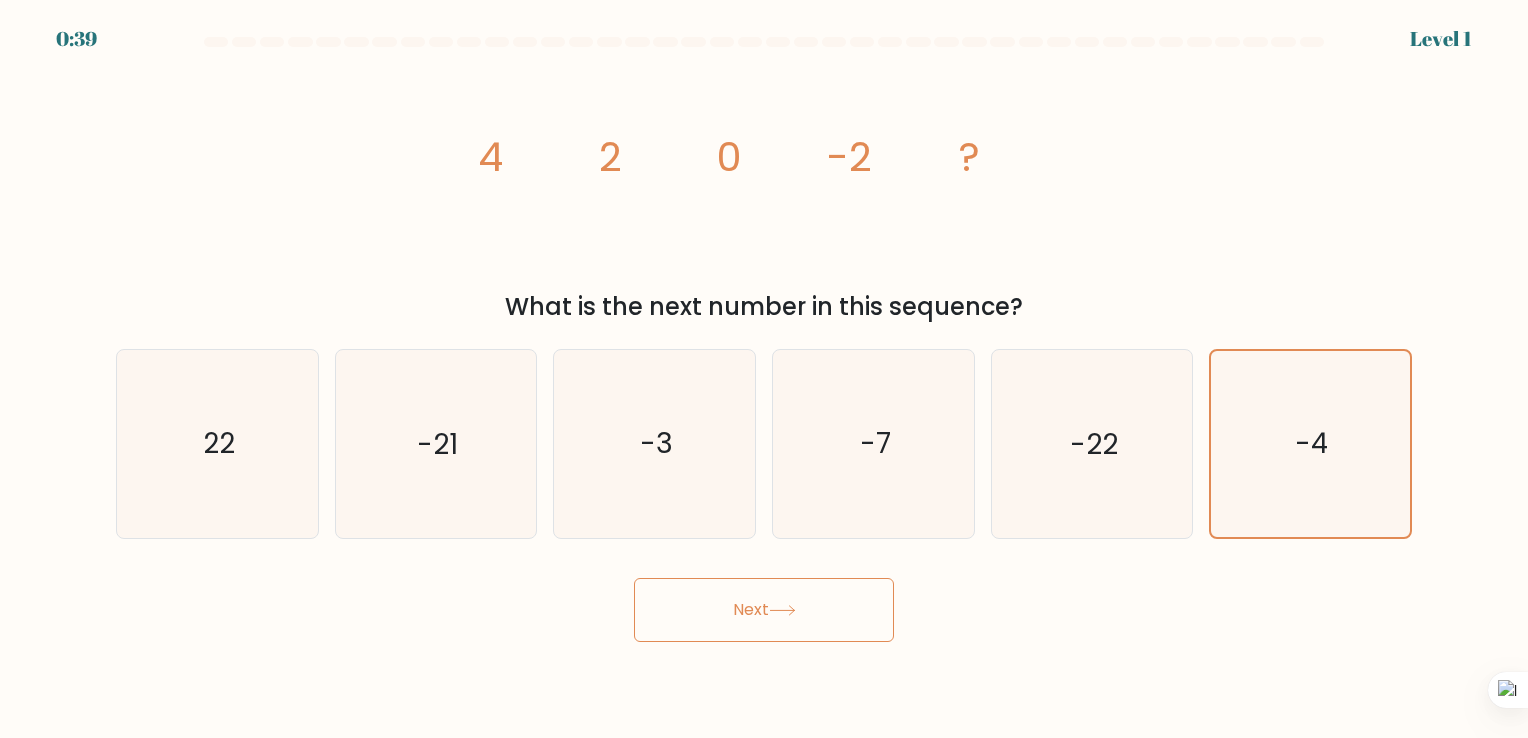 click on "Next" at bounding box center [764, 610] 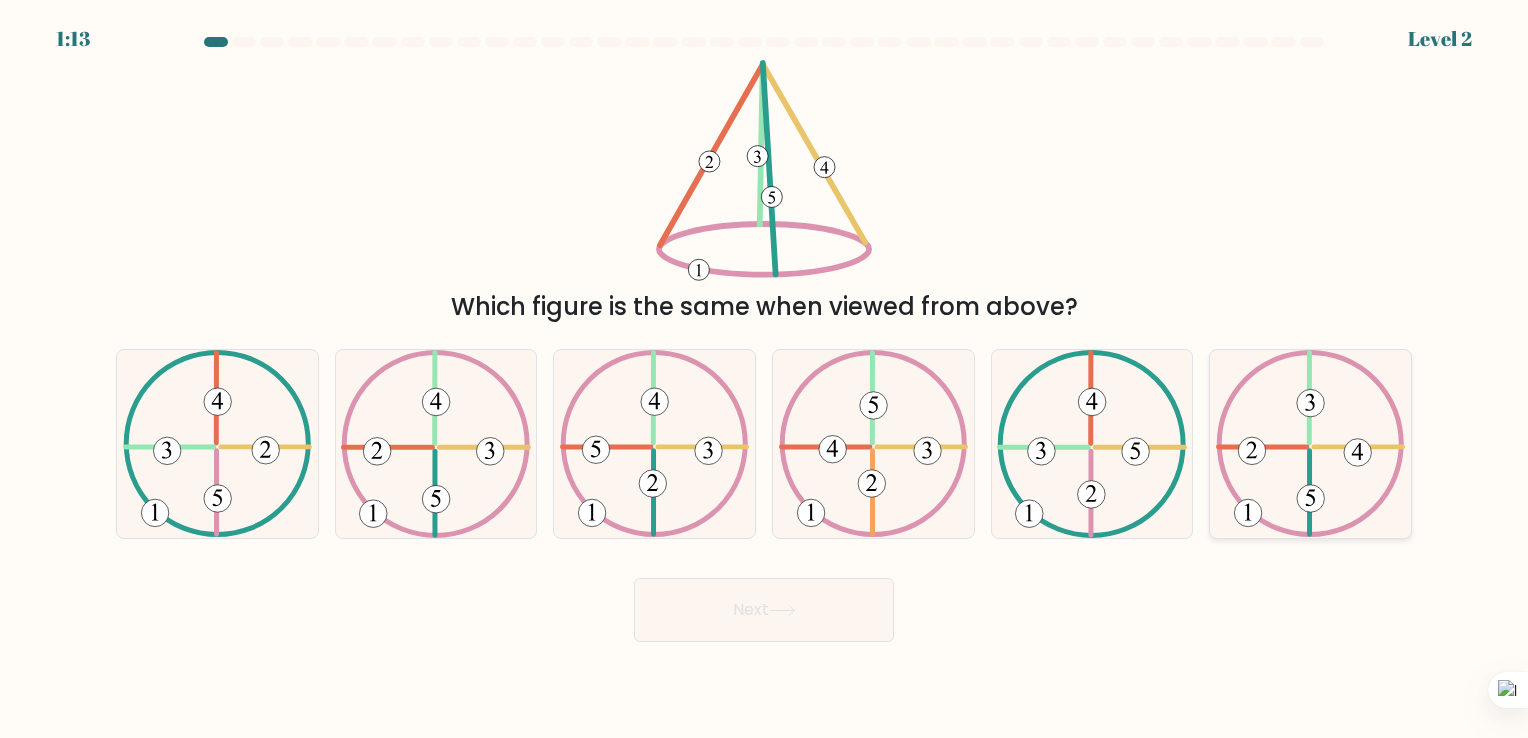 click 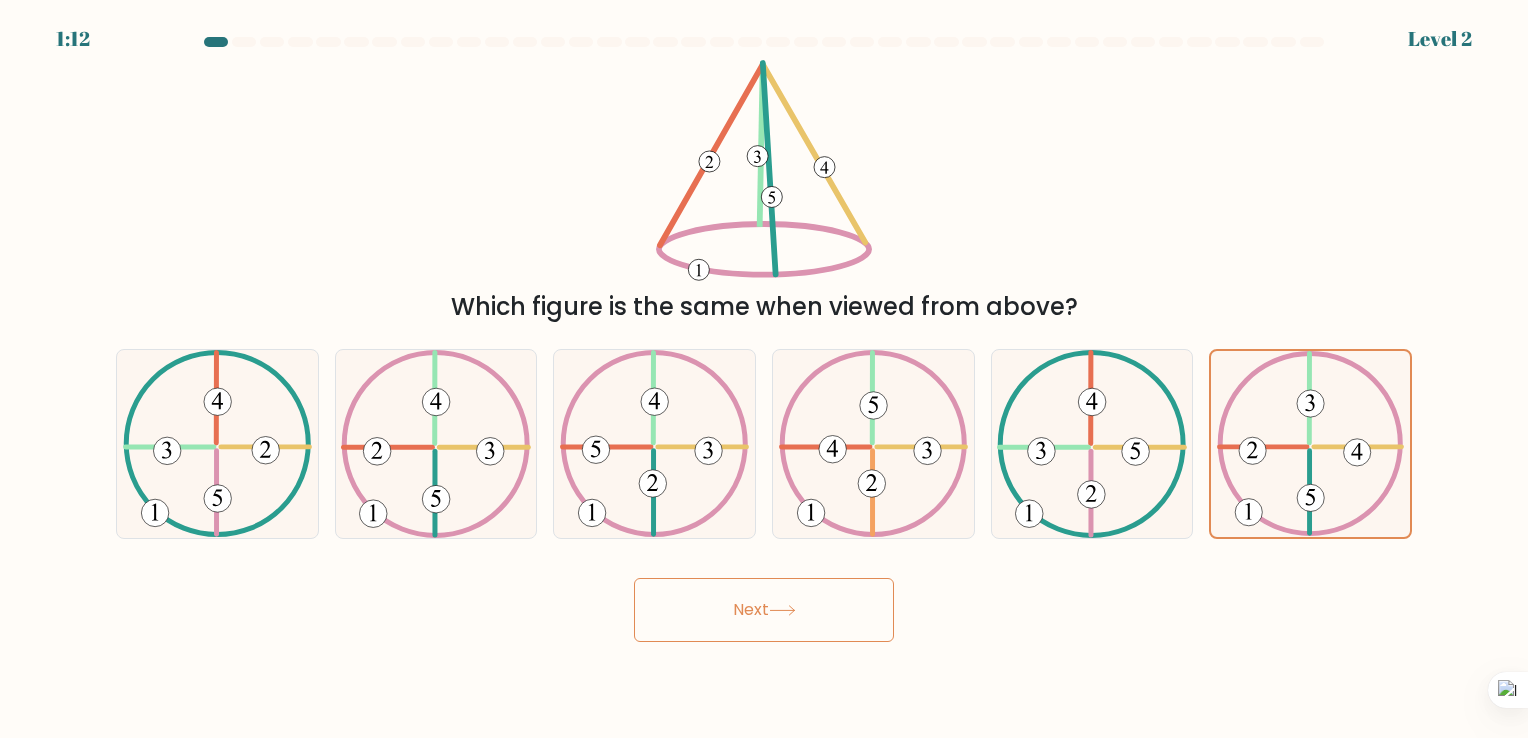 click on "Next" at bounding box center [764, 610] 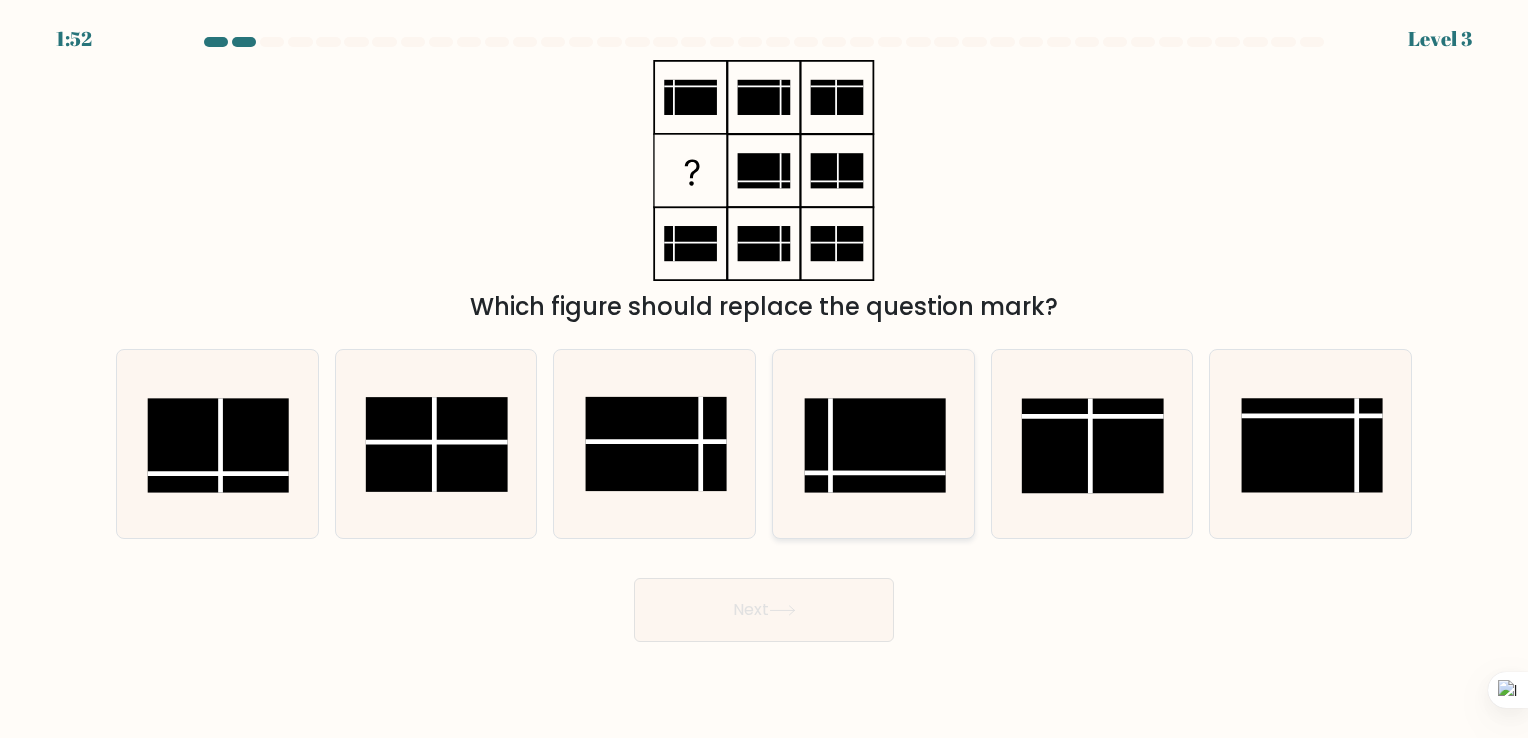 click 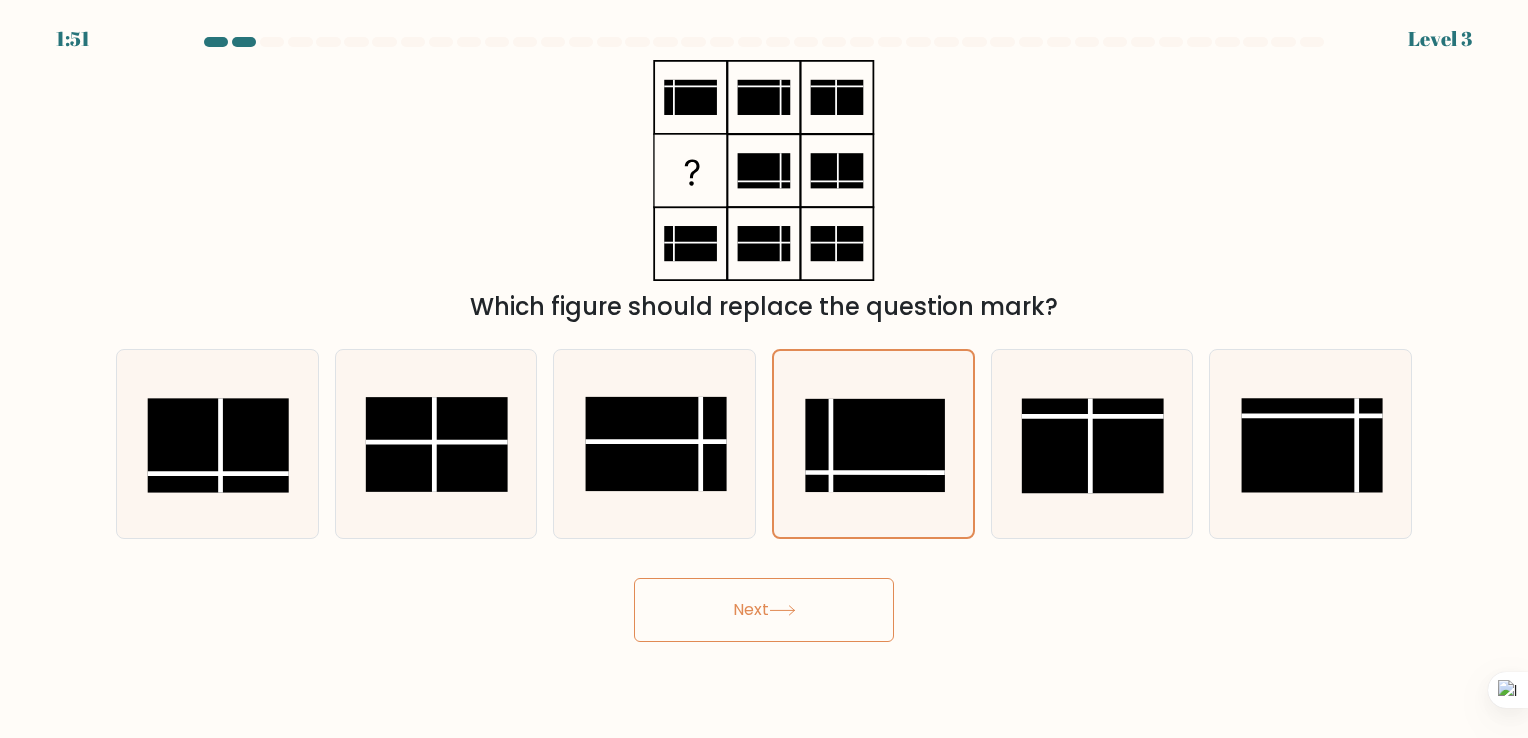 click on "Next" at bounding box center [764, 610] 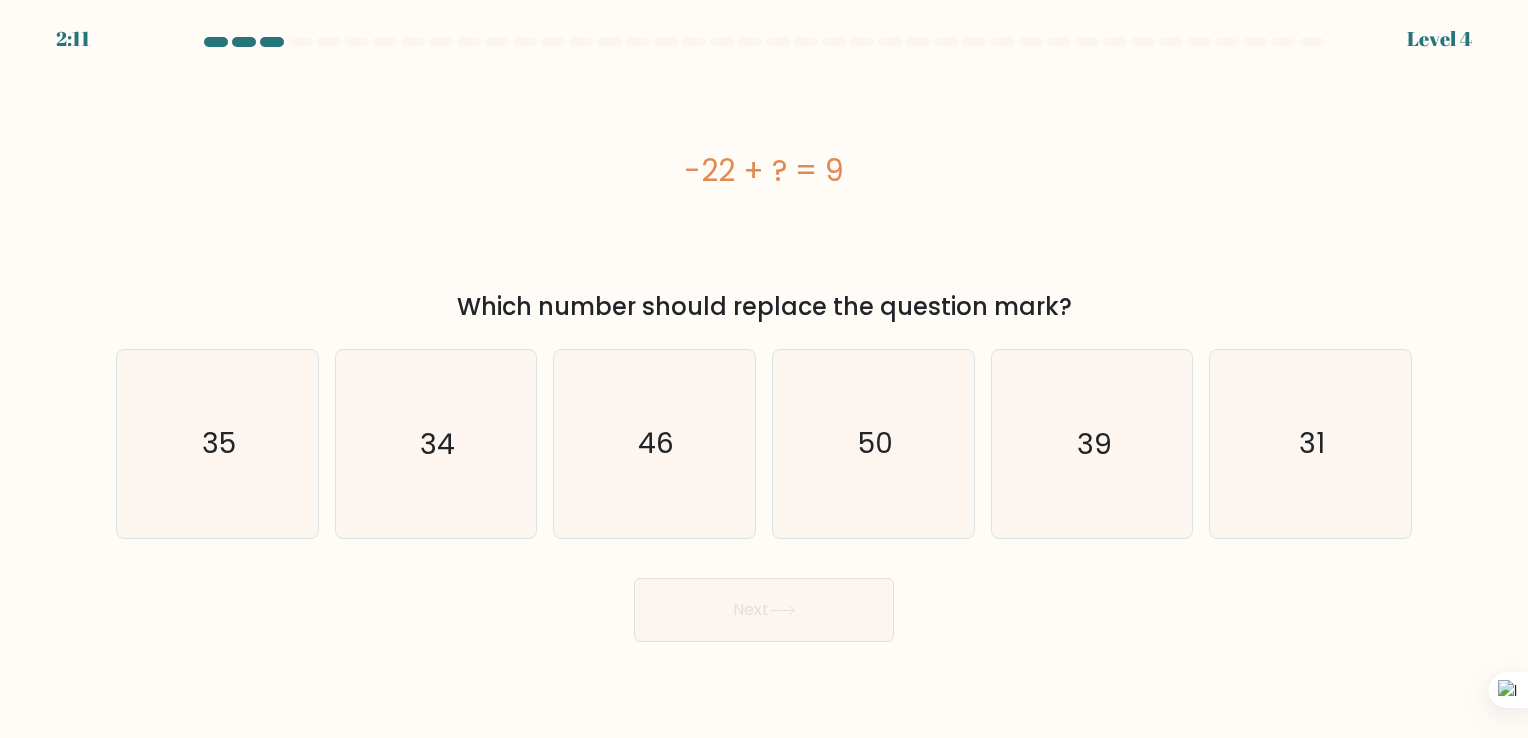 drag, startPoint x: 681, startPoint y: 166, endPoint x: 881, endPoint y: 164, distance: 200.01 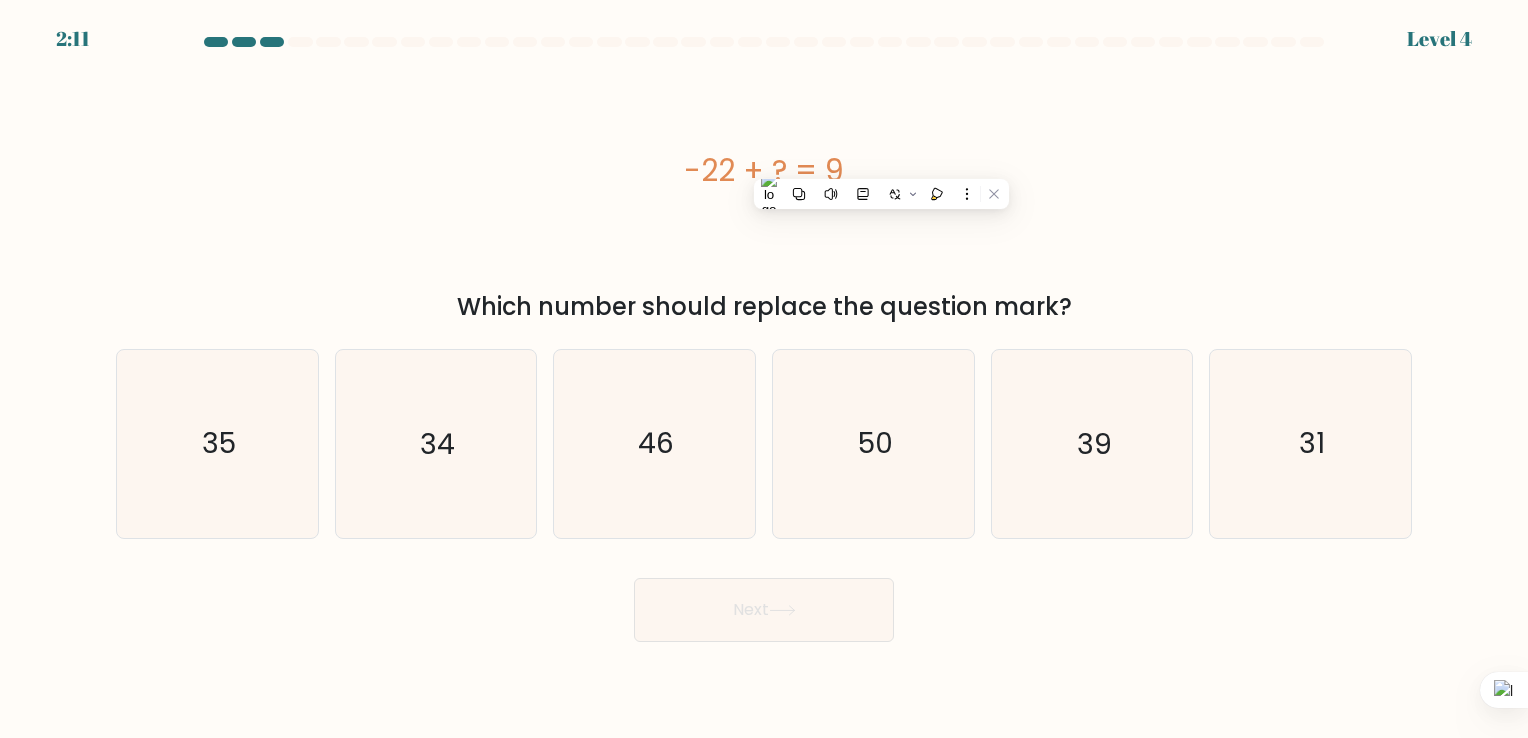 copy on "-22 + ?  = 9" 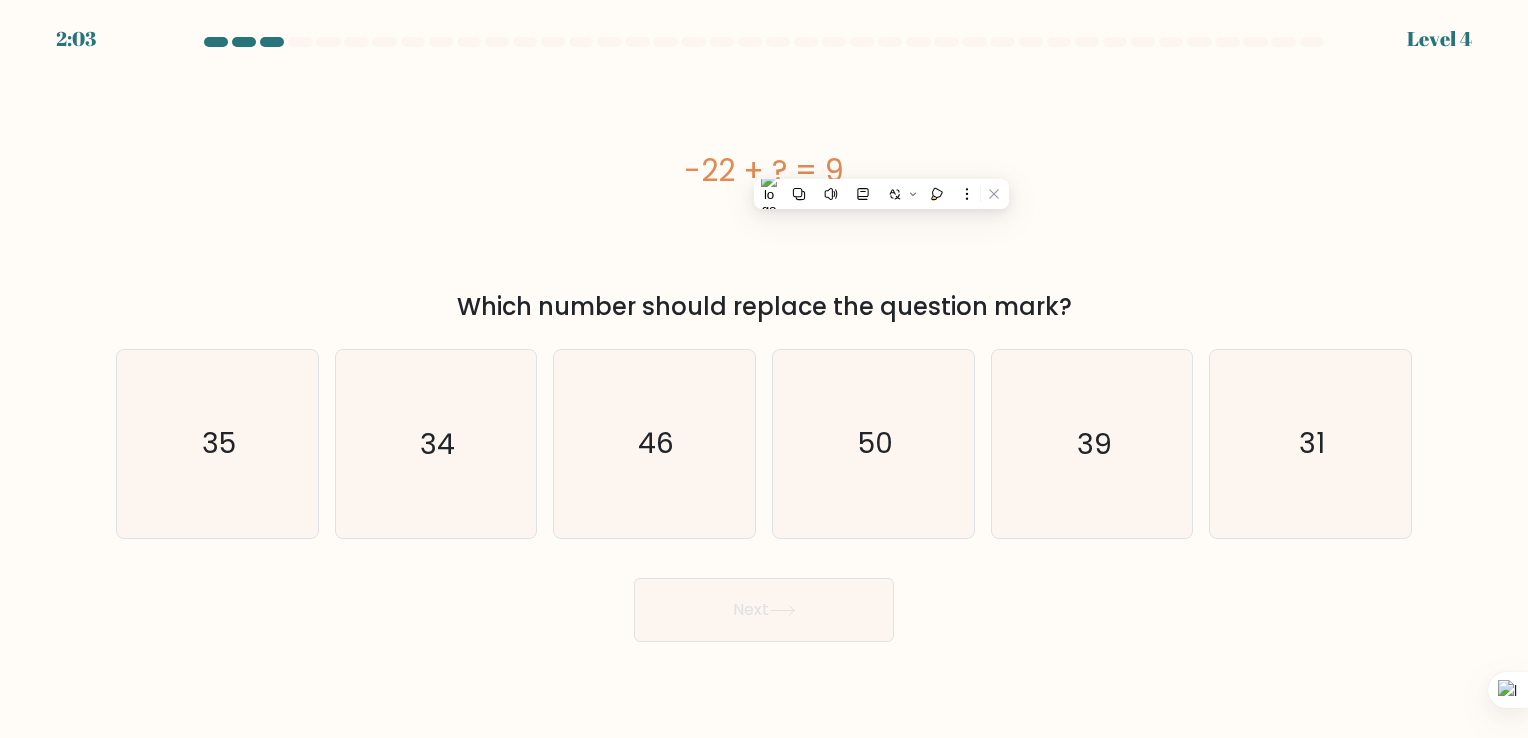 click on "-22 + ?  = 9" at bounding box center [764, 170] 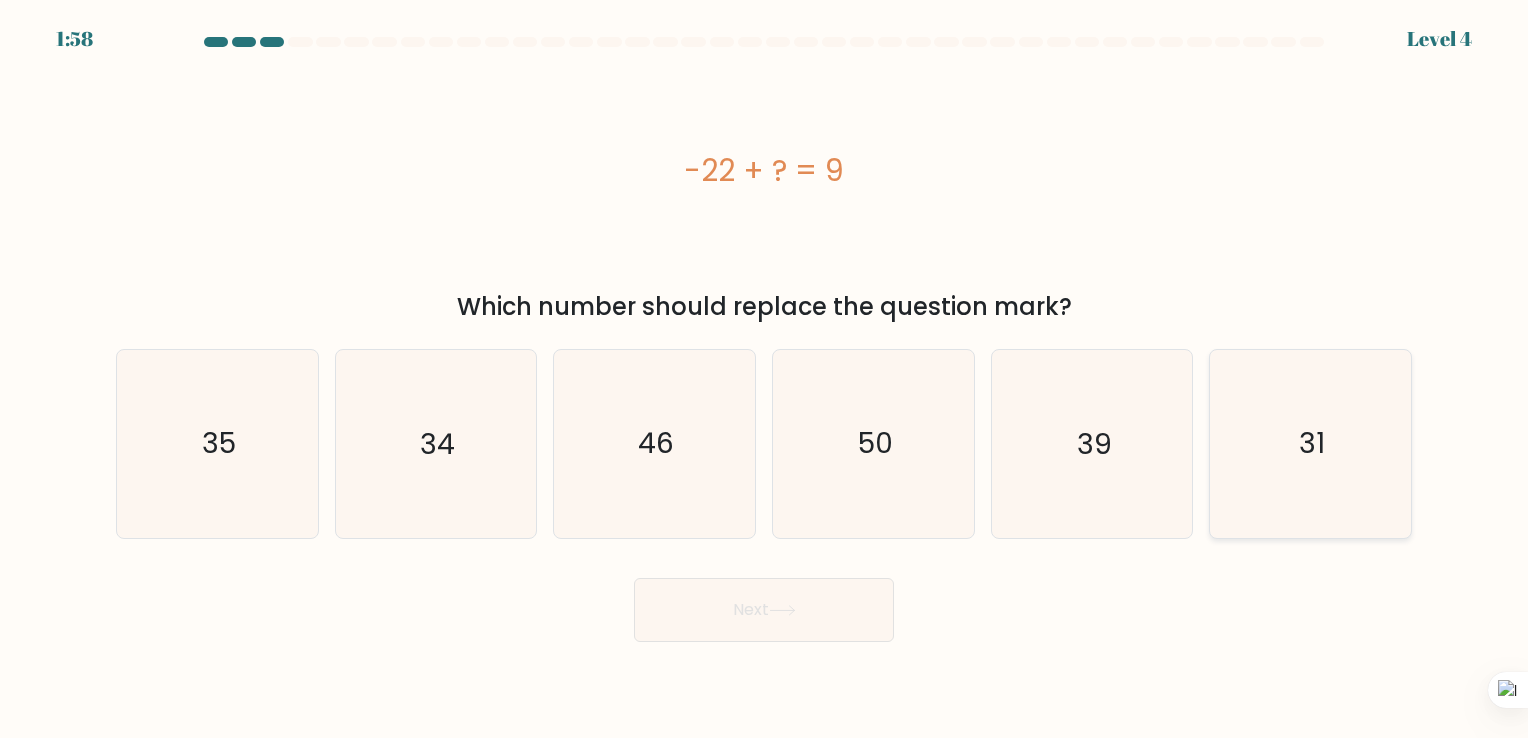 click on "31" 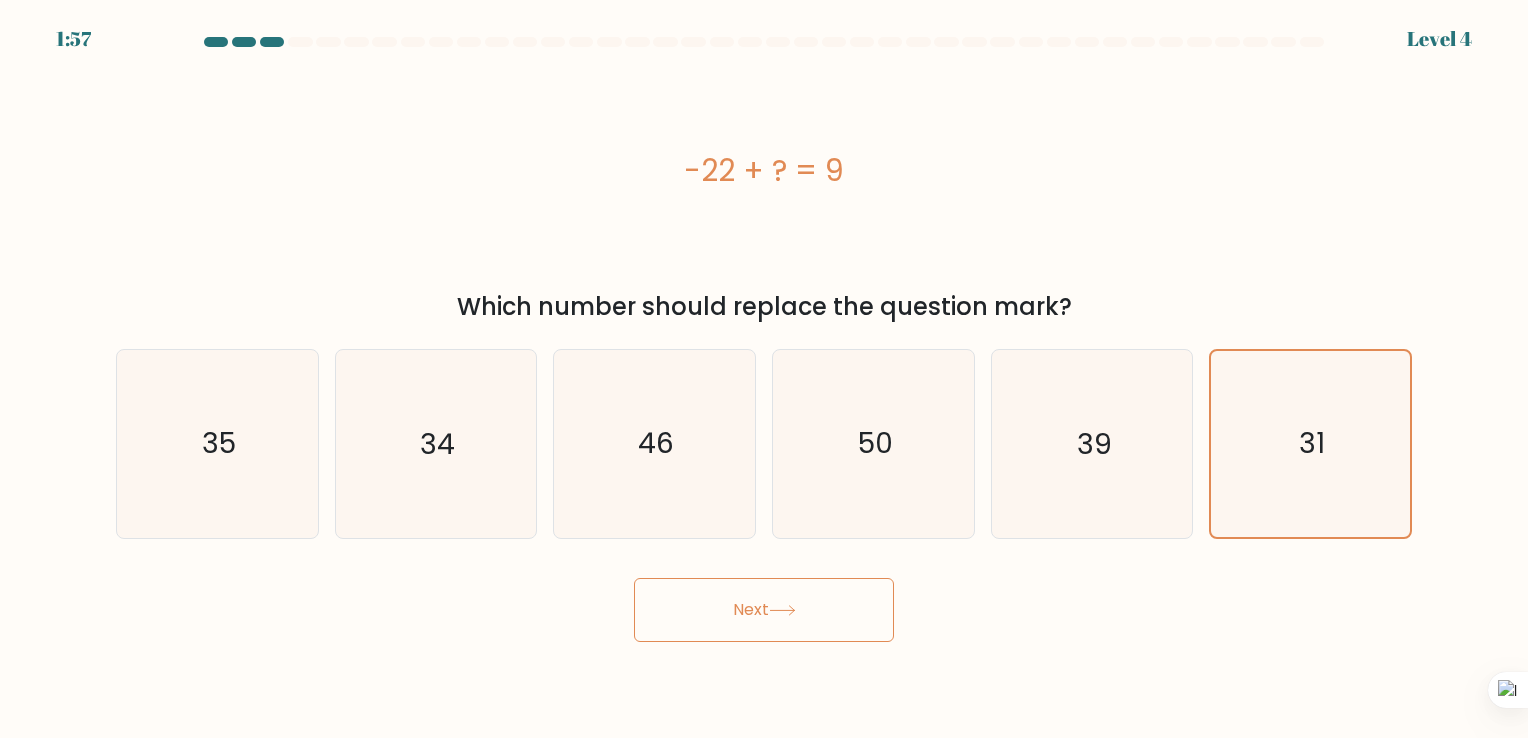 click on "1:57
Level 4
a." at bounding box center (764, 369) 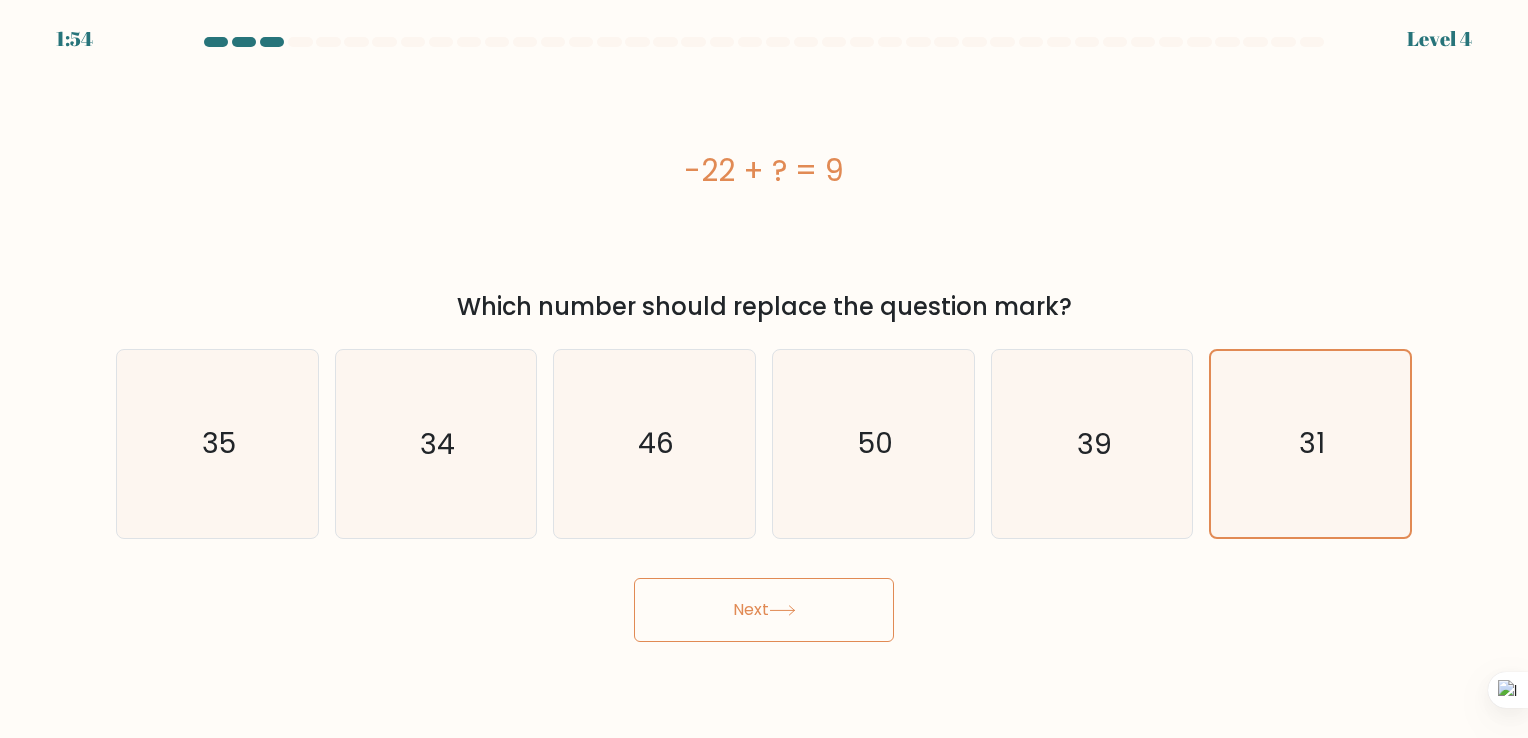 click on "Next" at bounding box center [764, 610] 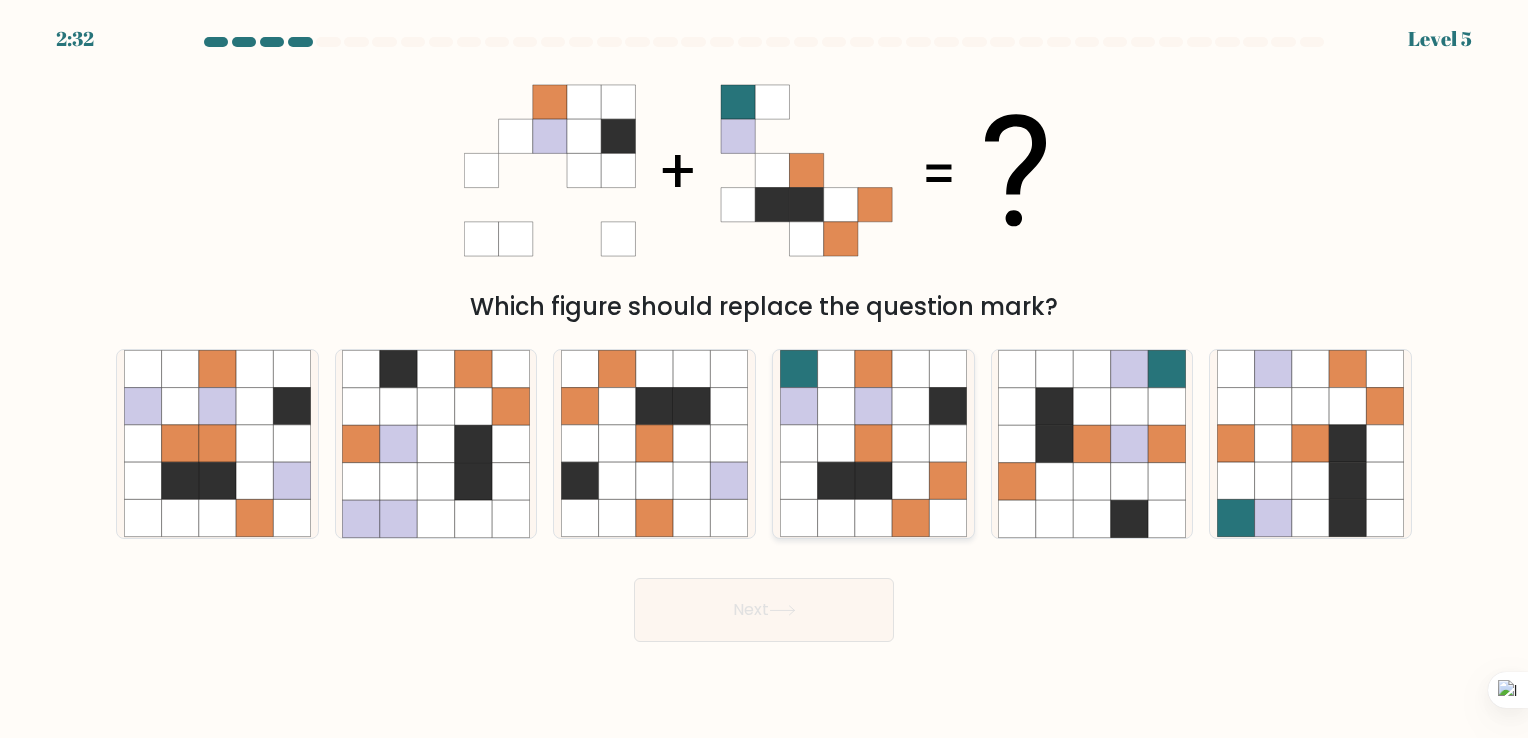 click 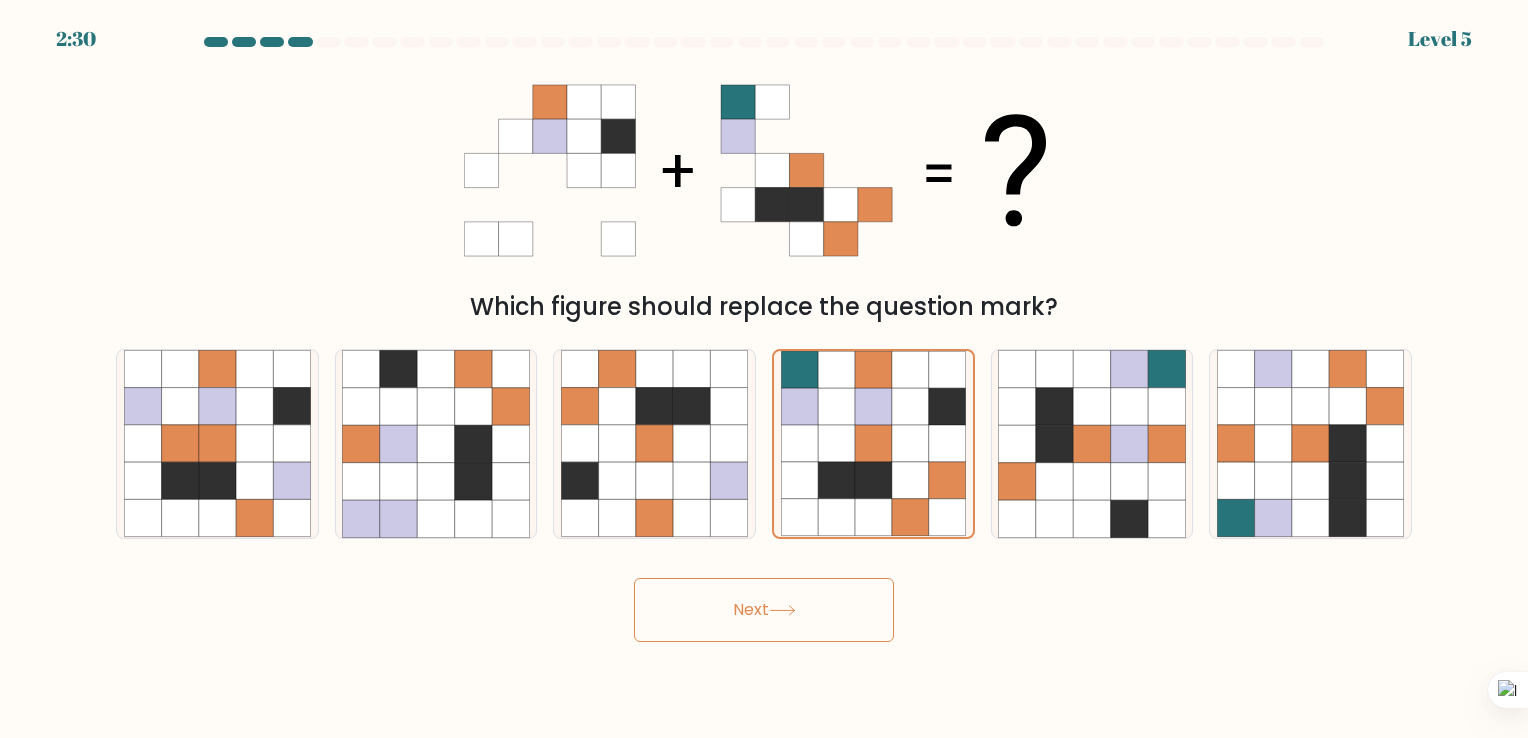 click on "Next" at bounding box center (764, 610) 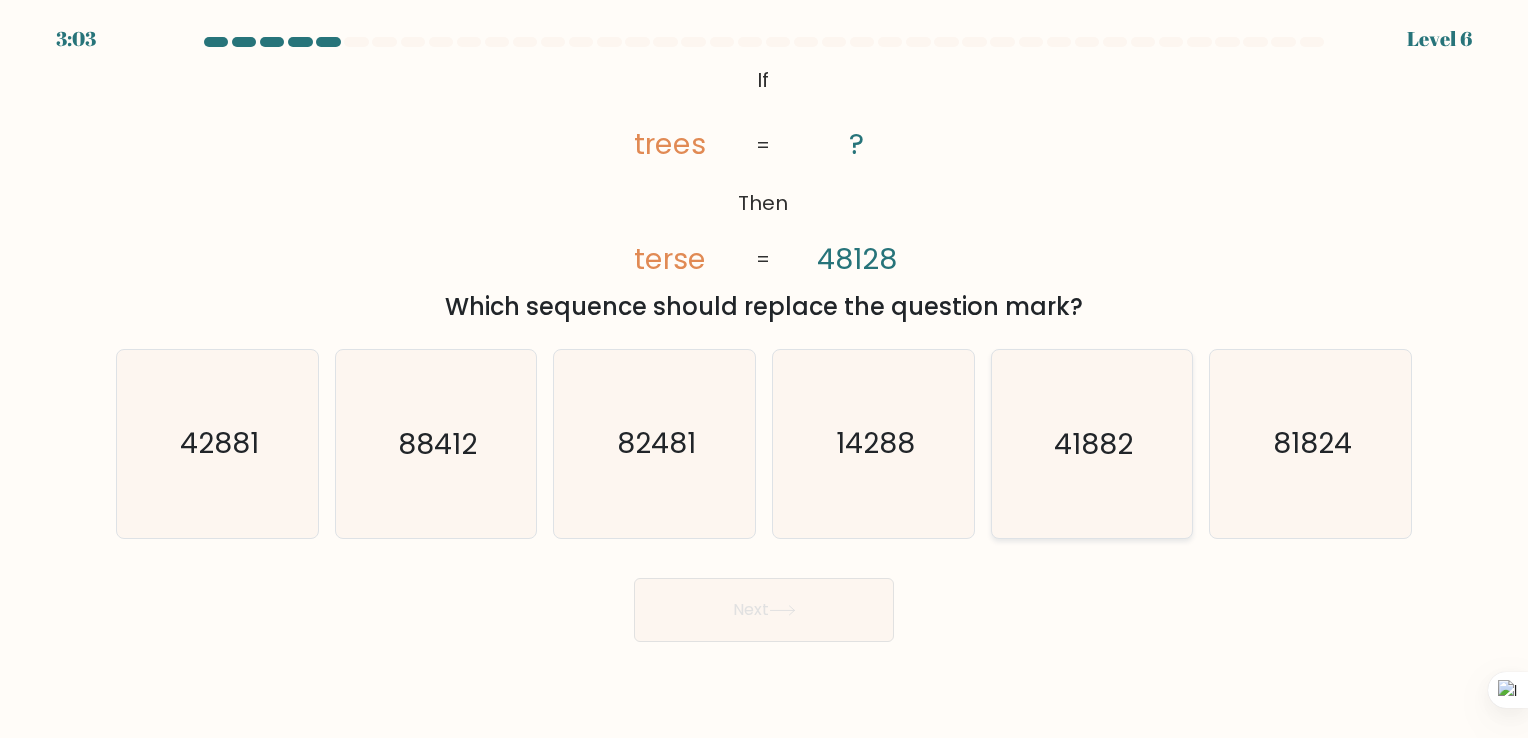click on "41882" 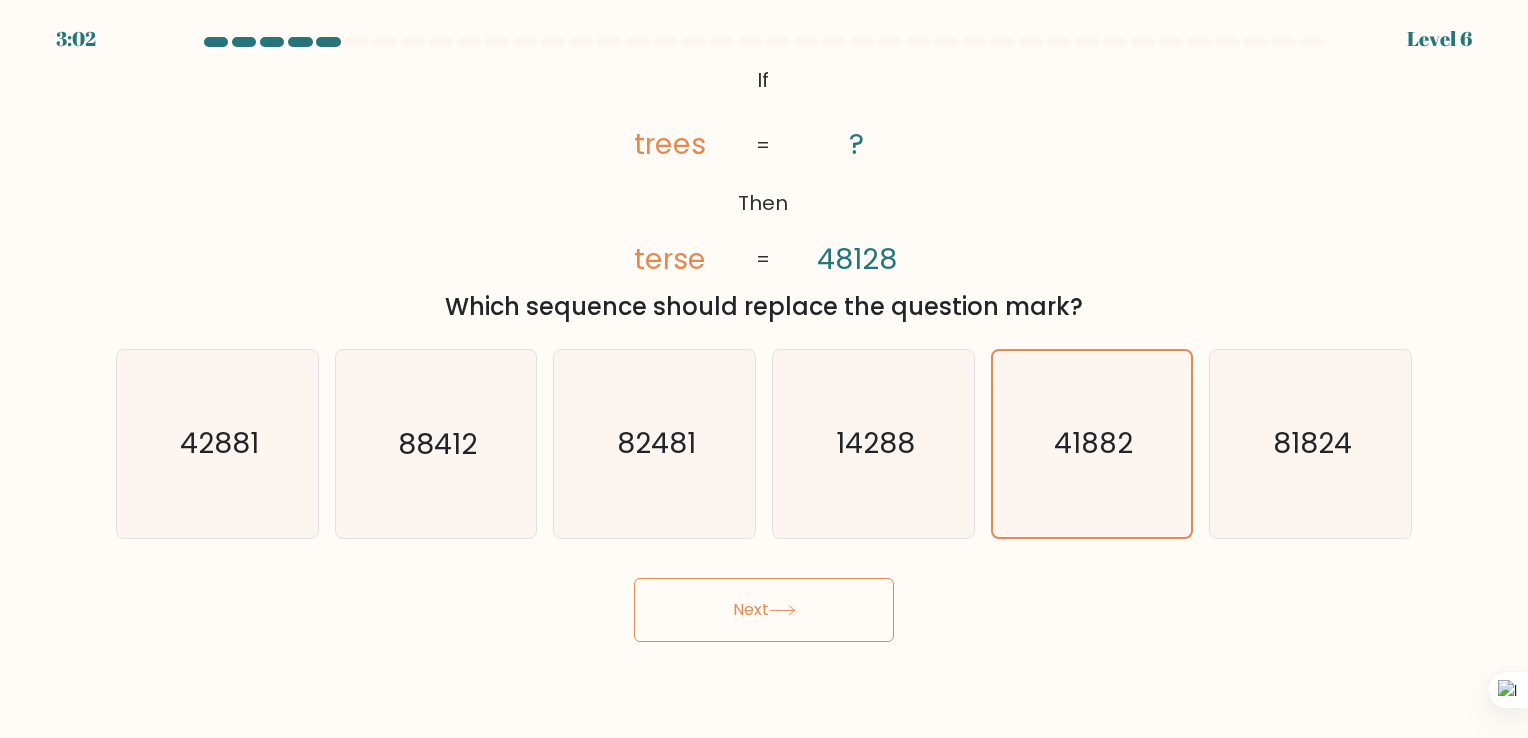 click on "Next" at bounding box center (764, 610) 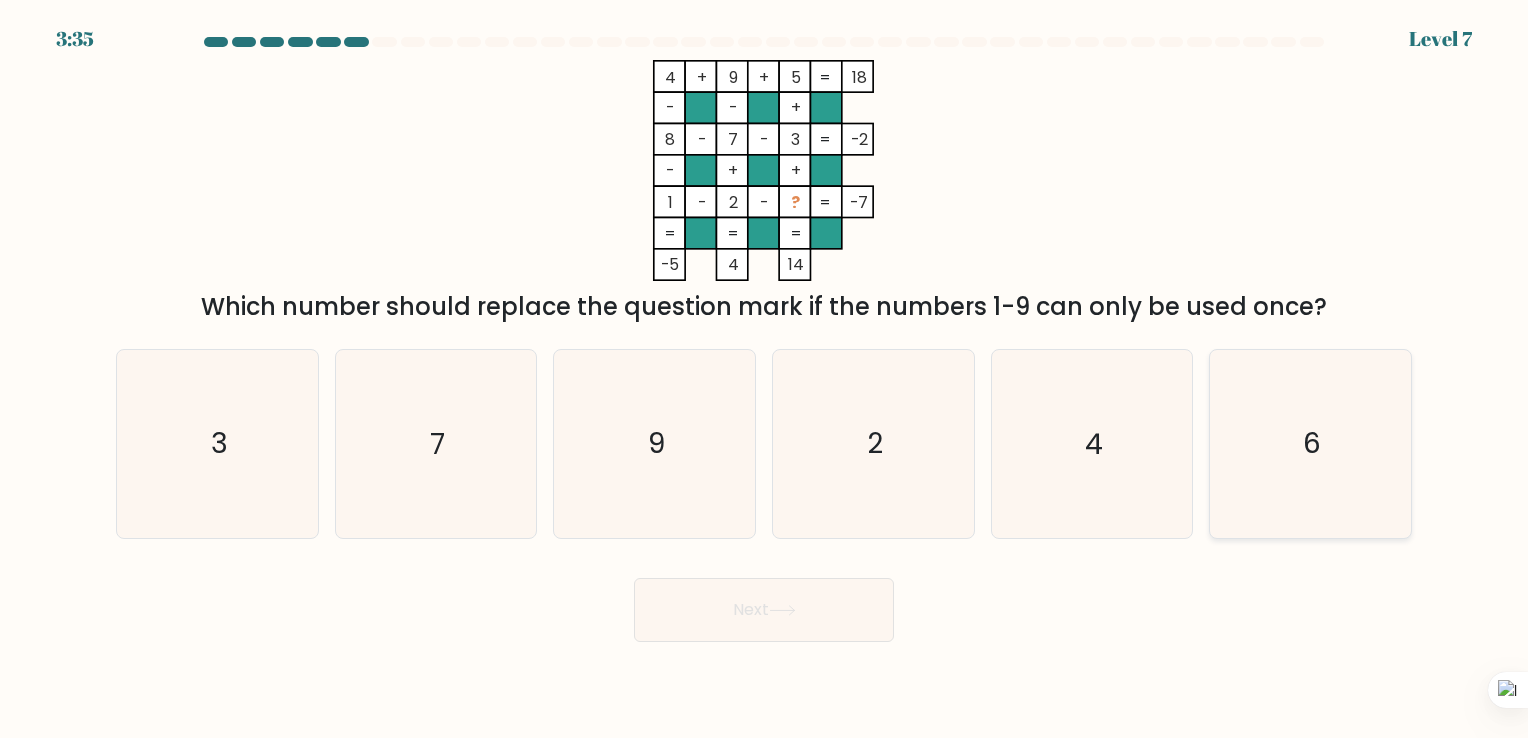 click on "6" 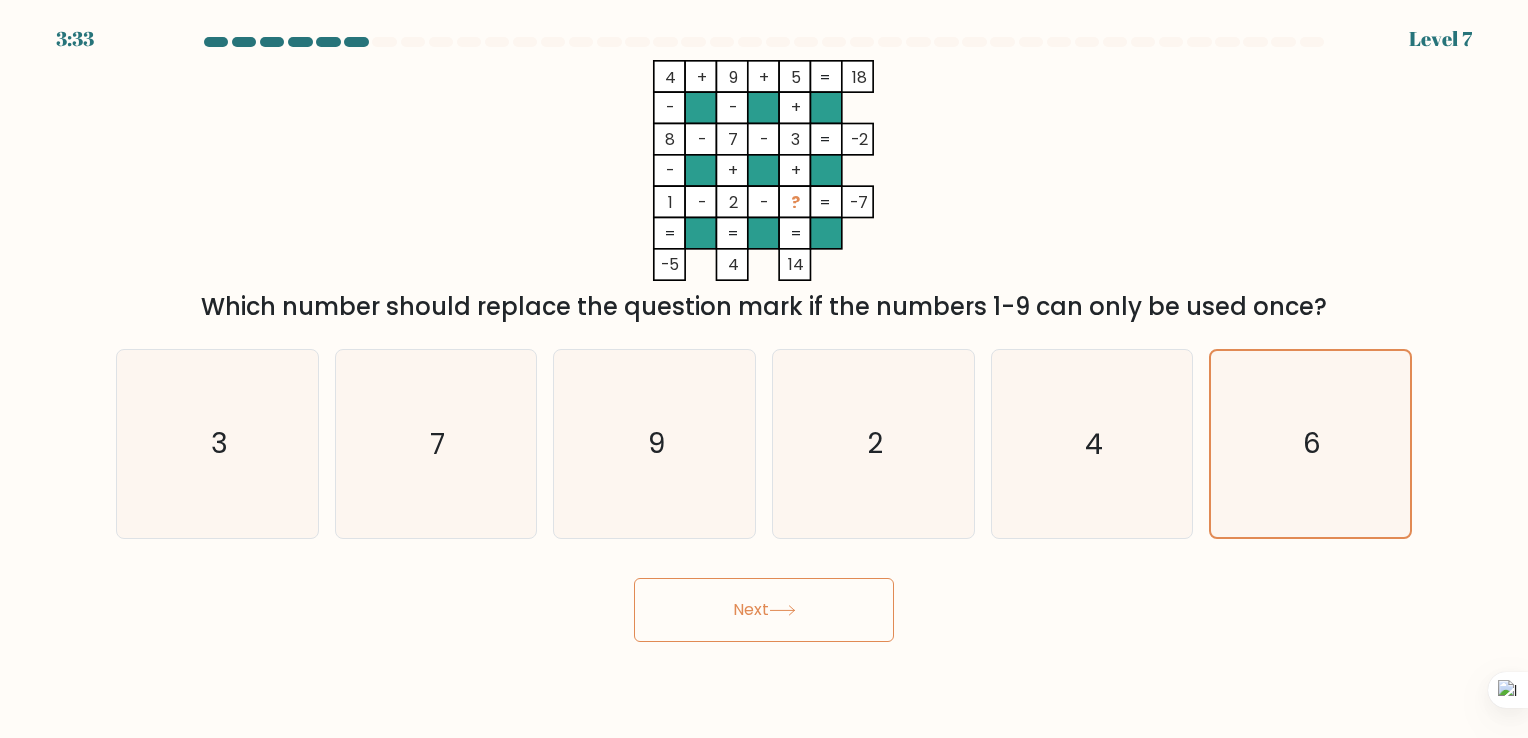 click on "Next" at bounding box center (764, 610) 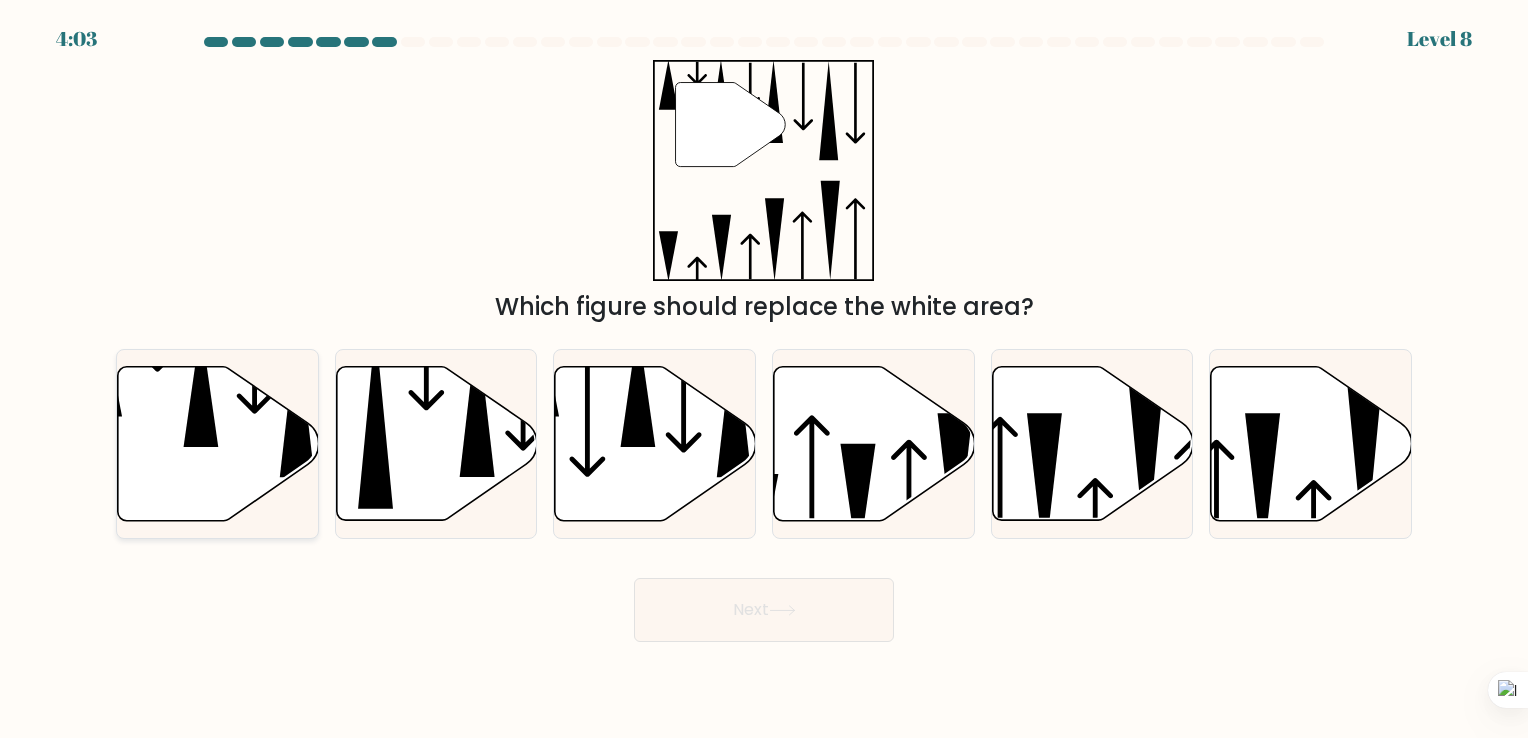 click 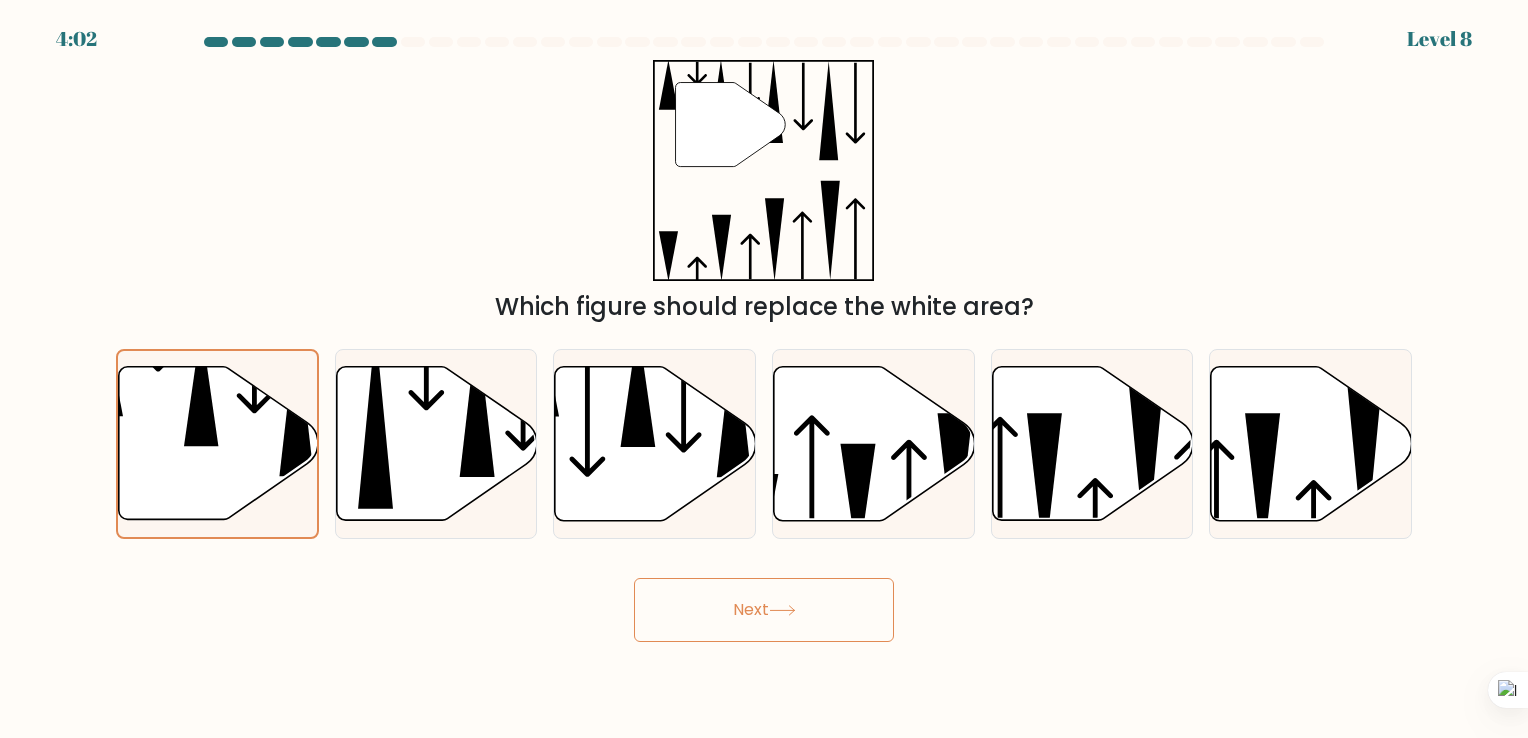 click on "Next" at bounding box center [764, 610] 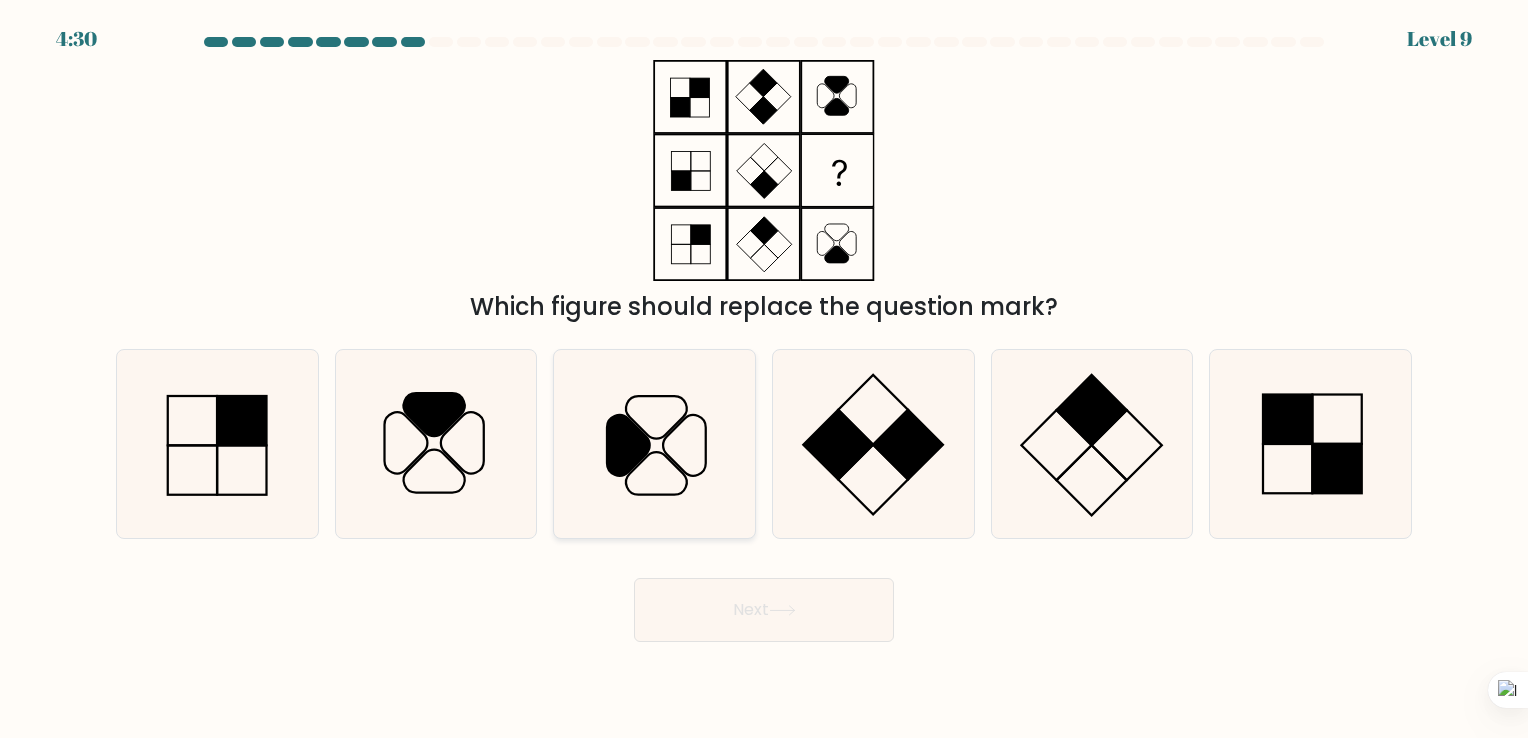 click 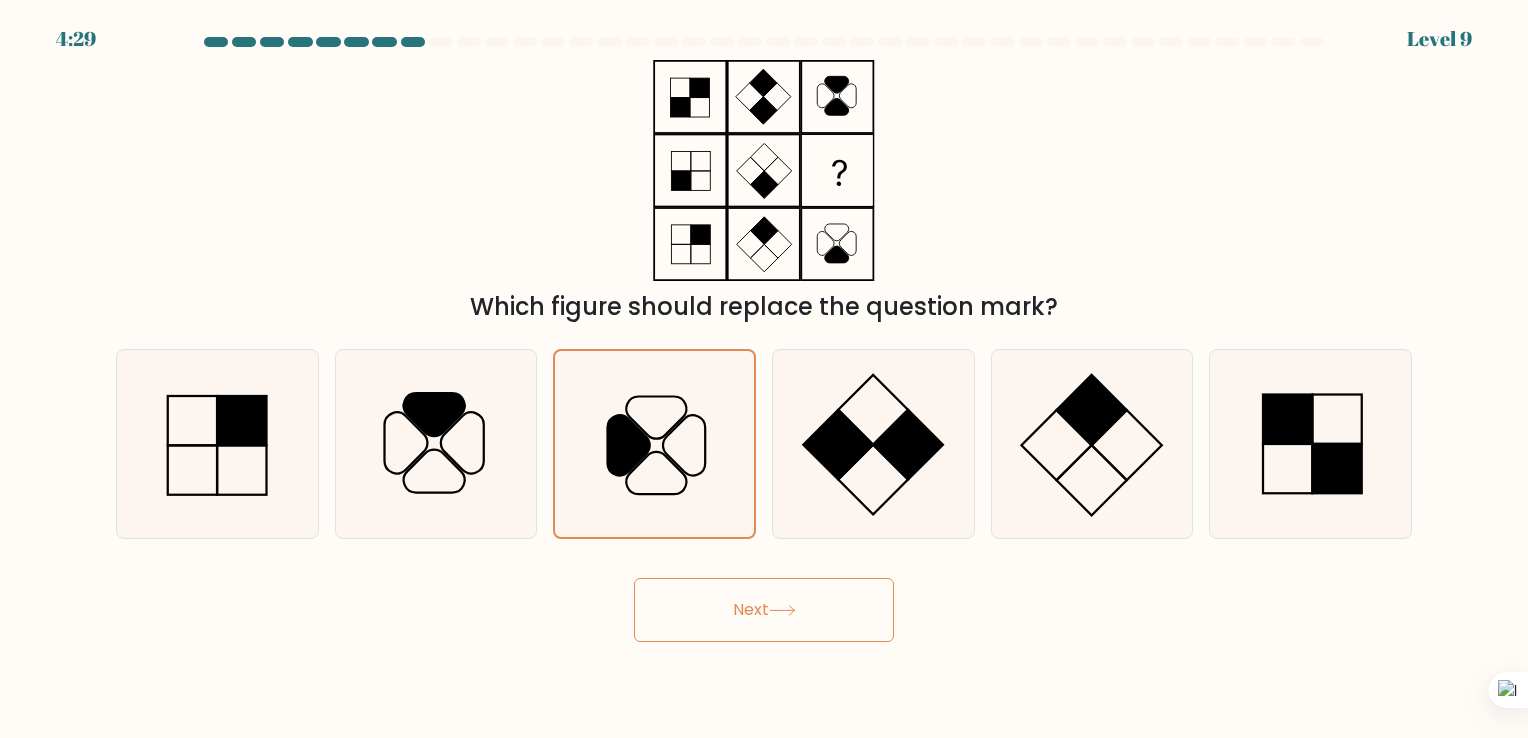 click on "Next" at bounding box center [764, 610] 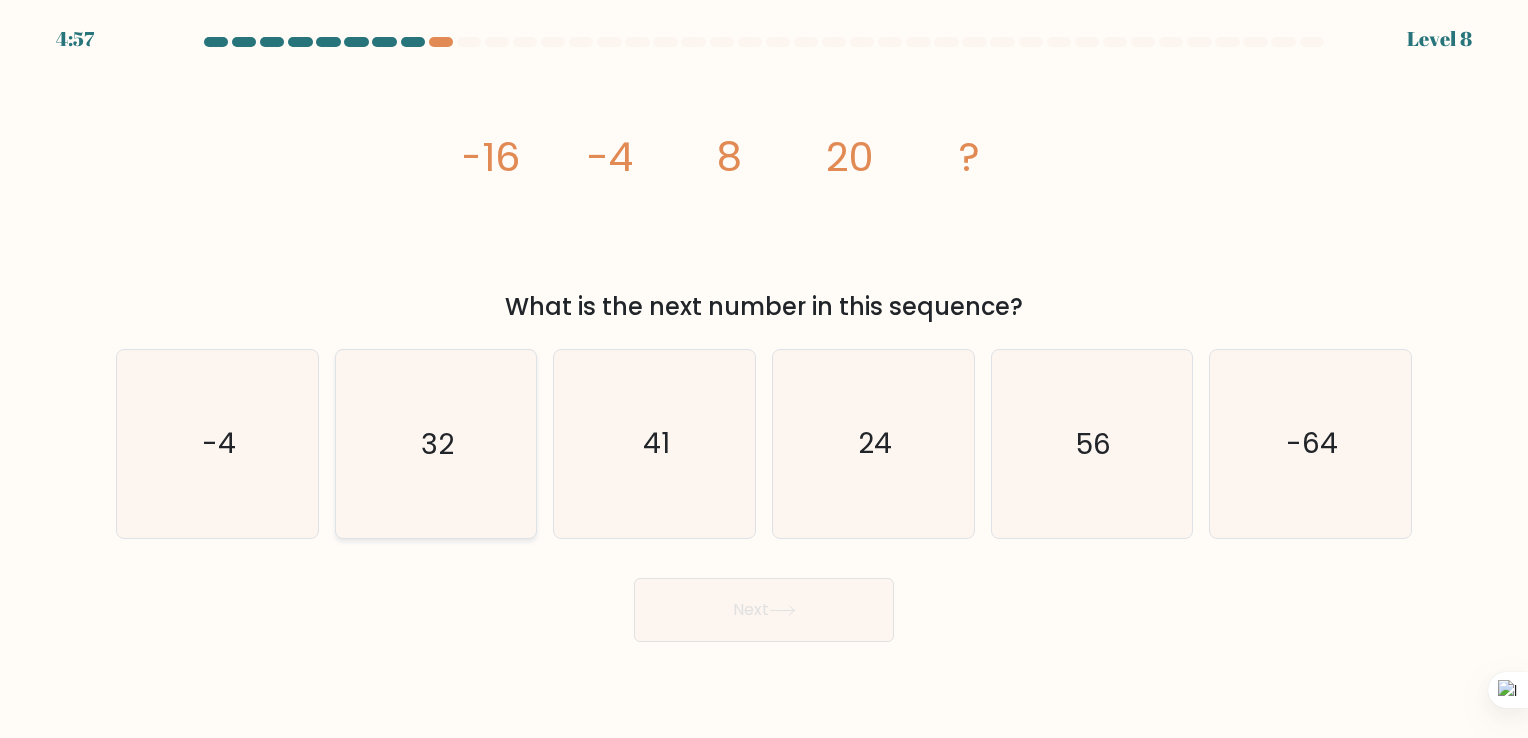 click on "32" 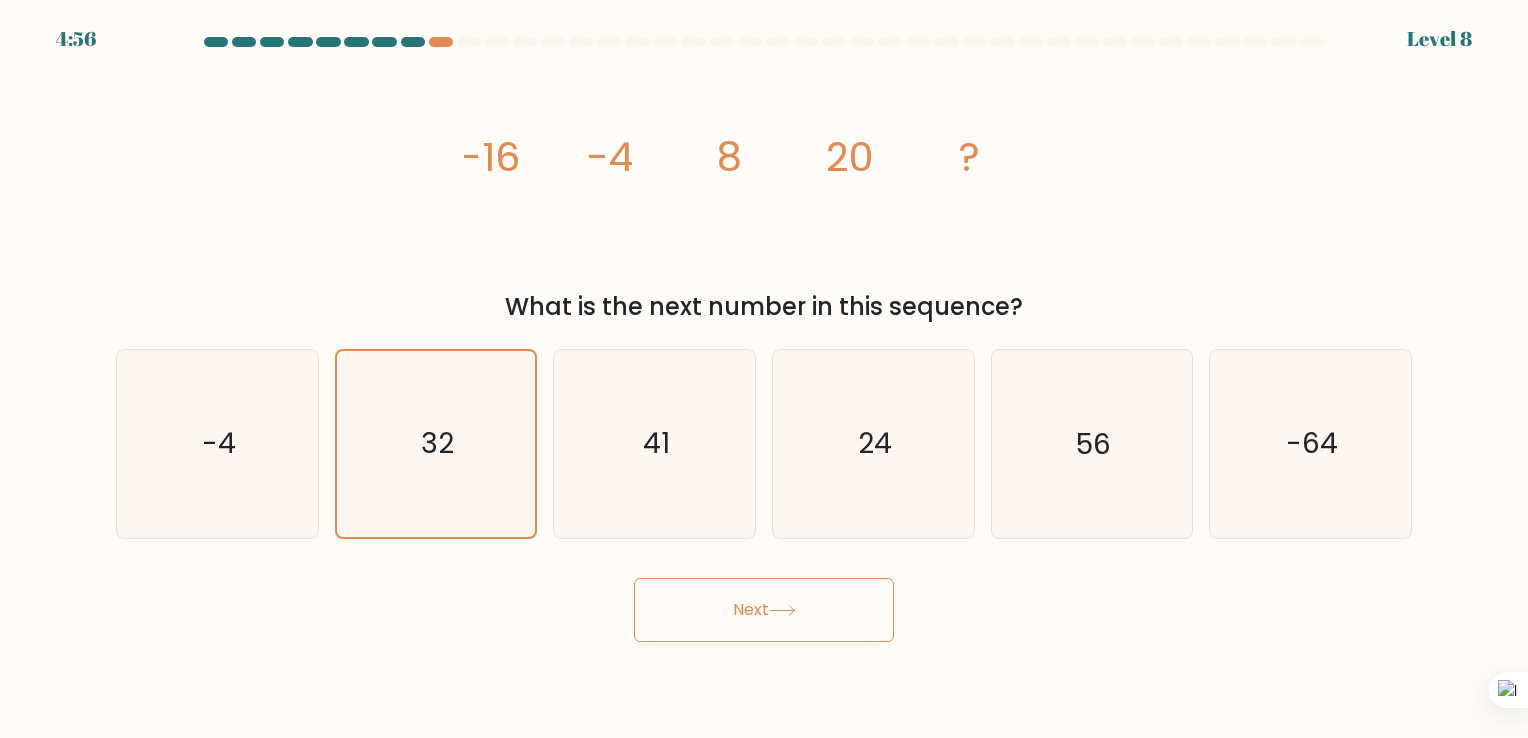 click on "Next" at bounding box center (764, 610) 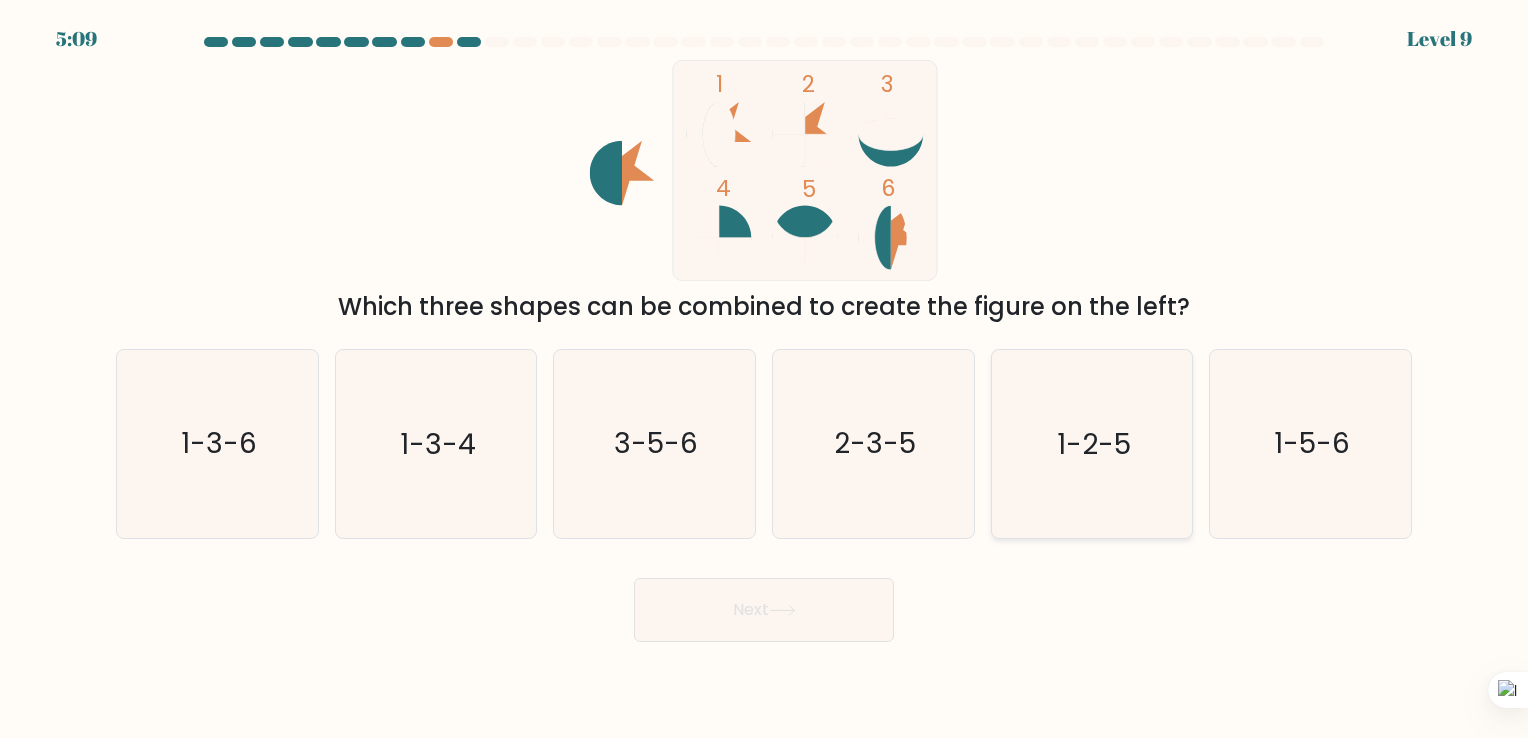 click on "1-2-5" 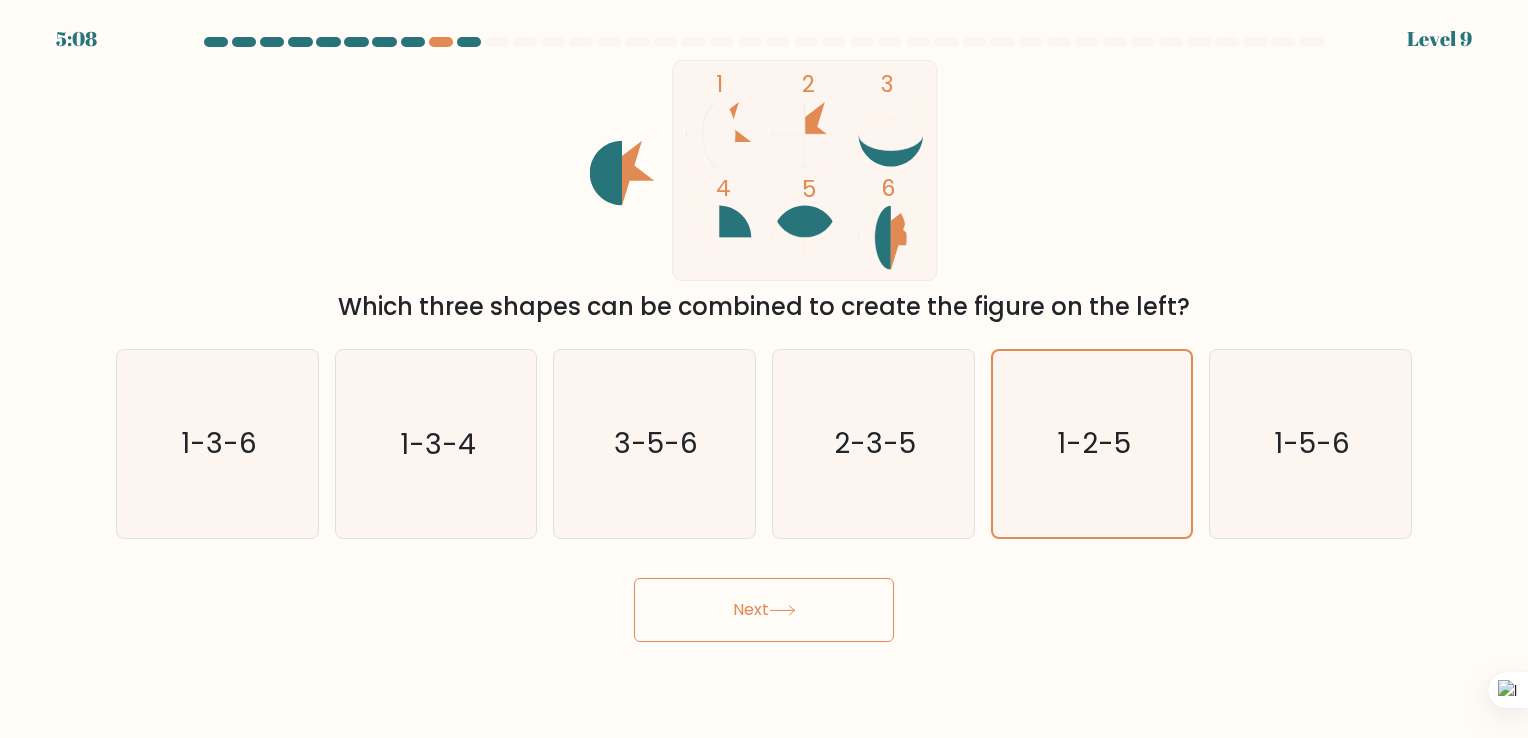 click on "Next" at bounding box center [764, 610] 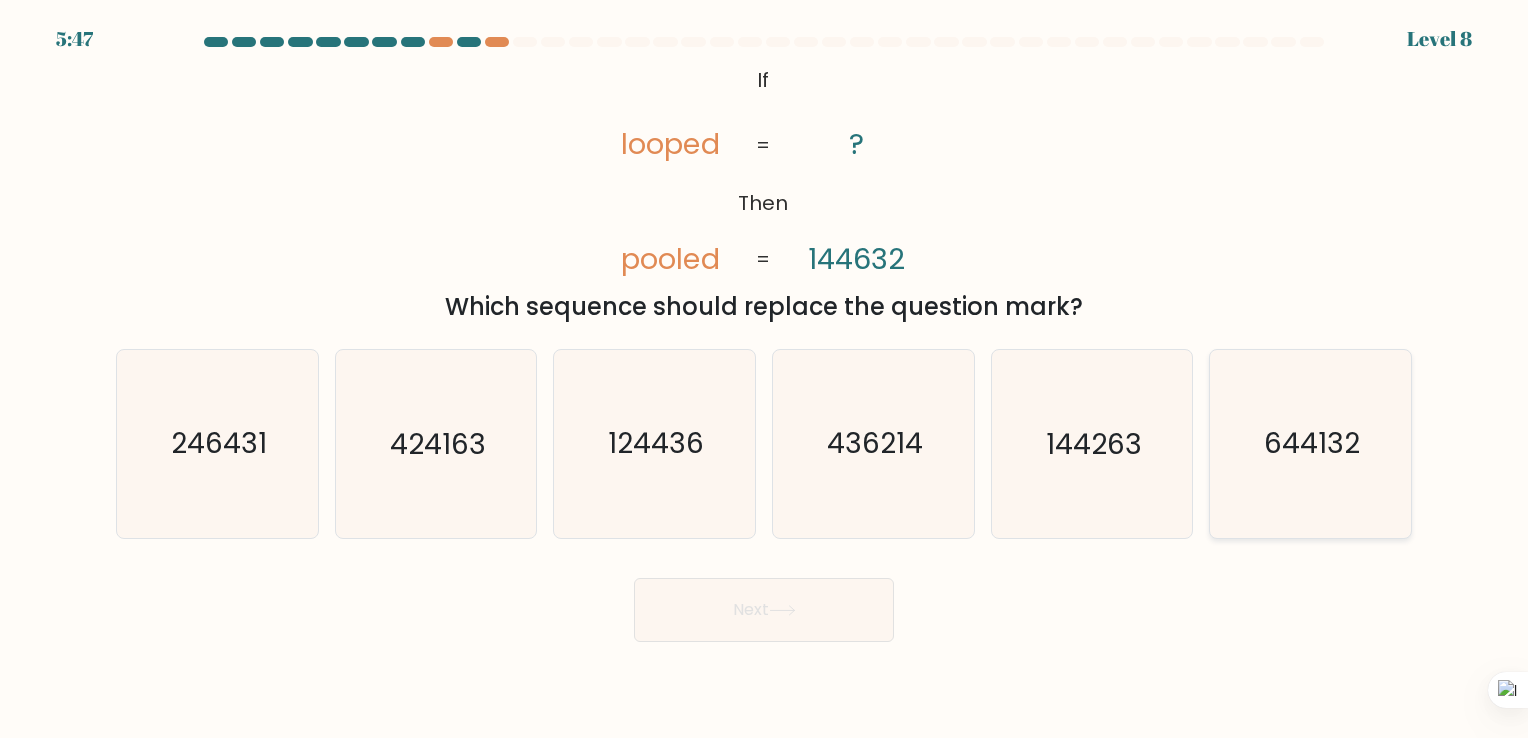 click on "644132" 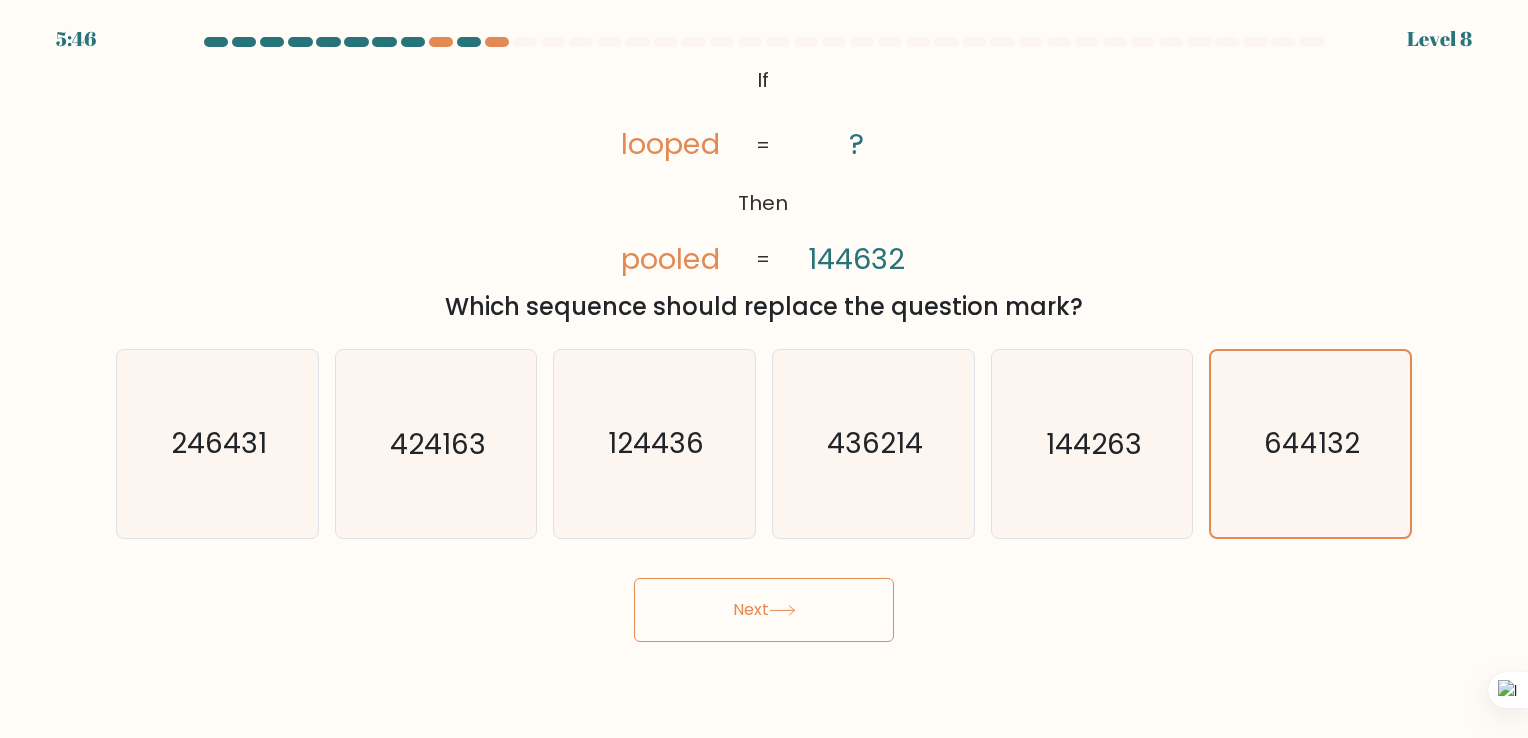 click on "Next" at bounding box center [764, 610] 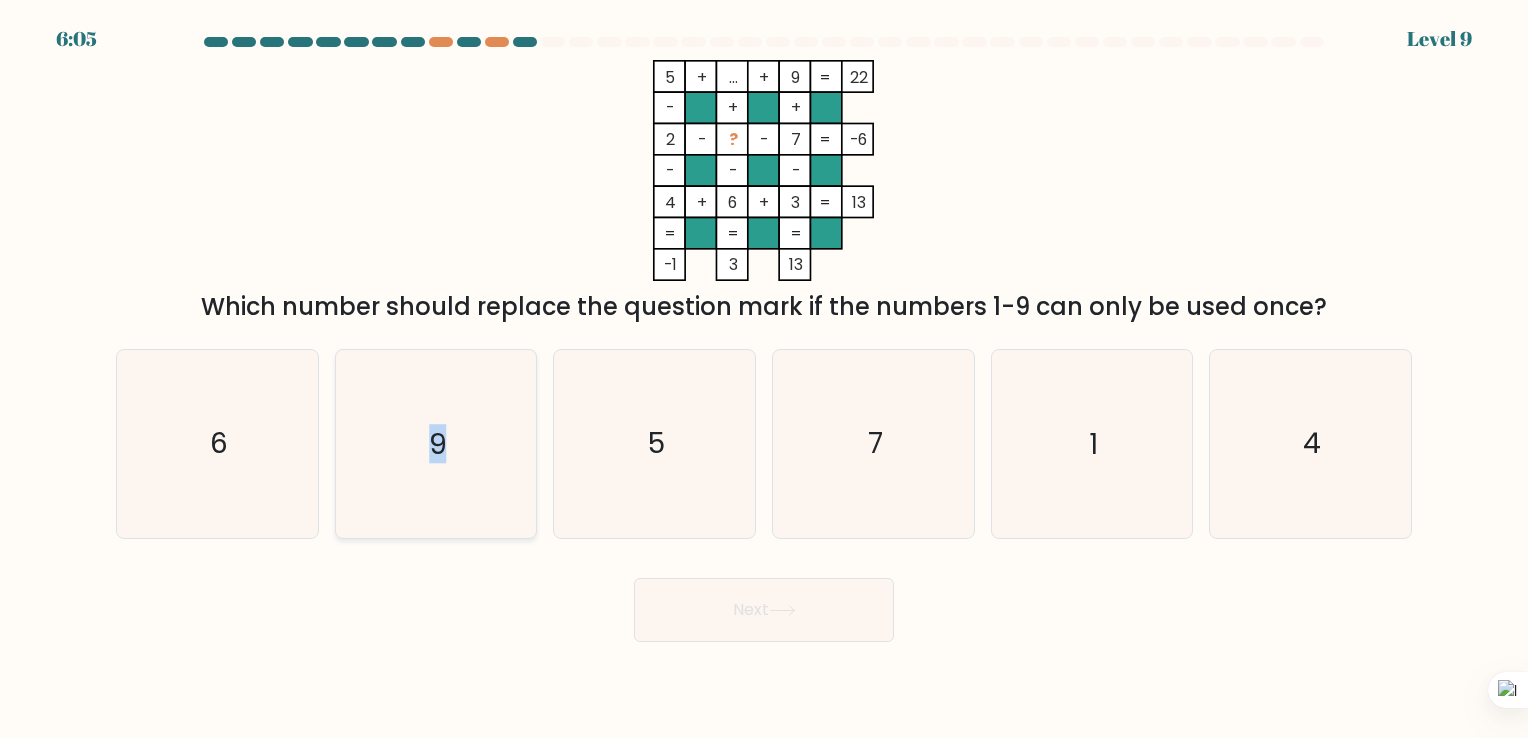 drag, startPoint x: 456, startPoint y: 454, endPoint x: 425, endPoint y: 524, distance: 76.55717 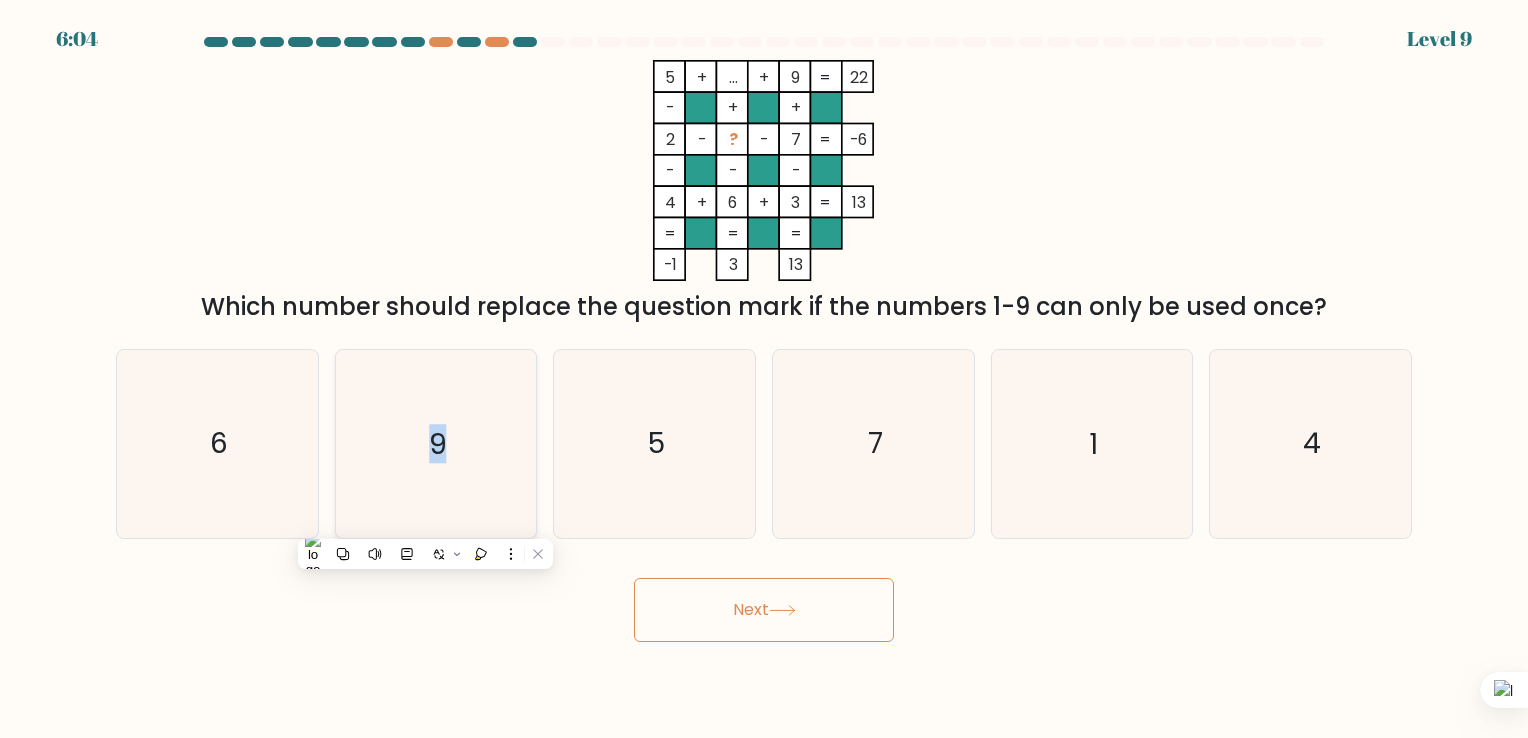 drag, startPoint x: 425, startPoint y: 524, endPoint x: 392, endPoint y: 473, distance: 60.74537 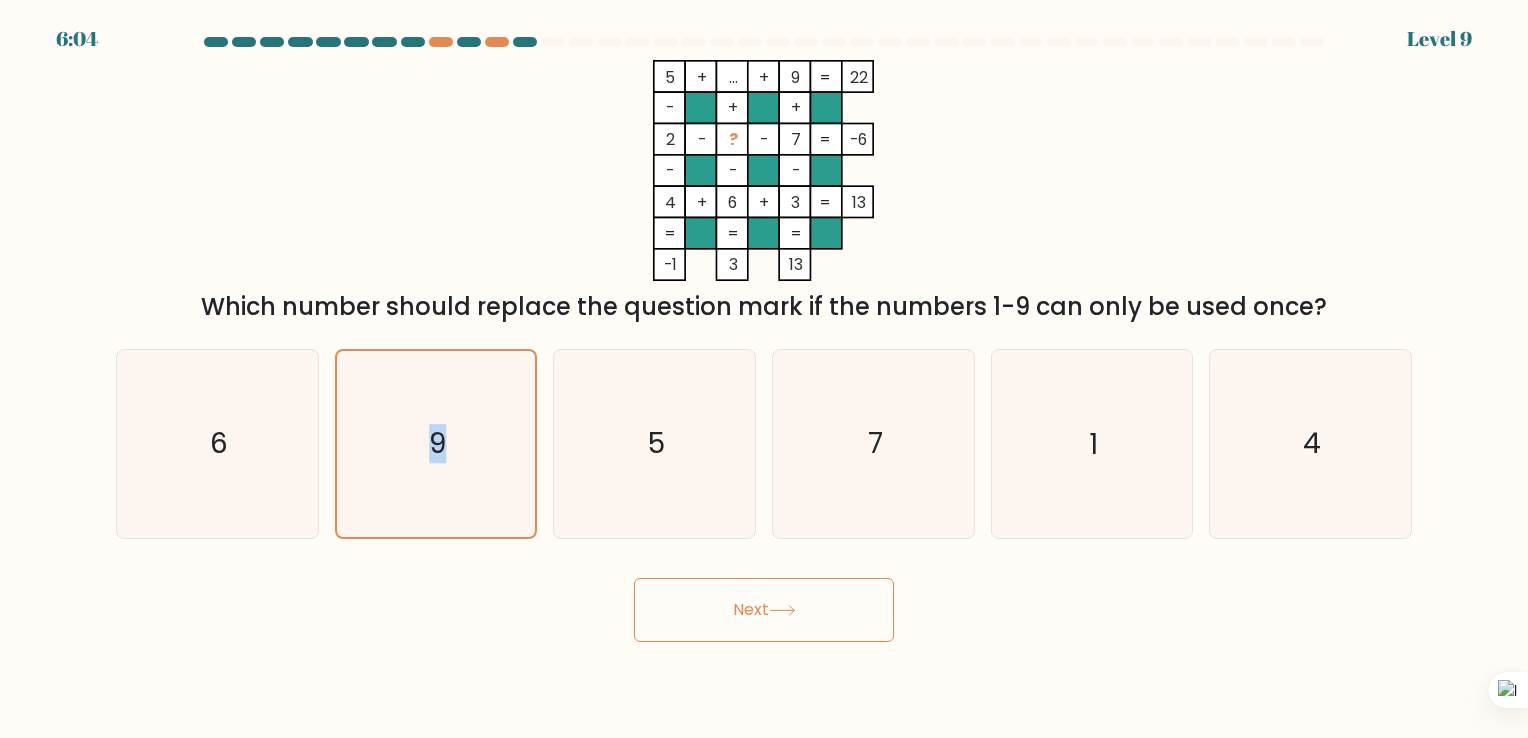 click on "Next" at bounding box center [764, 610] 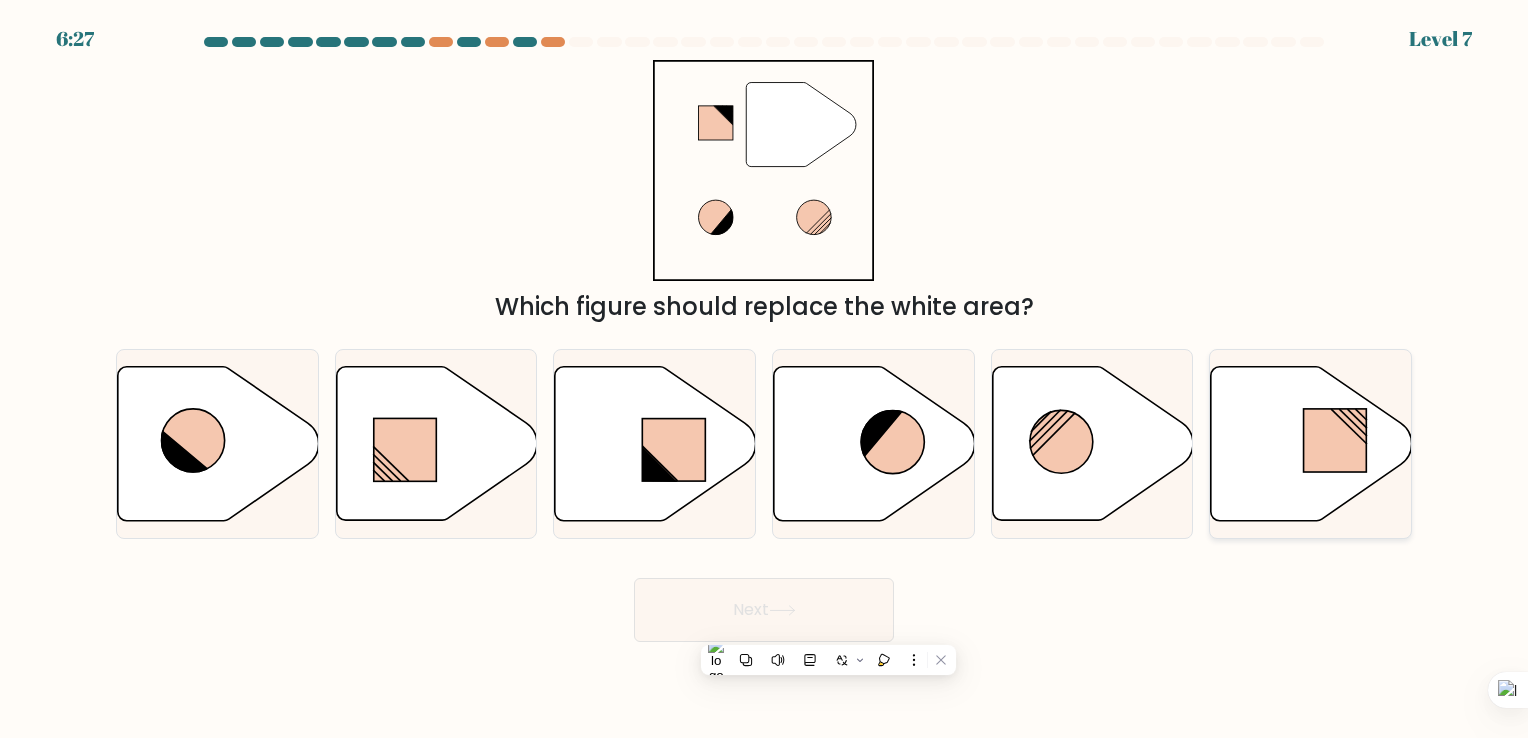 click 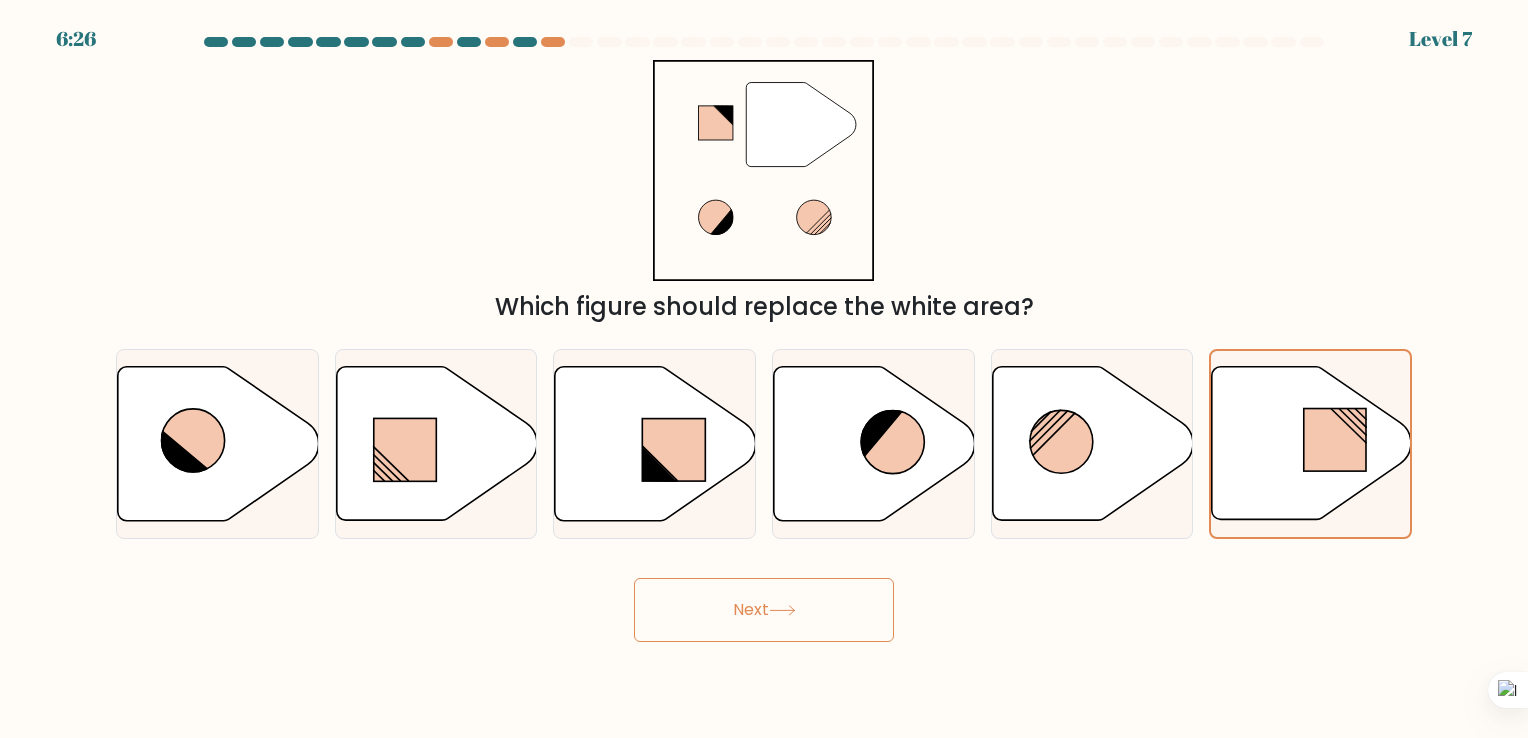 click on "Next" at bounding box center [764, 610] 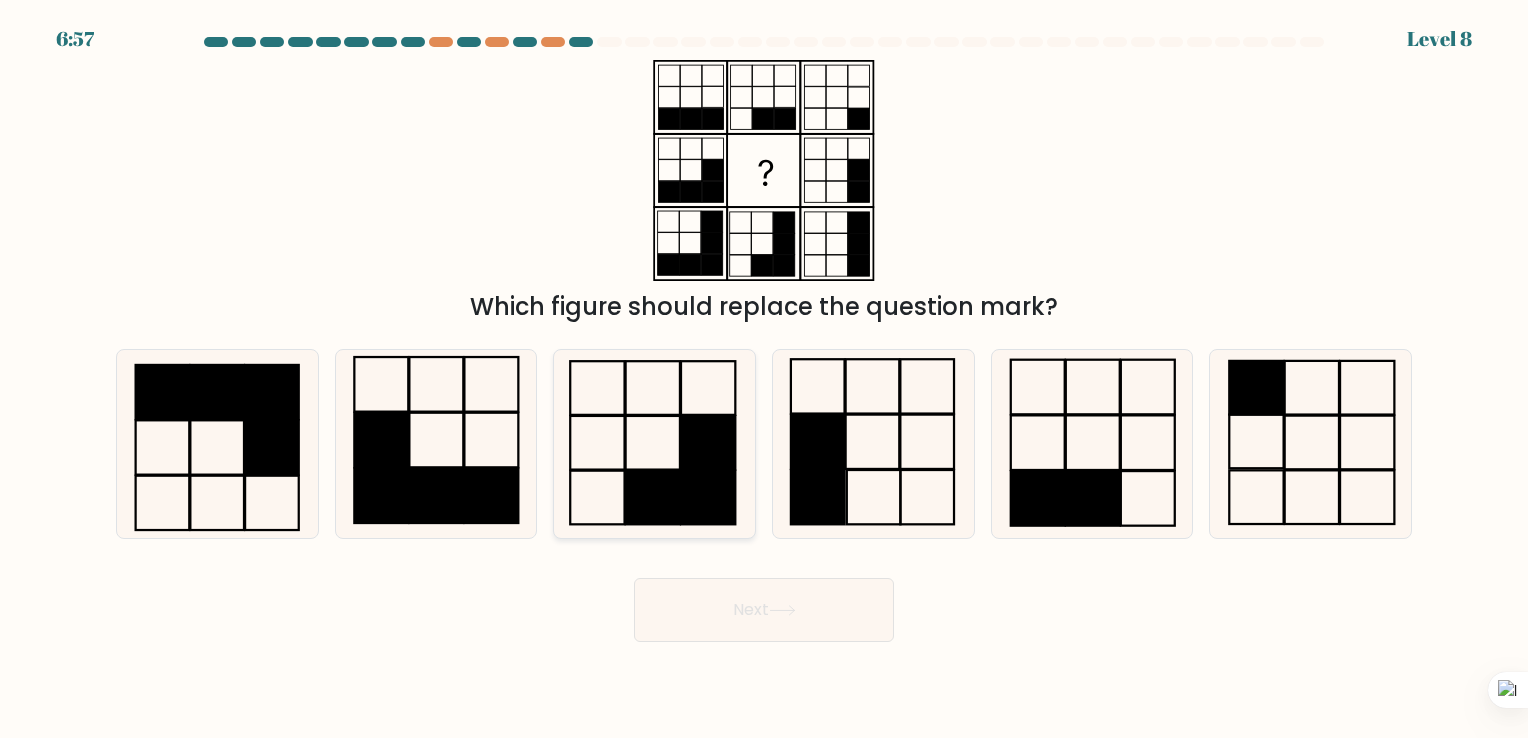click 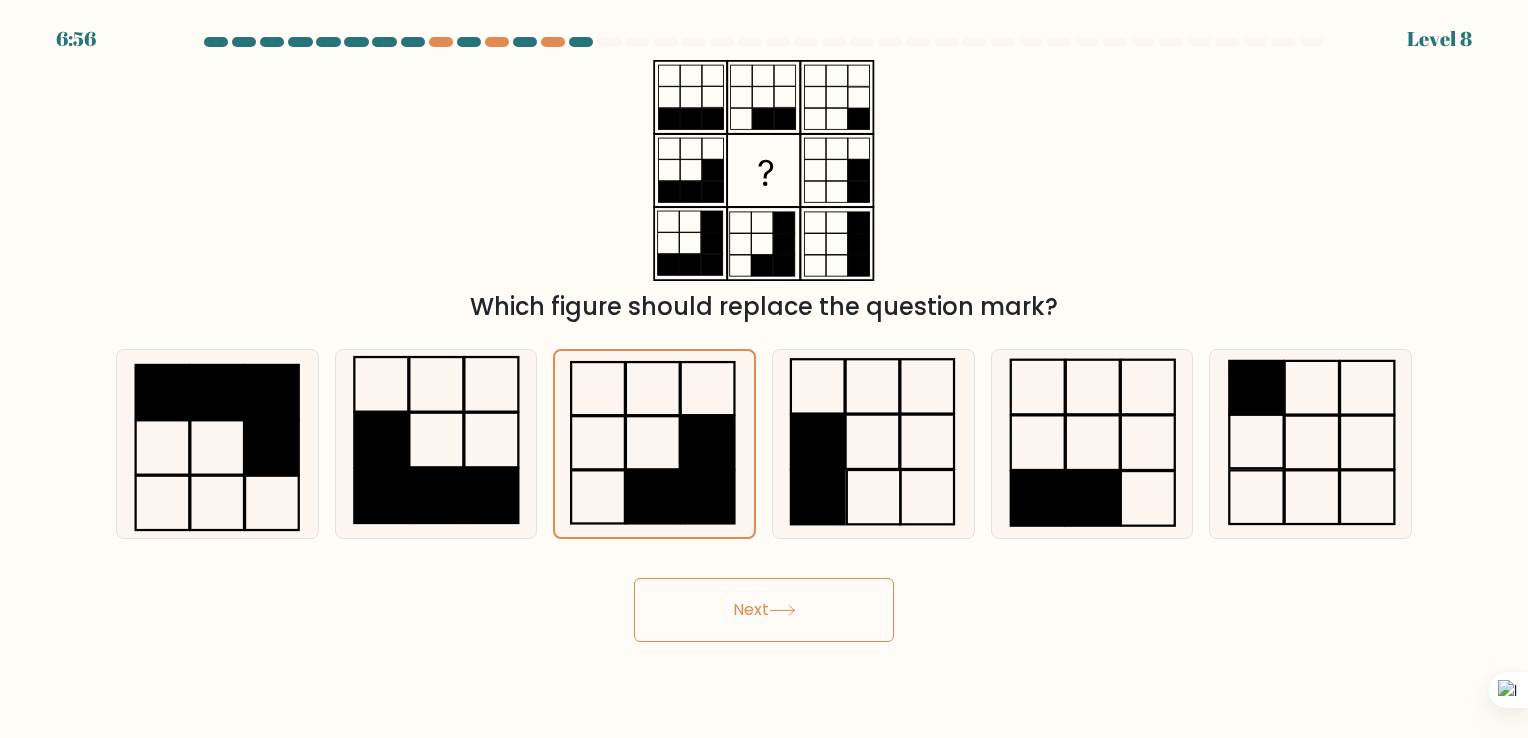click on "Next" at bounding box center (764, 610) 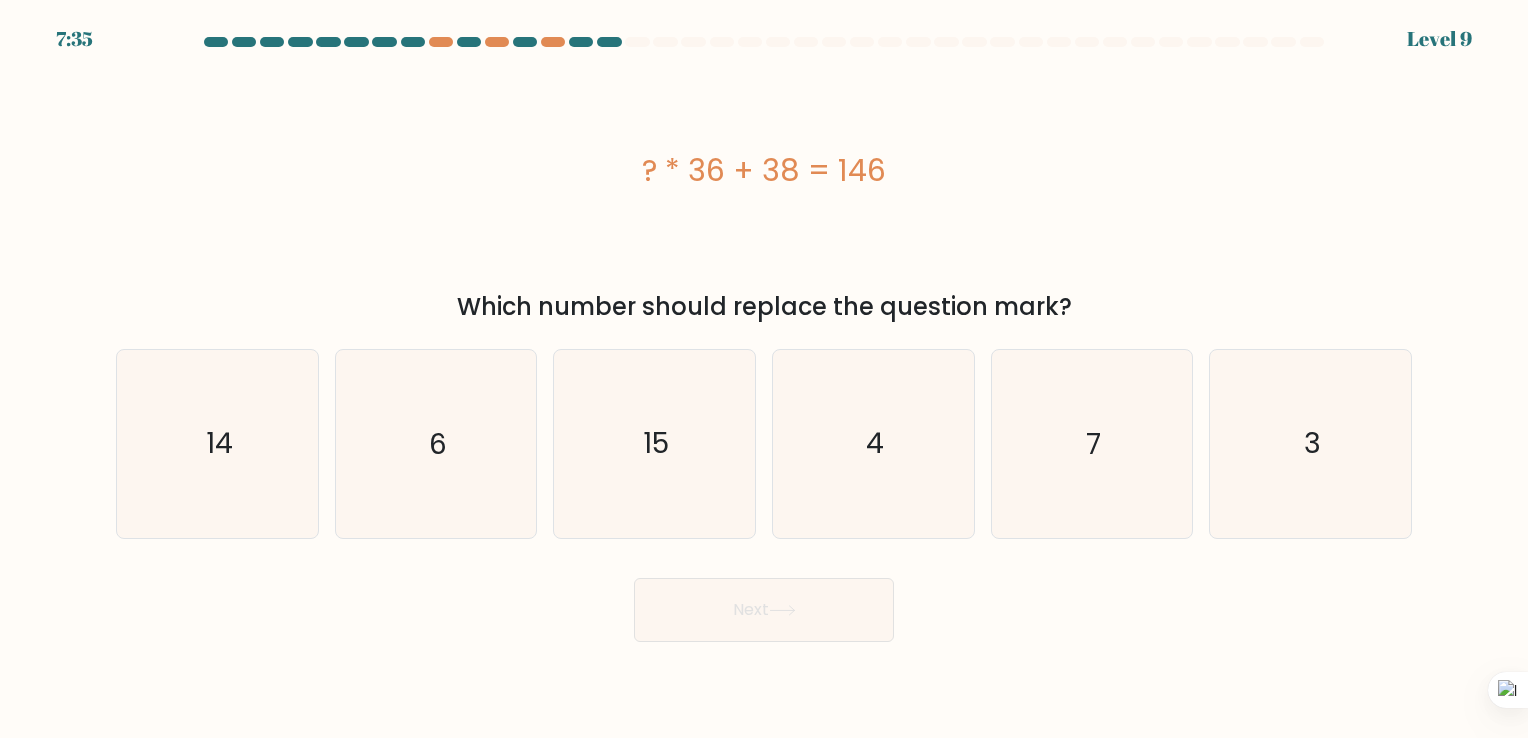 drag, startPoint x: 673, startPoint y: 156, endPoint x: 967, endPoint y: 178, distance: 294.822 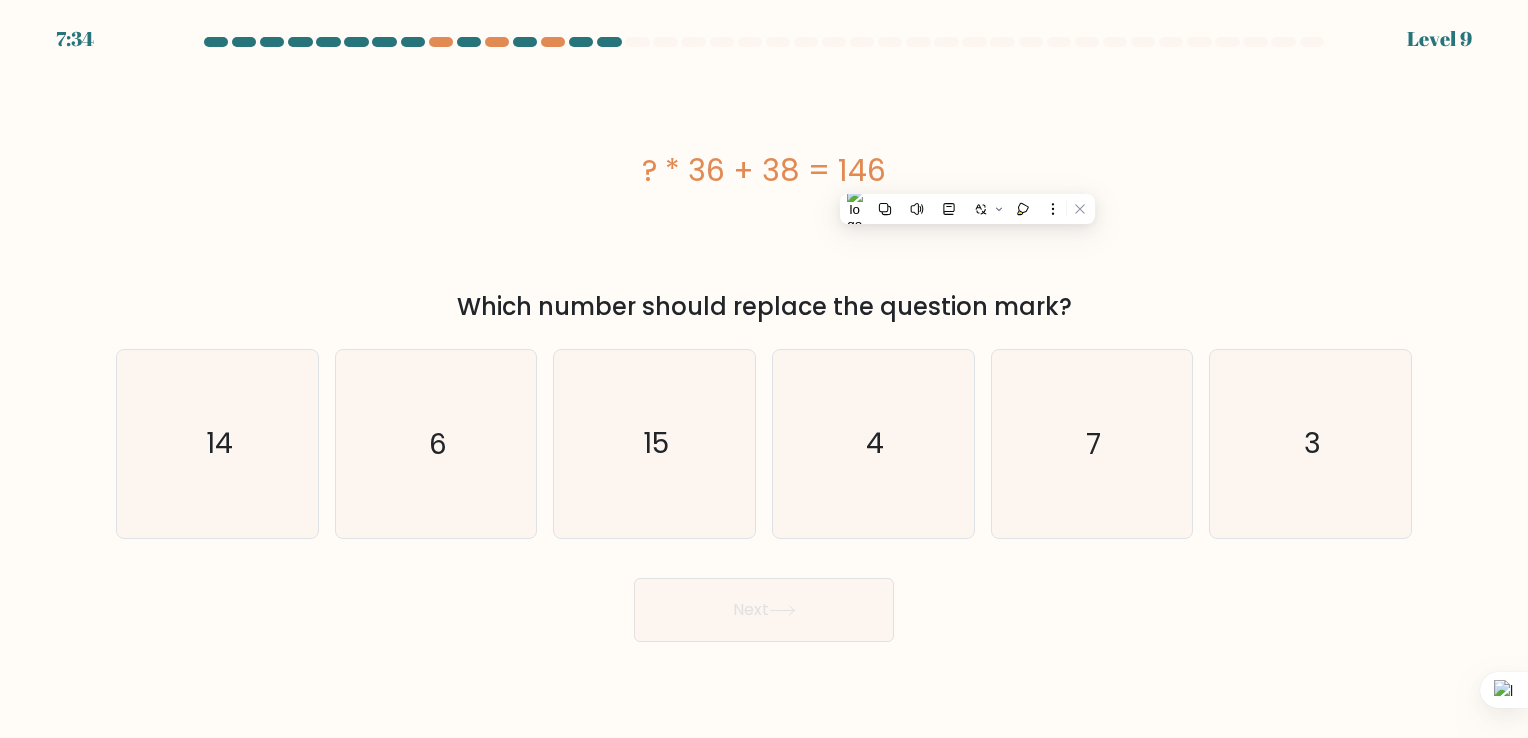 copy on "? * 36 + 38 = 146" 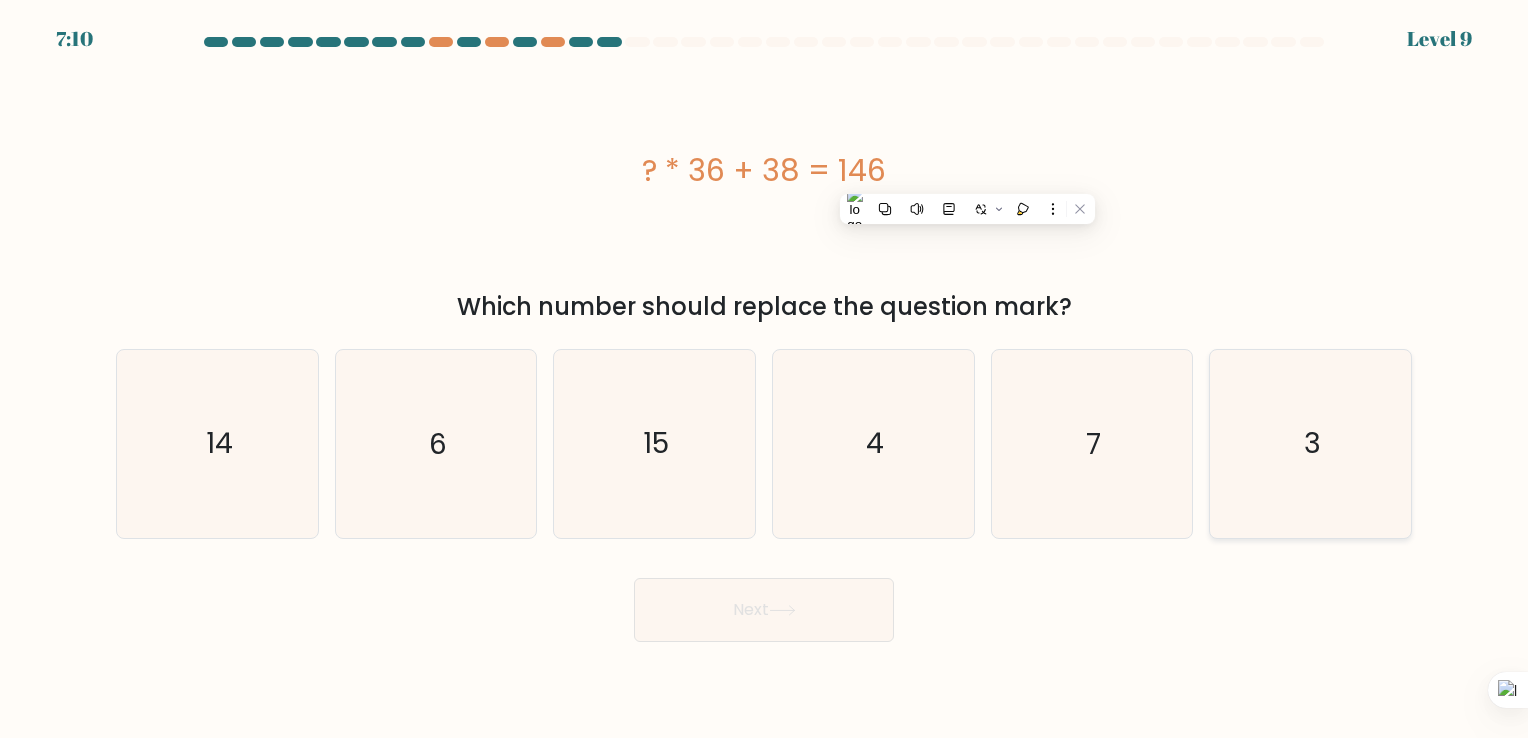 click on "3" 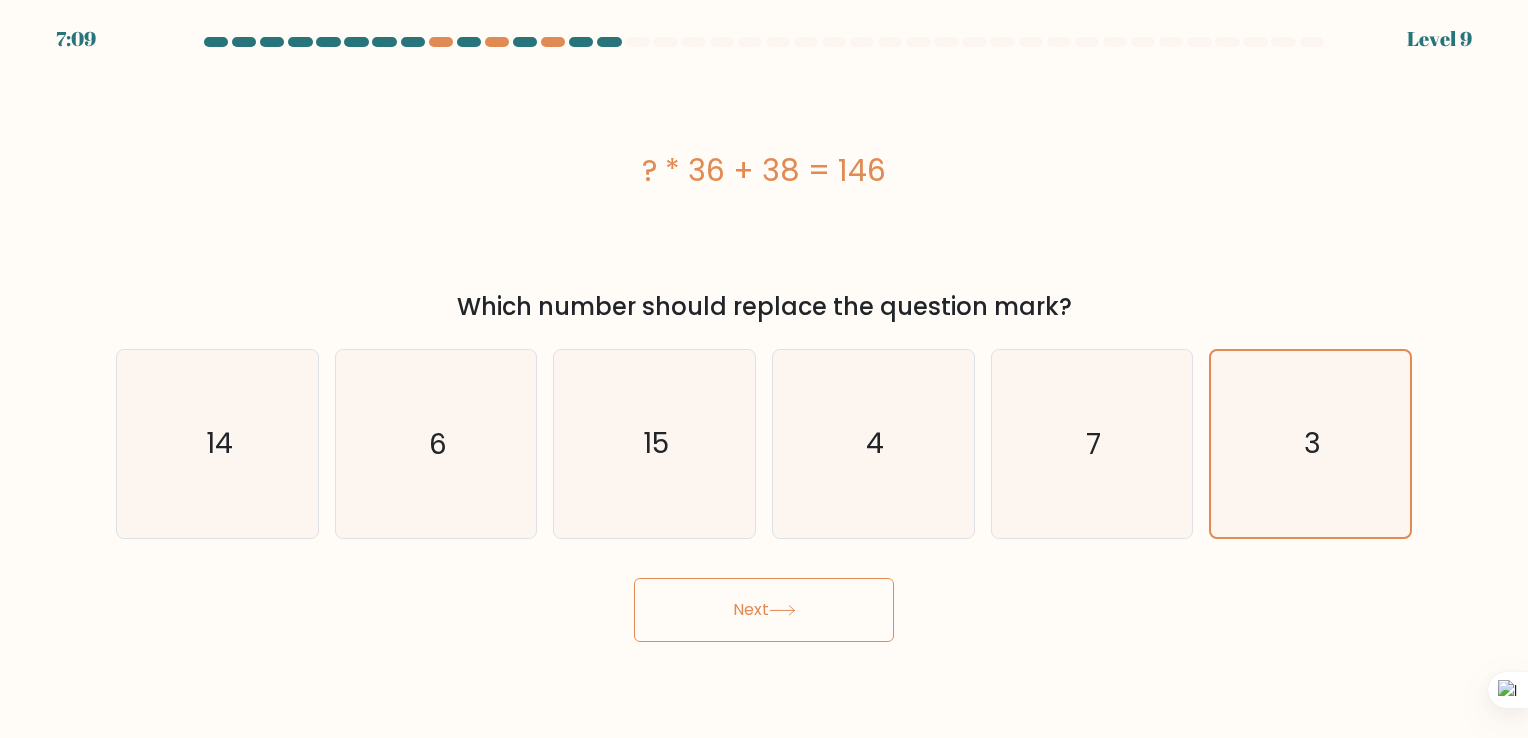 click on "Next" at bounding box center [764, 610] 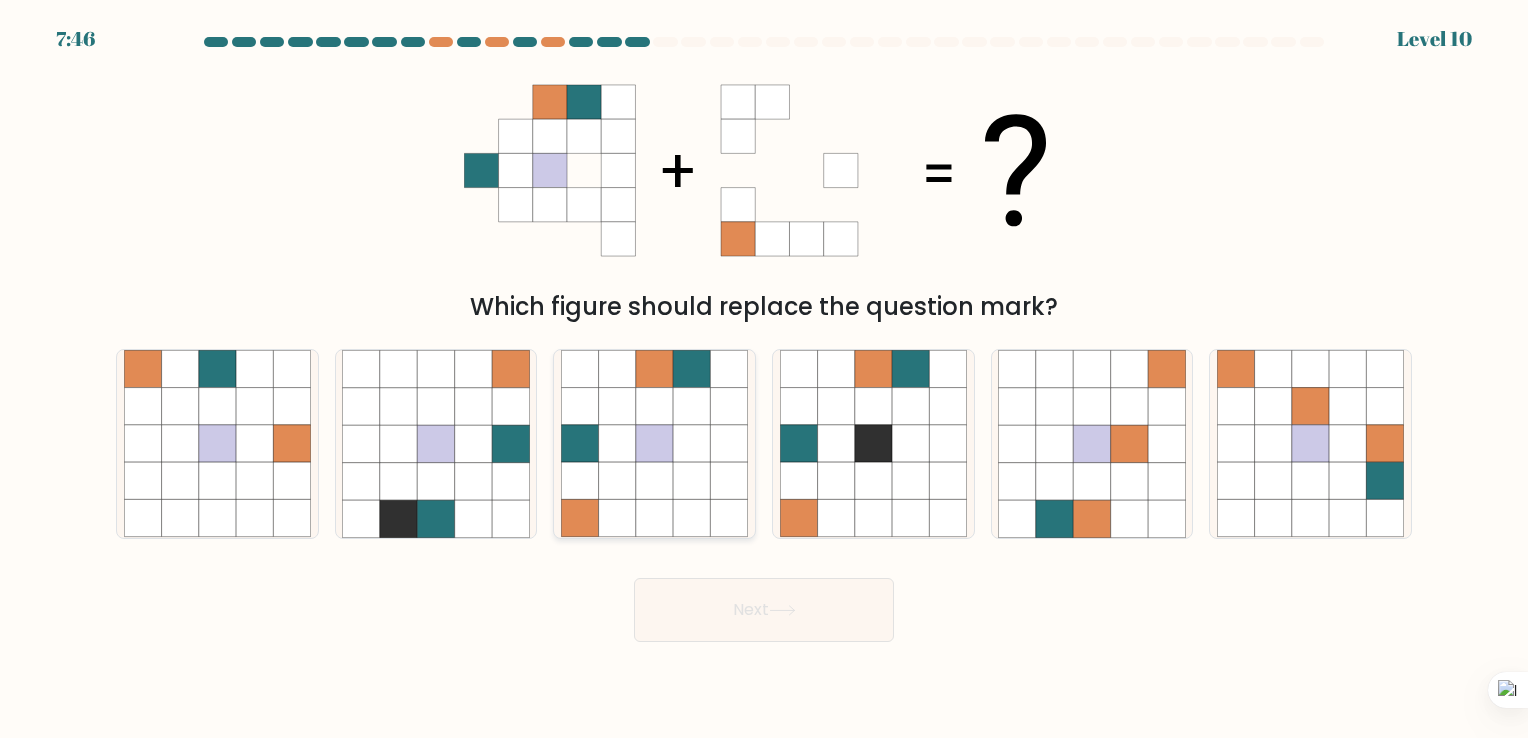 click 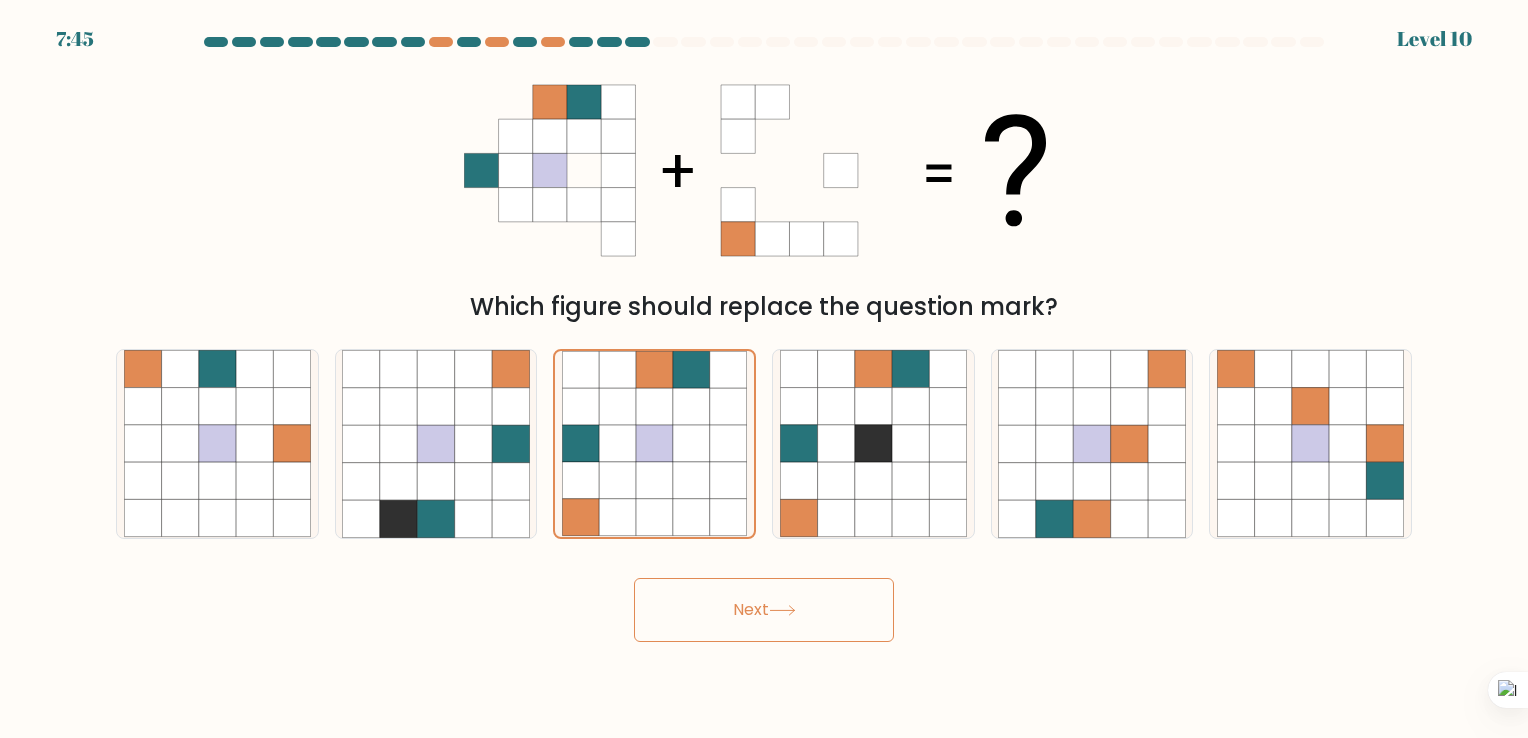 click on "Next" at bounding box center [764, 610] 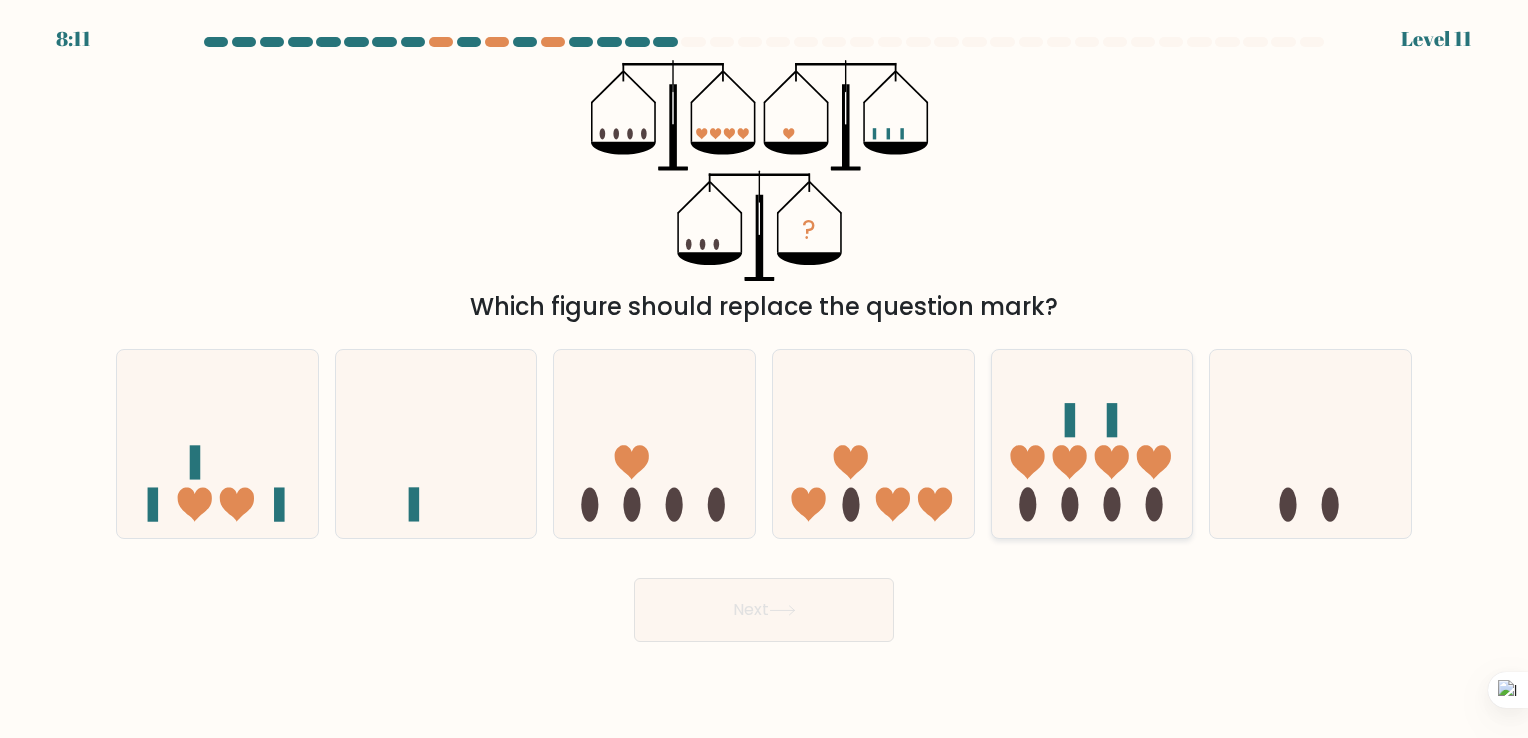 click 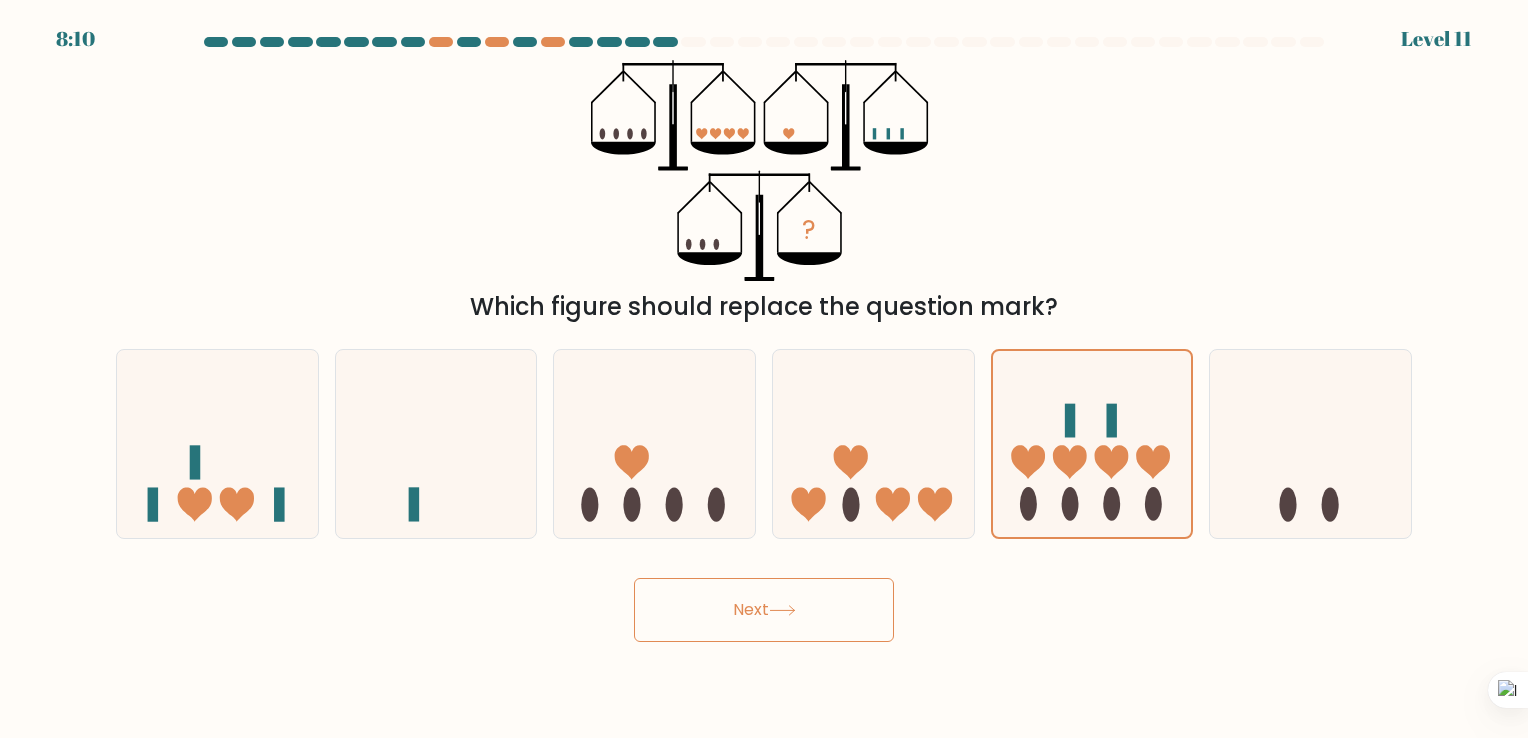 click on "Next" at bounding box center (764, 610) 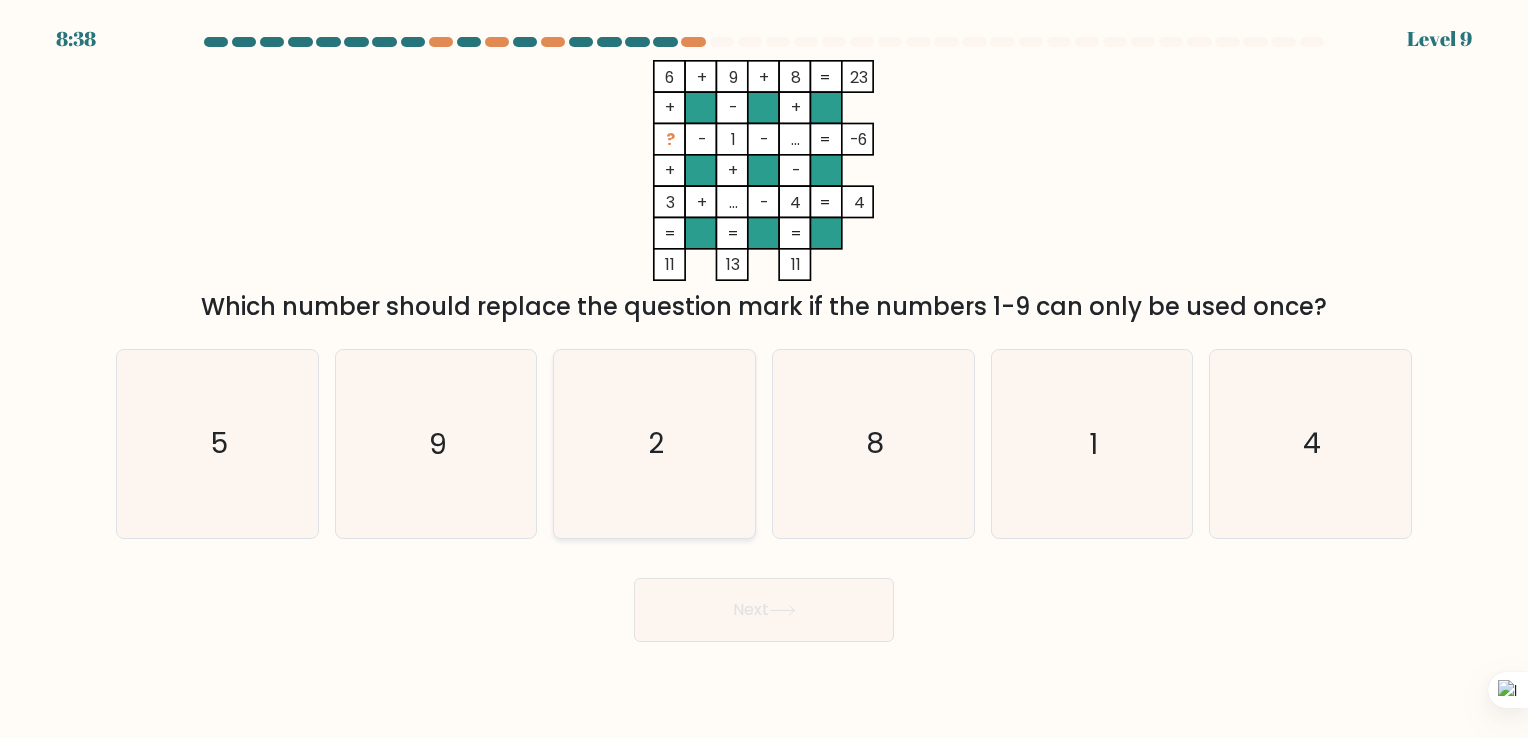 click on "2" 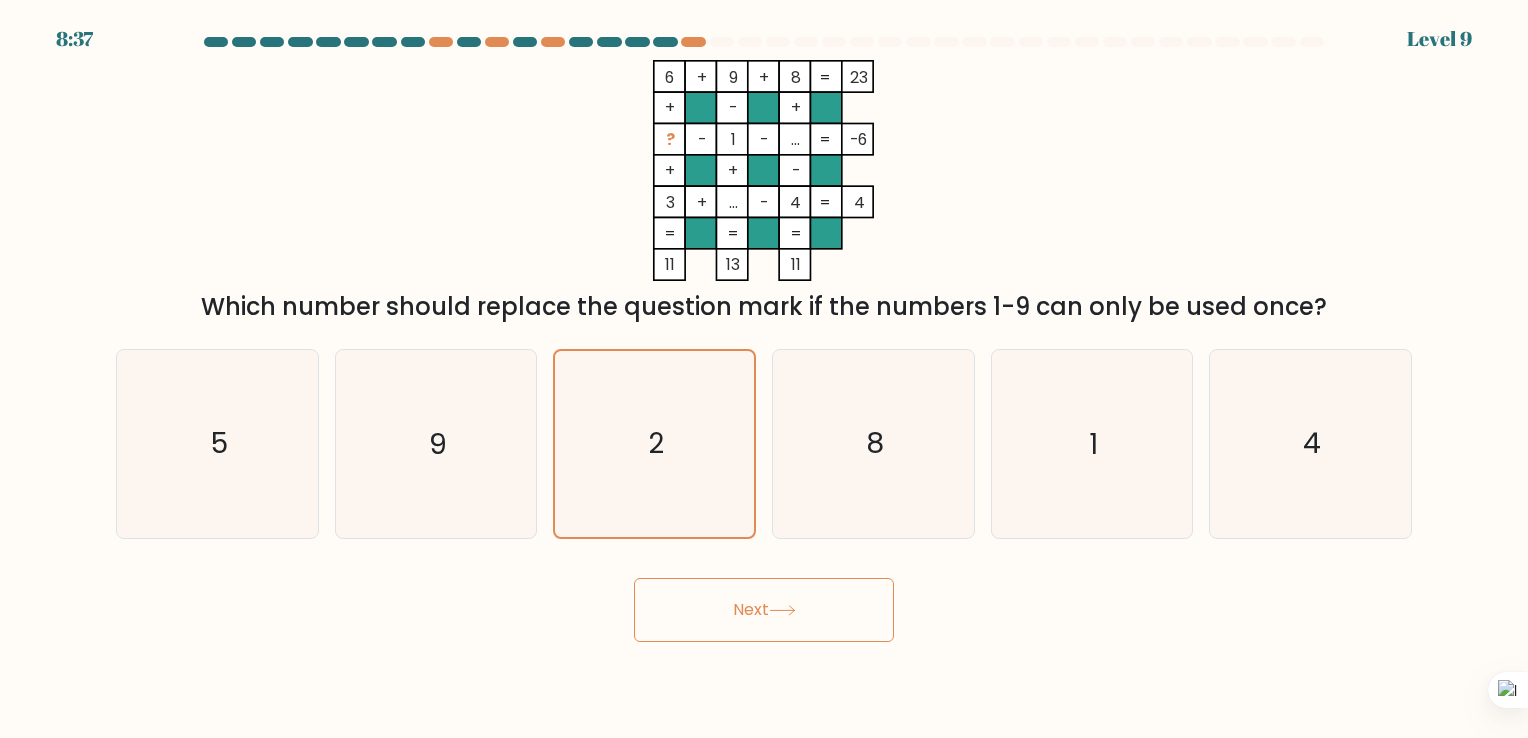 click on "Next" at bounding box center [764, 610] 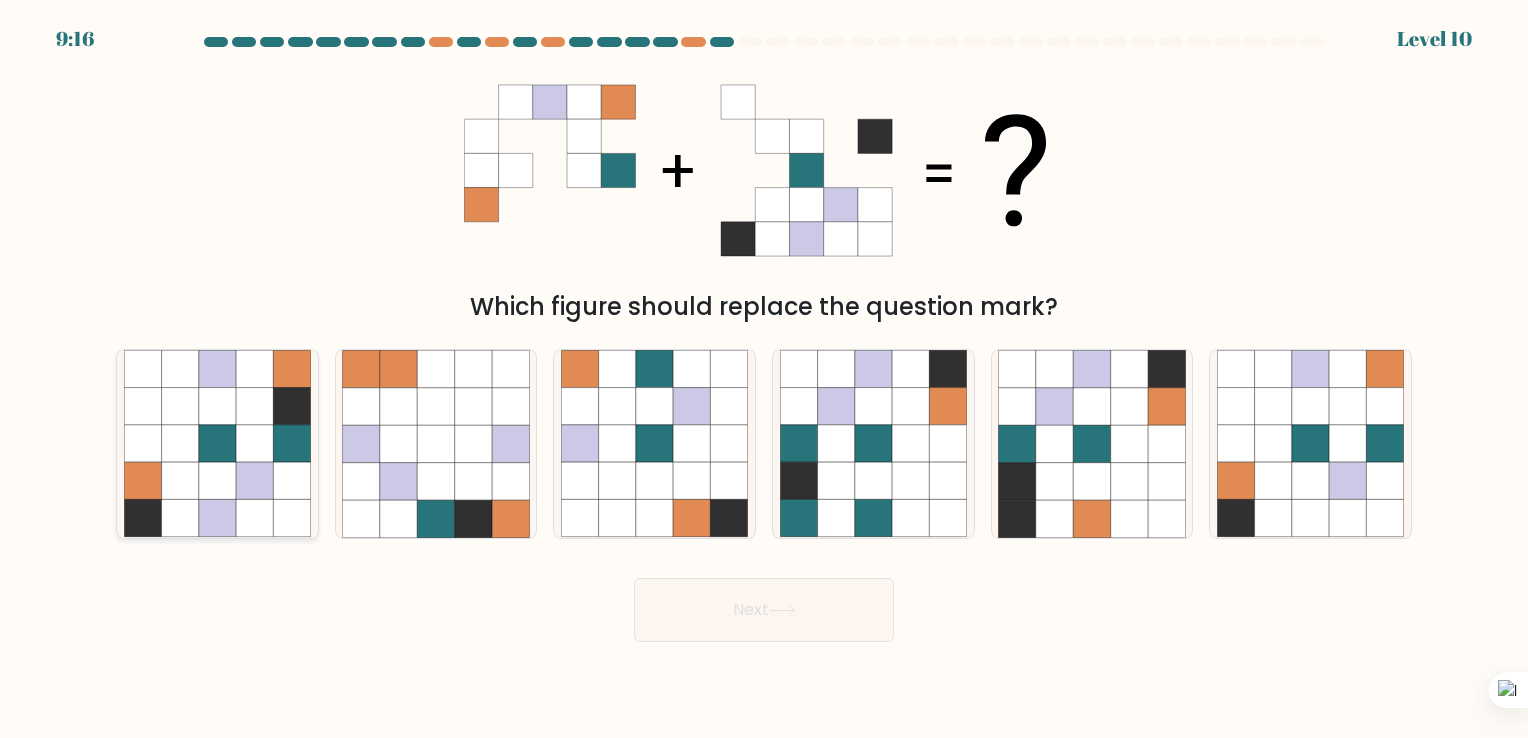 click 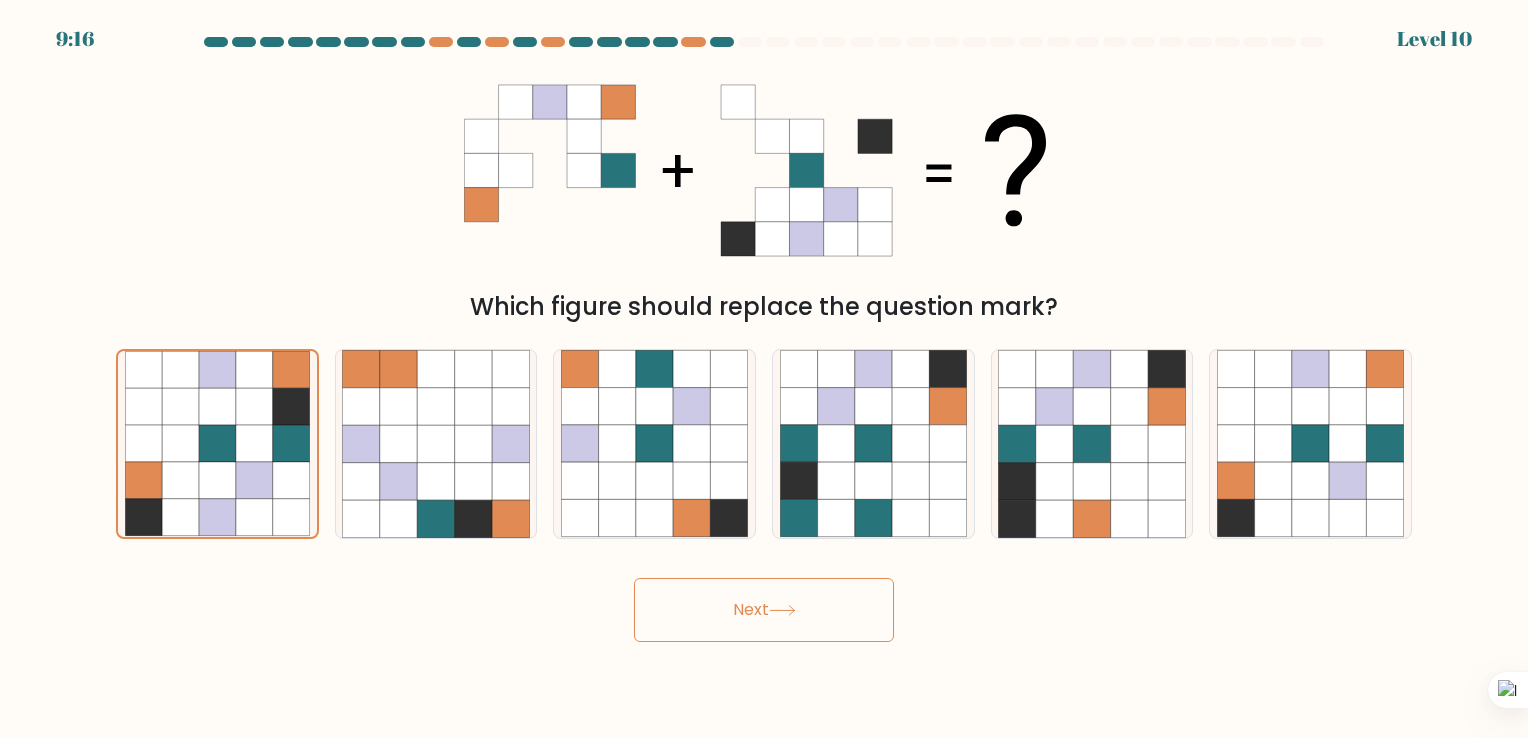 click on "Next" at bounding box center (764, 610) 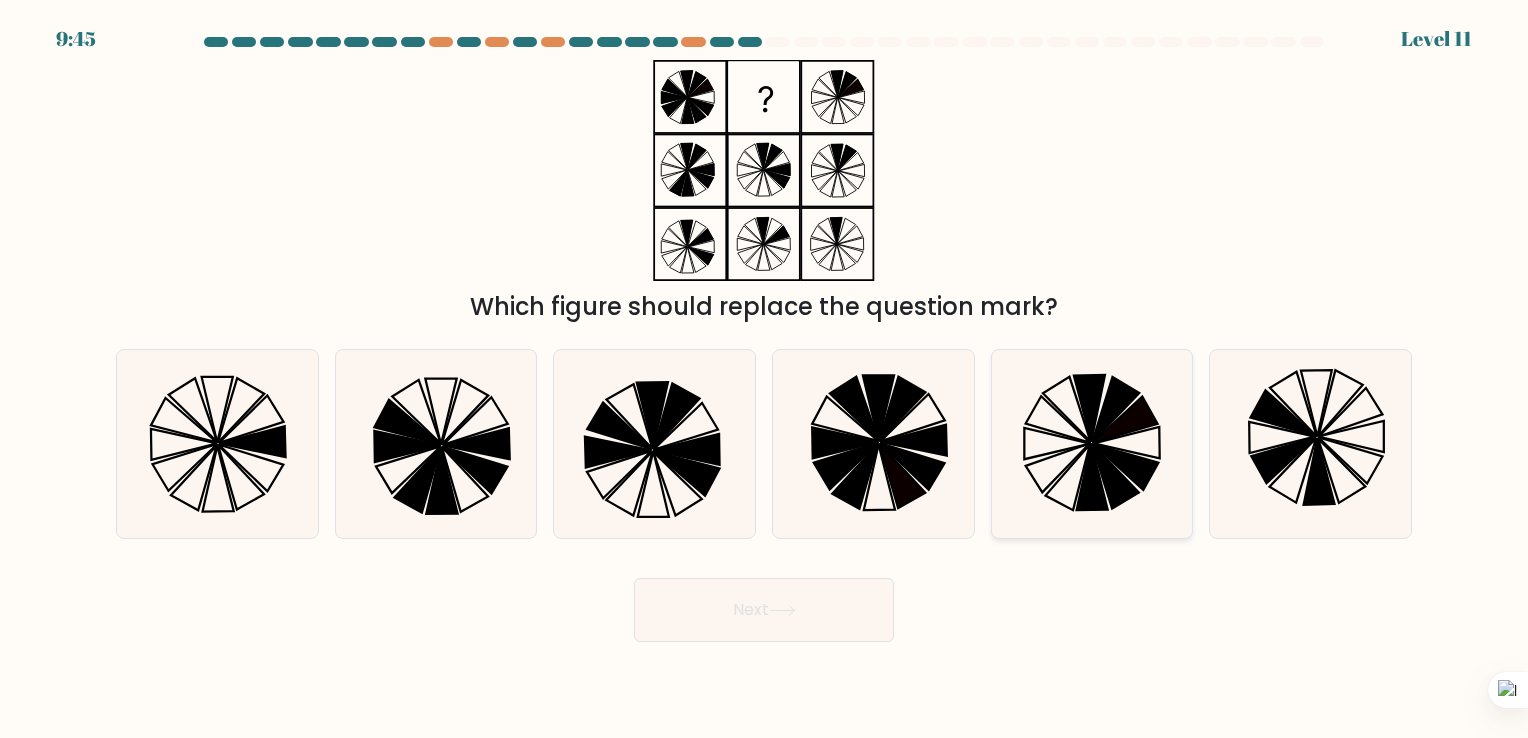 click 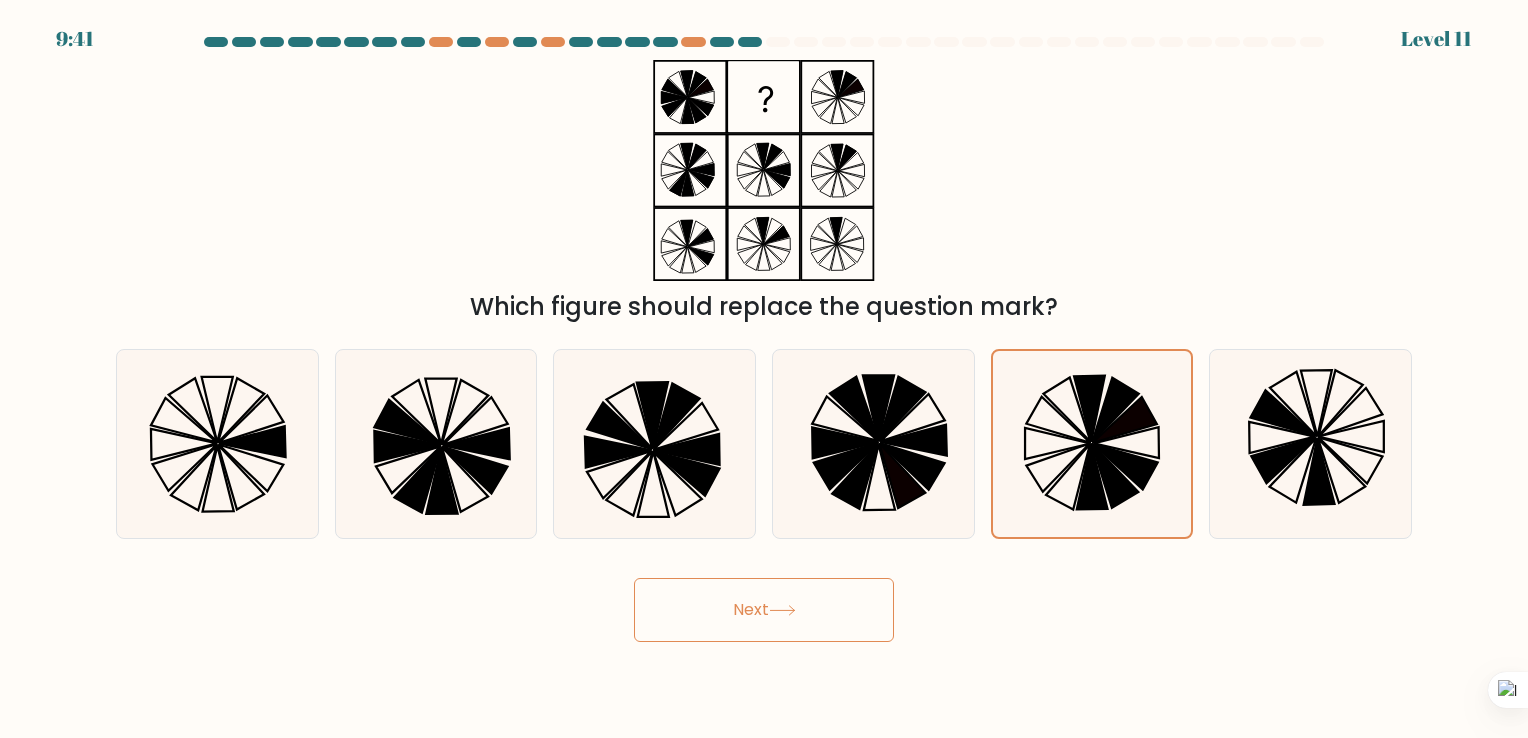 click on "Next" at bounding box center (764, 610) 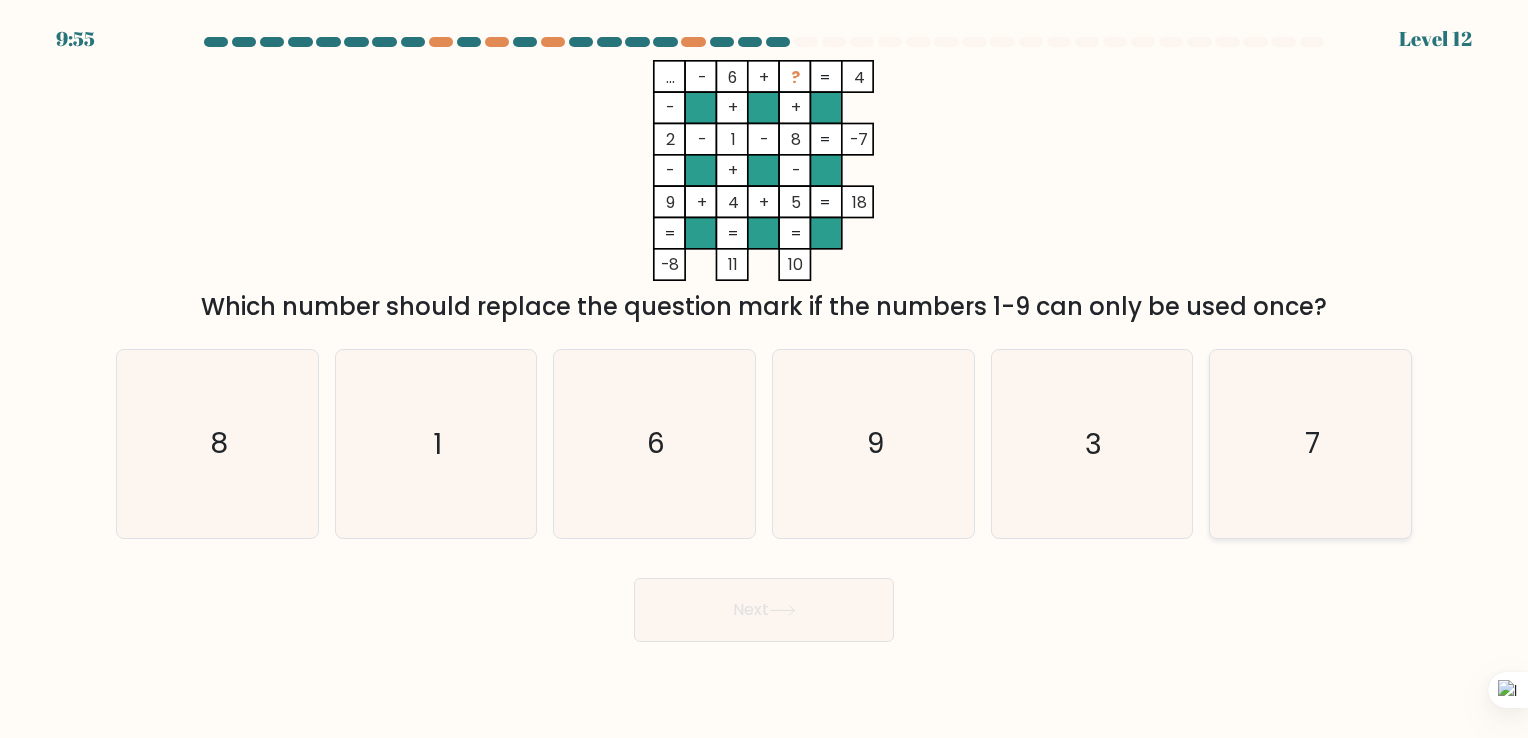 click on "7" 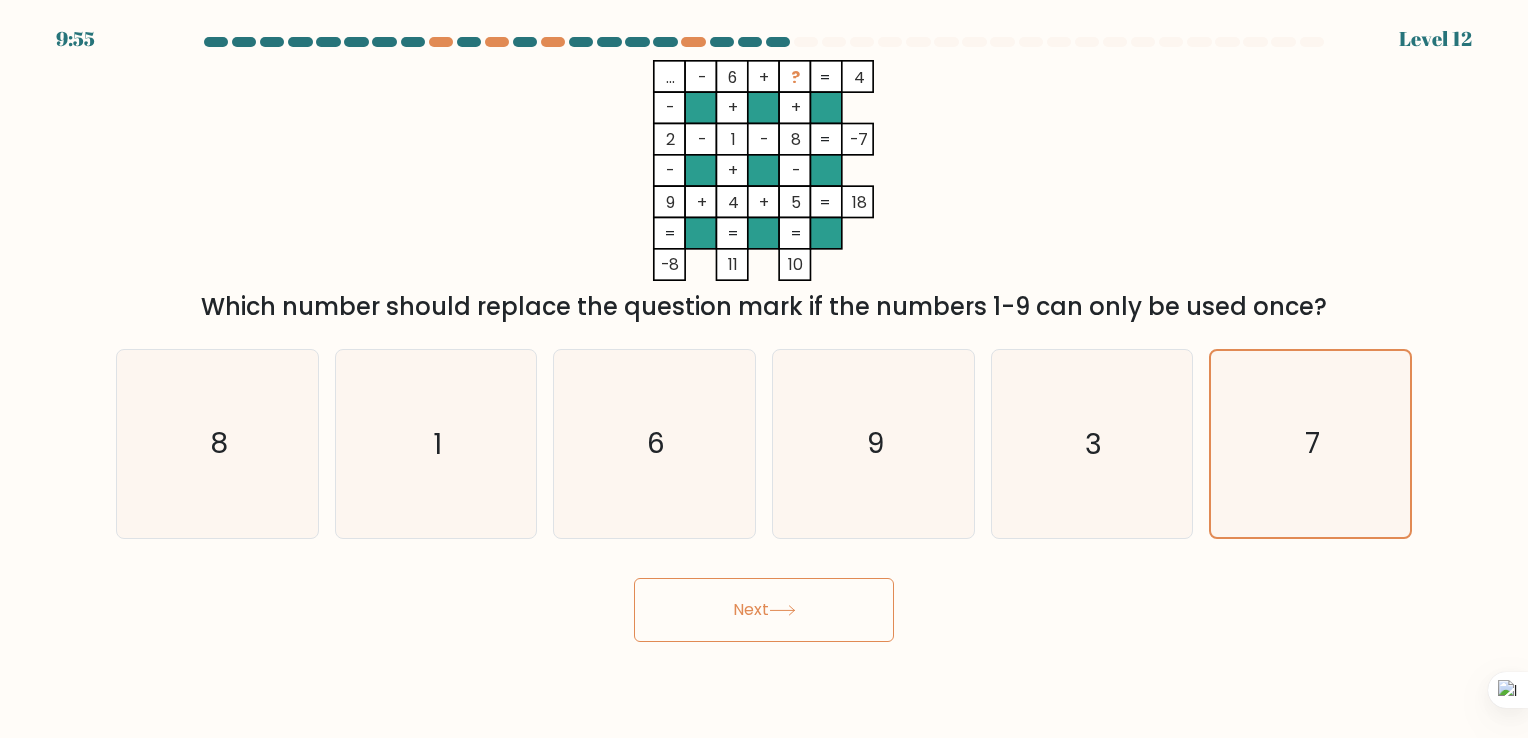 click on "Next" at bounding box center [764, 610] 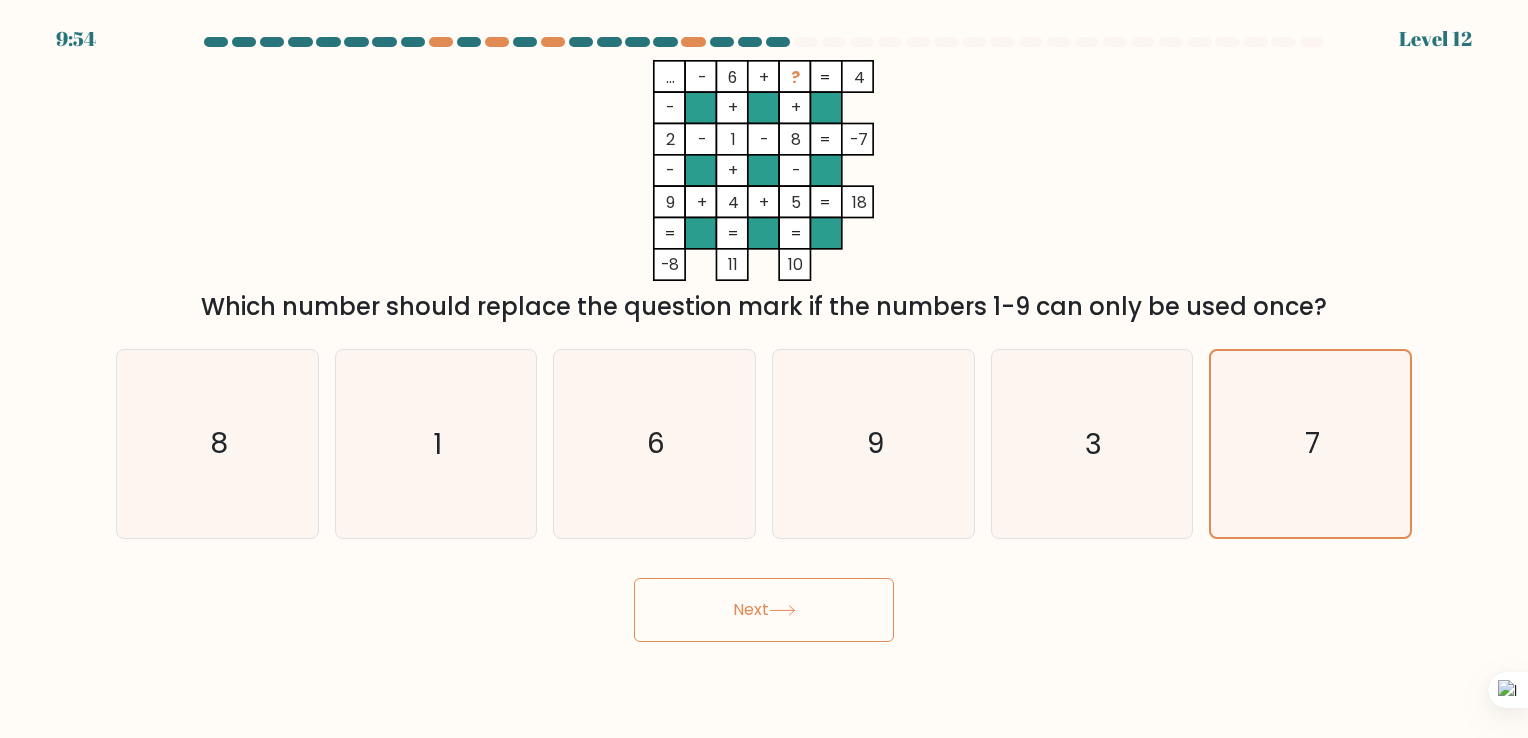 click on "Next" at bounding box center (764, 610) 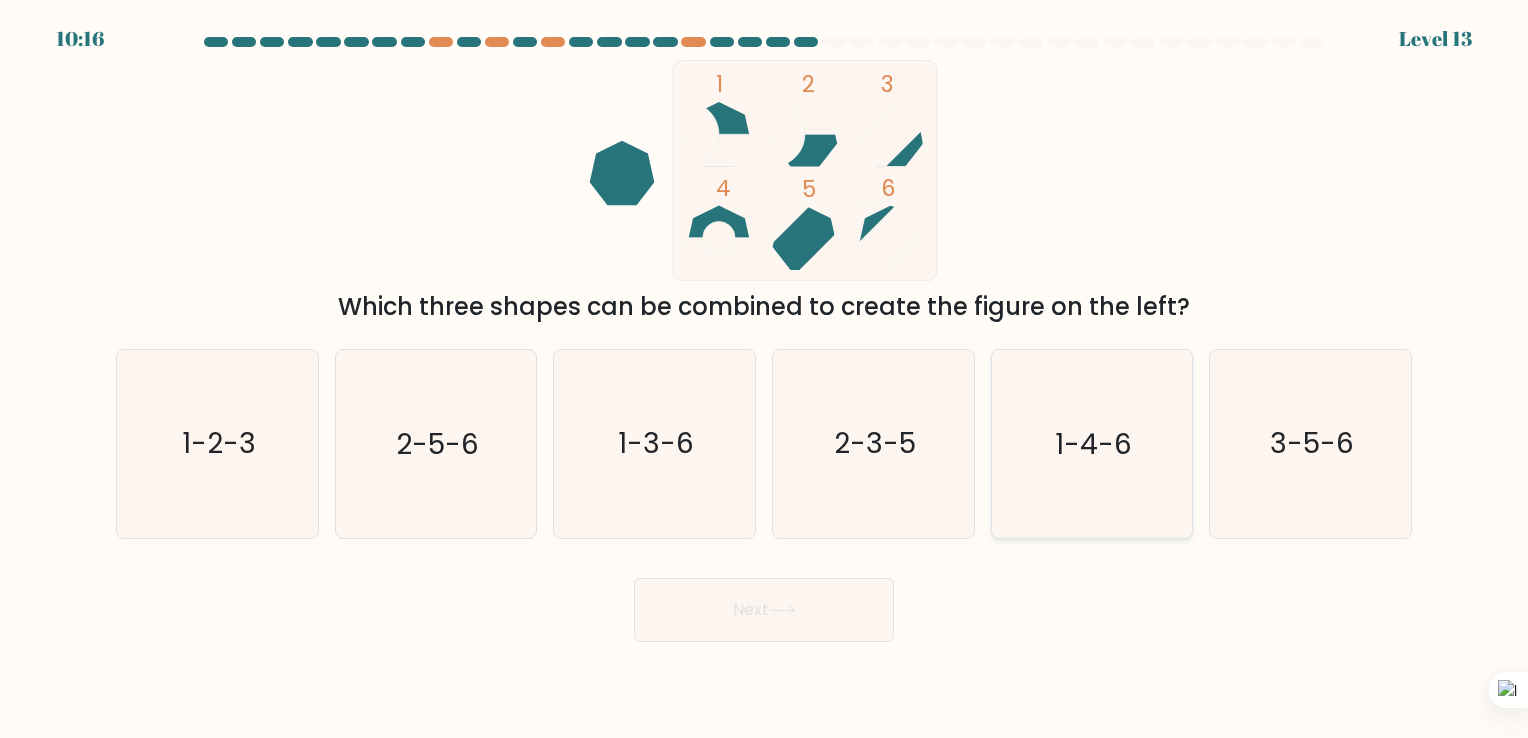 click on "1-4-6" 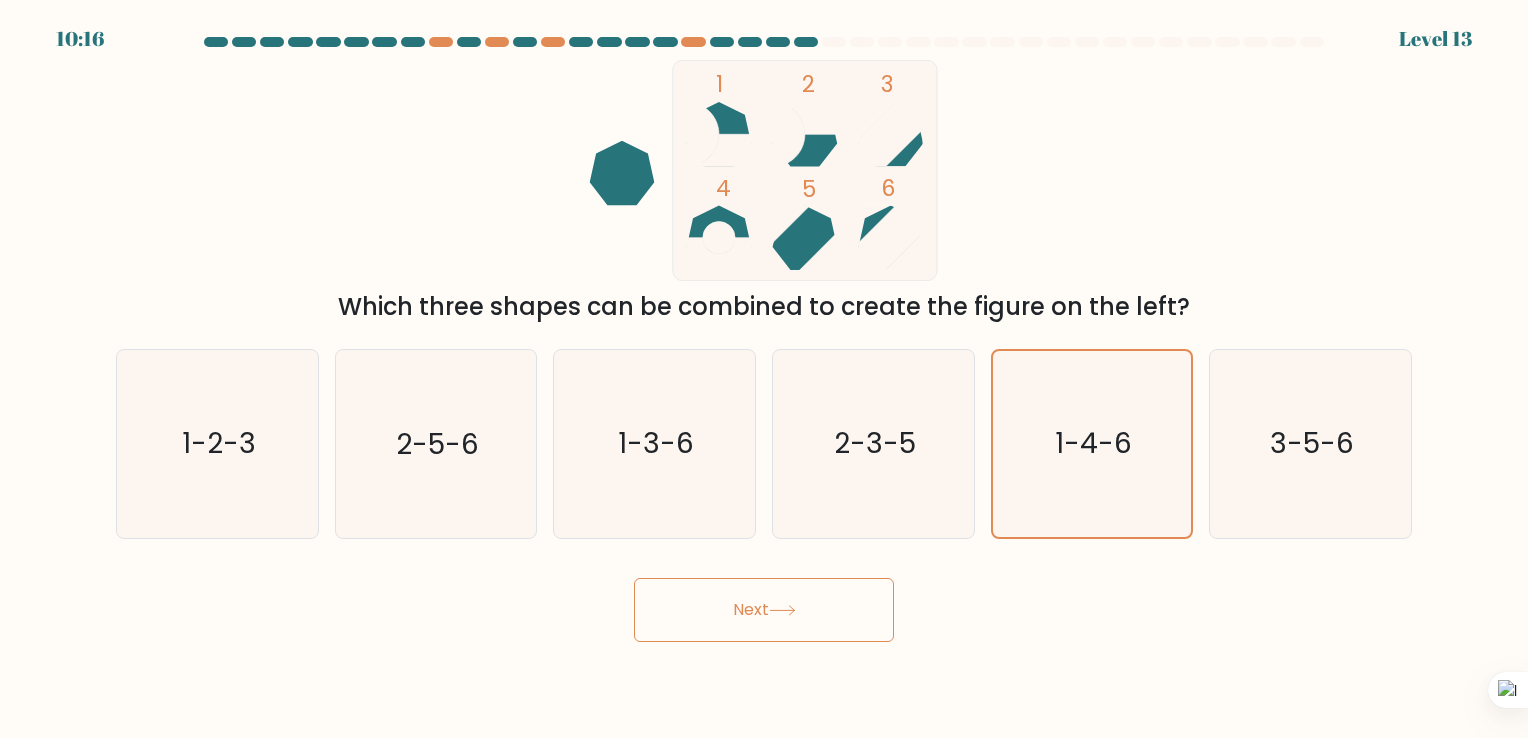 click 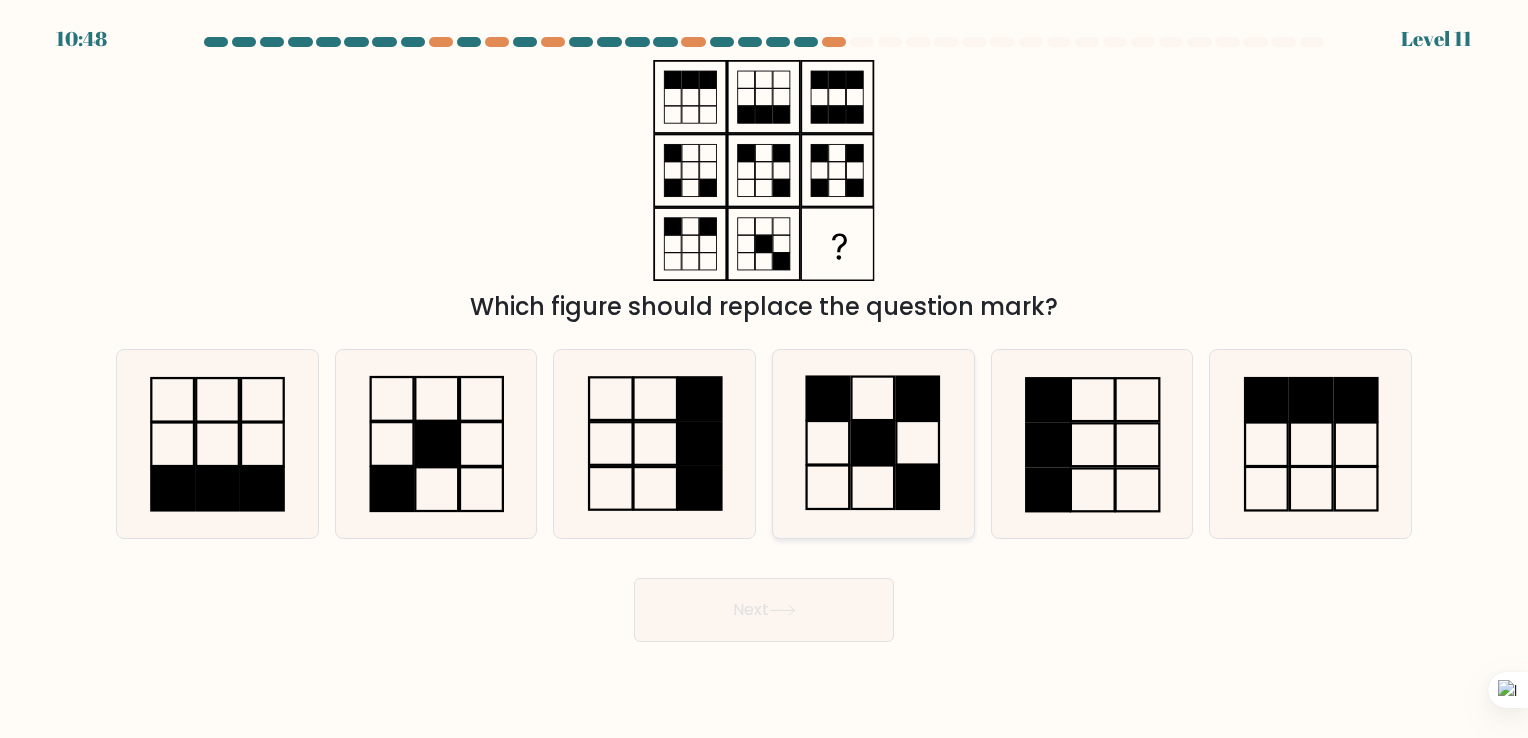 click 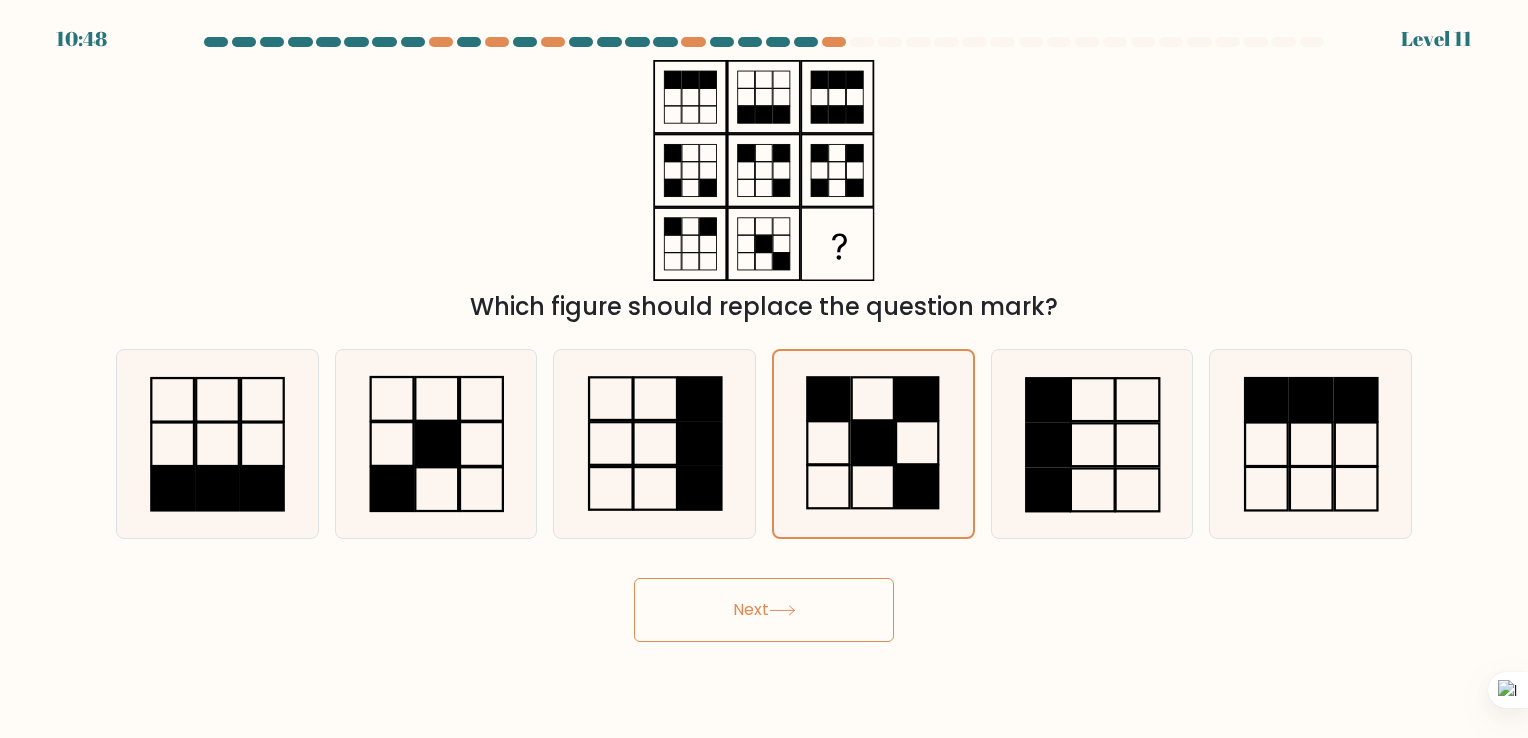 click on "Next" at bounding box center [764, 602] 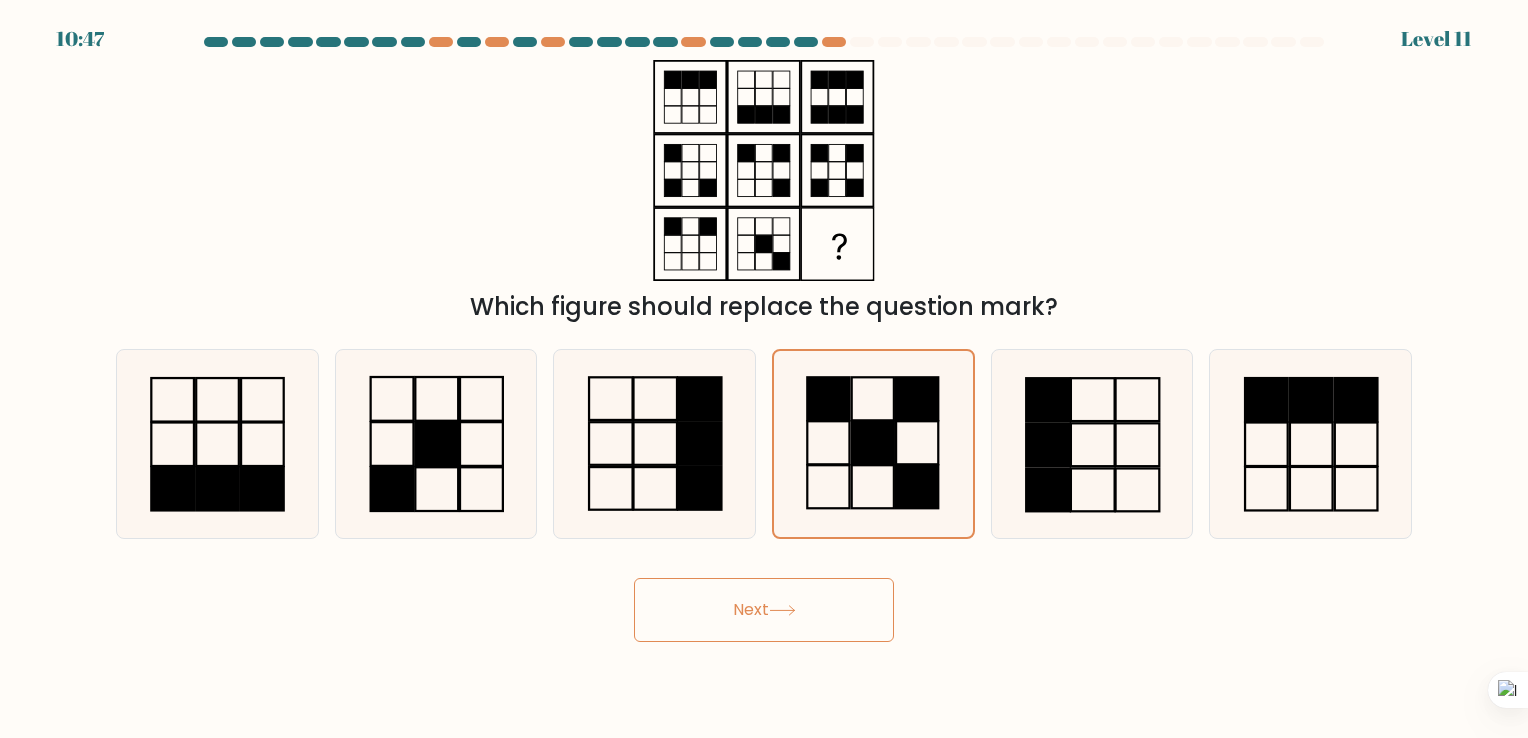 click on "Next" at bounding box center (764, 610) 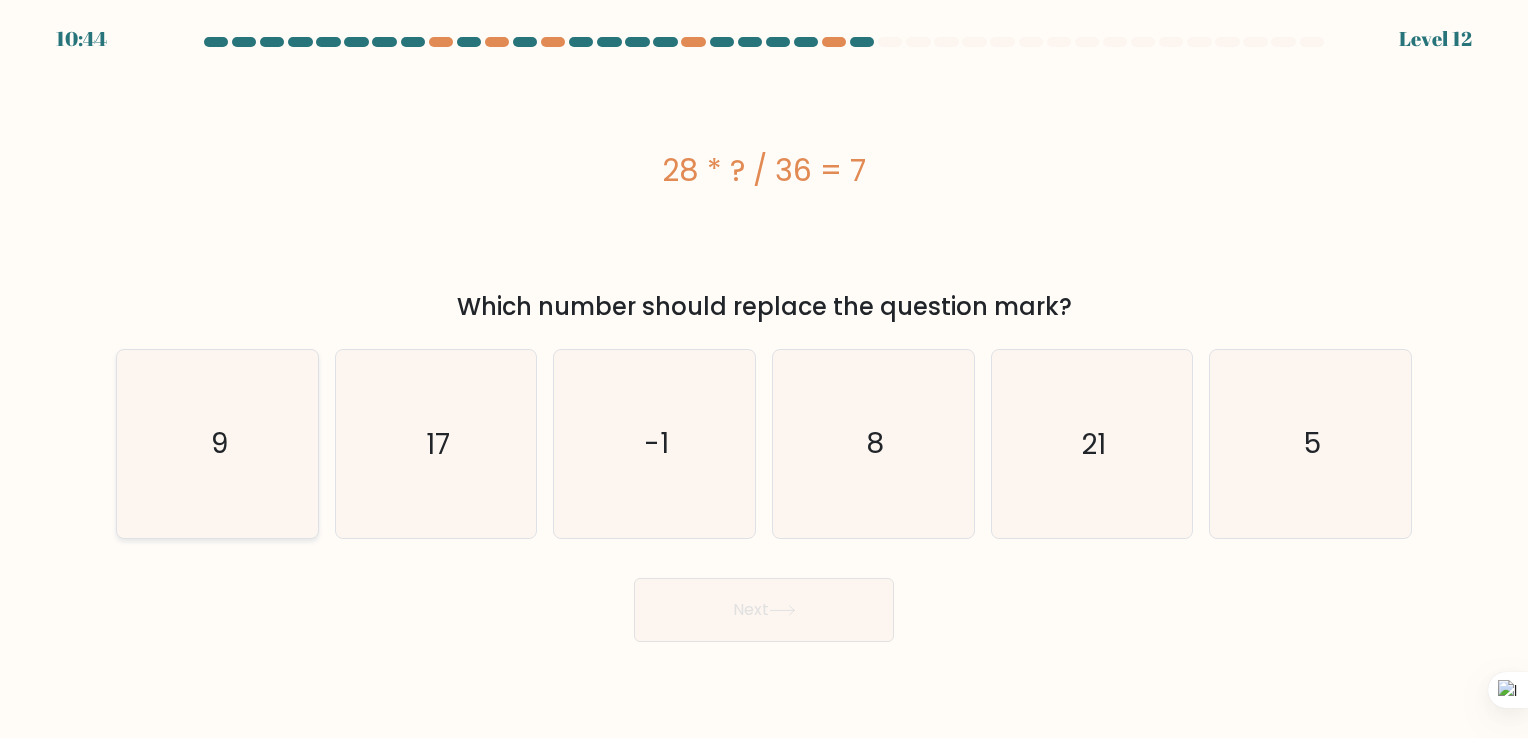click on "9" 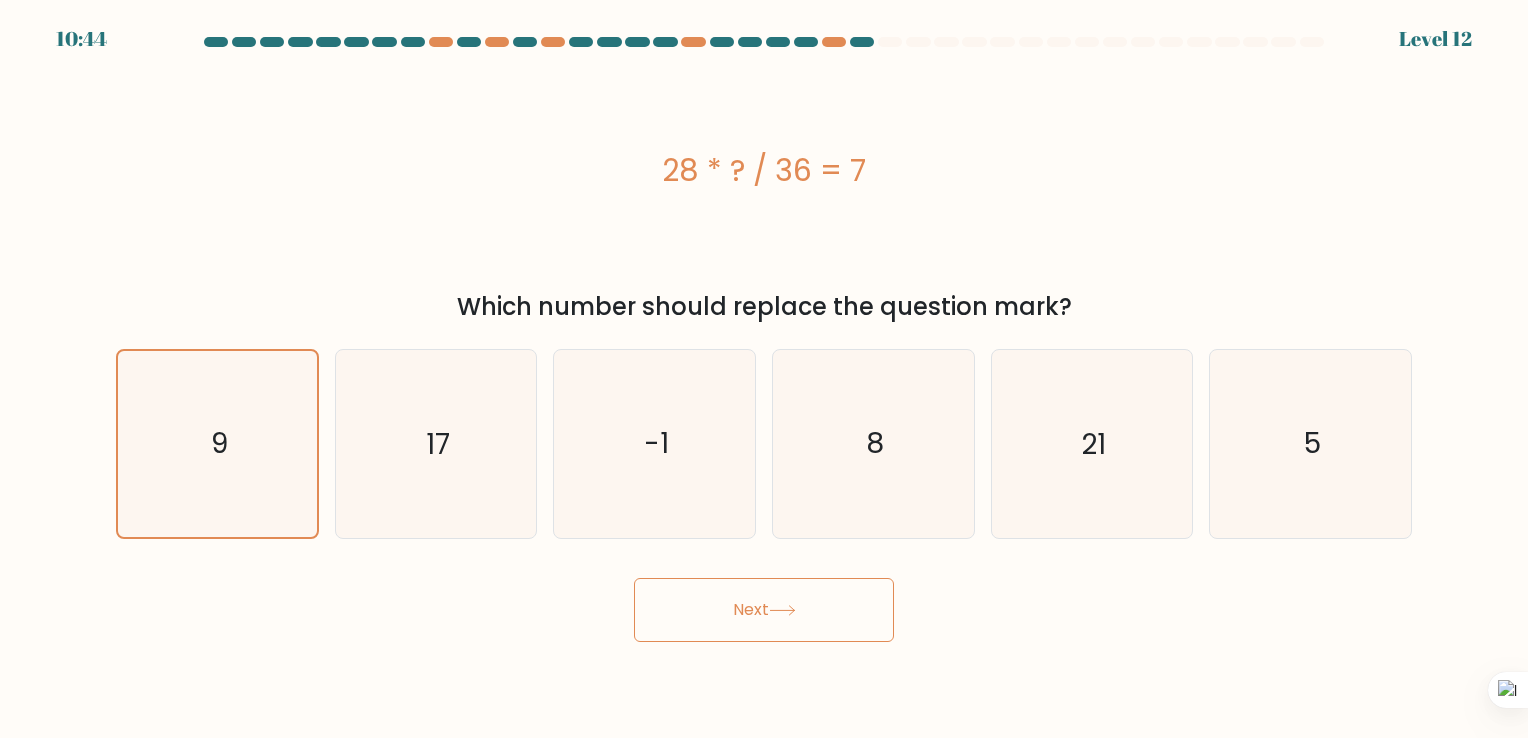 click on "Next" at bounding box center (764, 610) 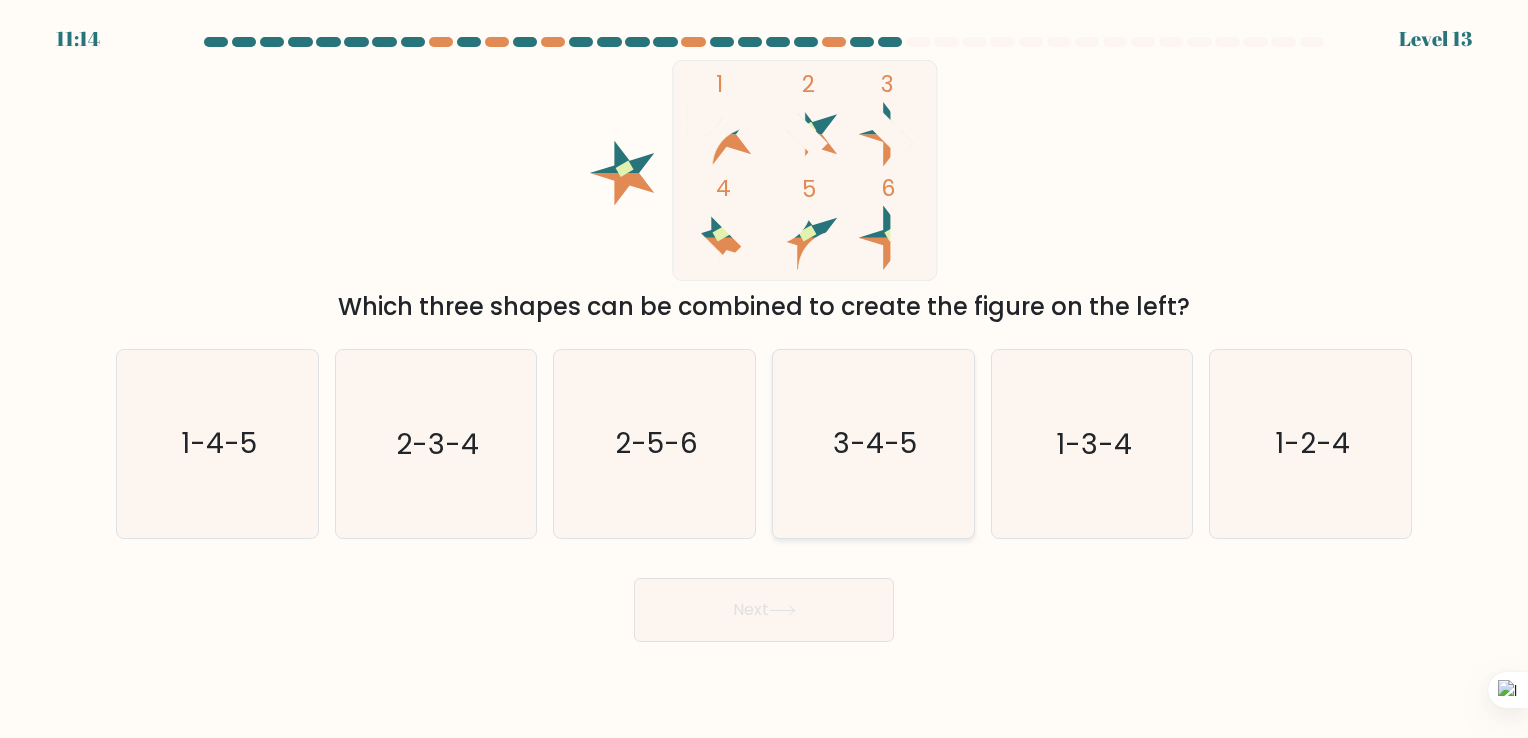 click on "3-4-5" 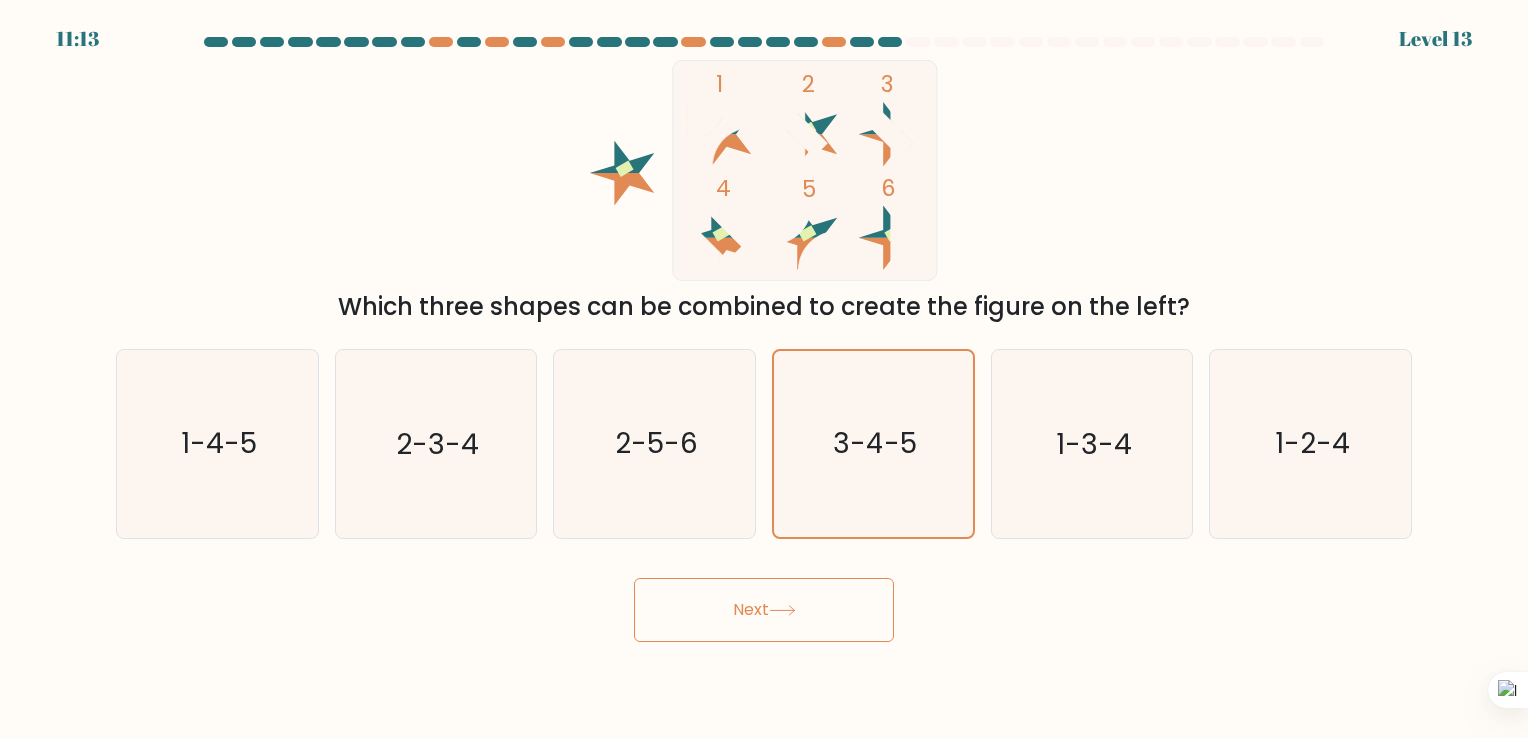 click on "11:13
Level 13" at bounding box center [764, 369] 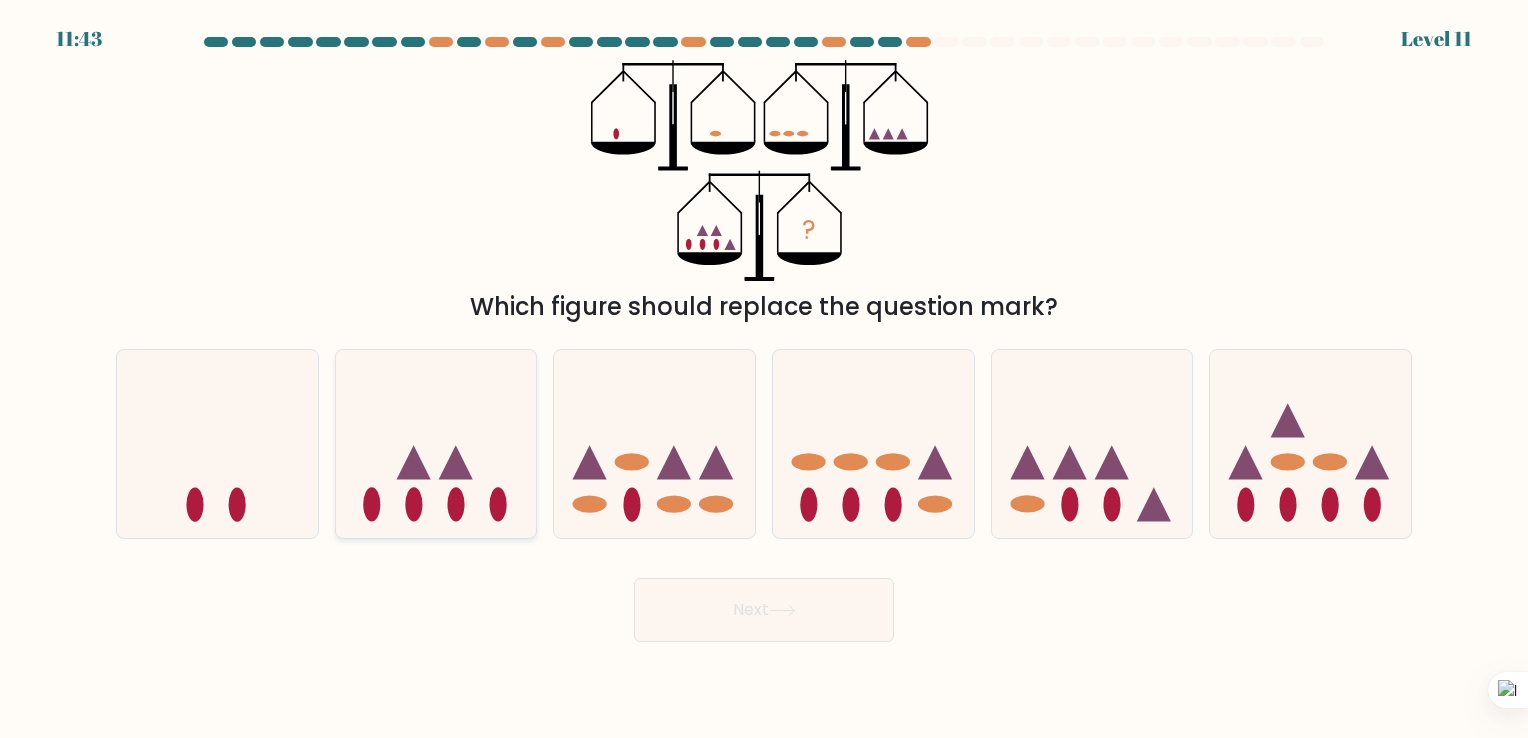 click 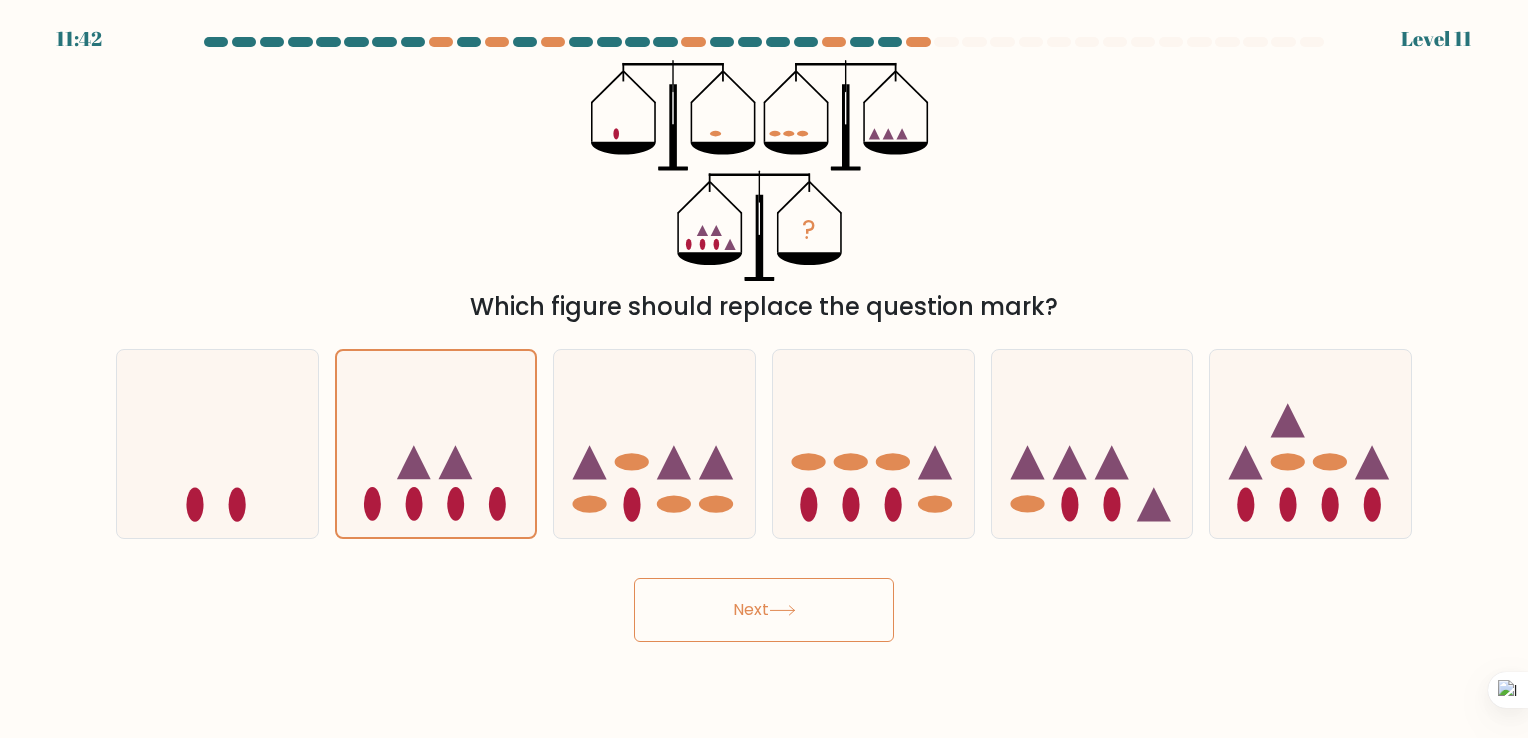 click on "Next" at bounding box center (764, 610) 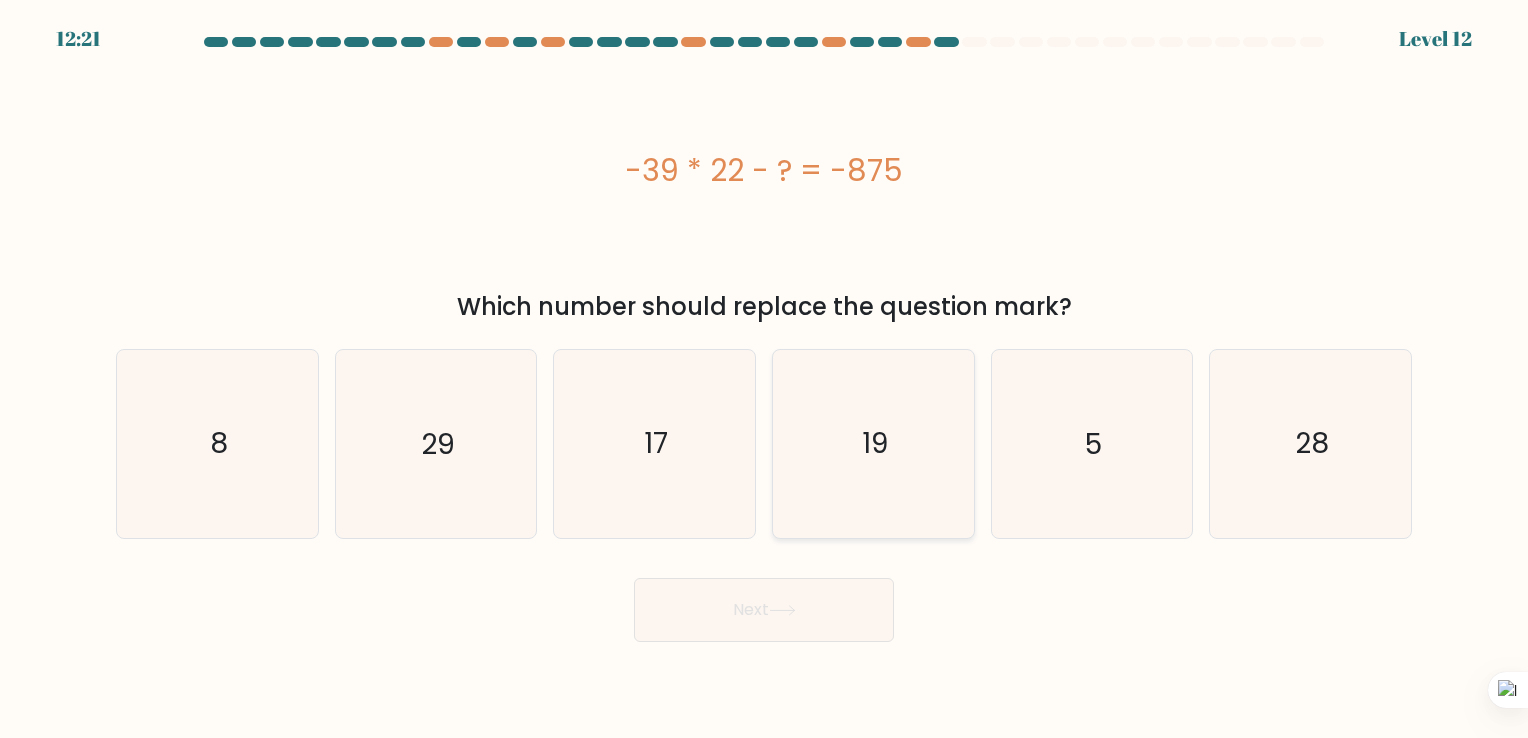 click on "19" 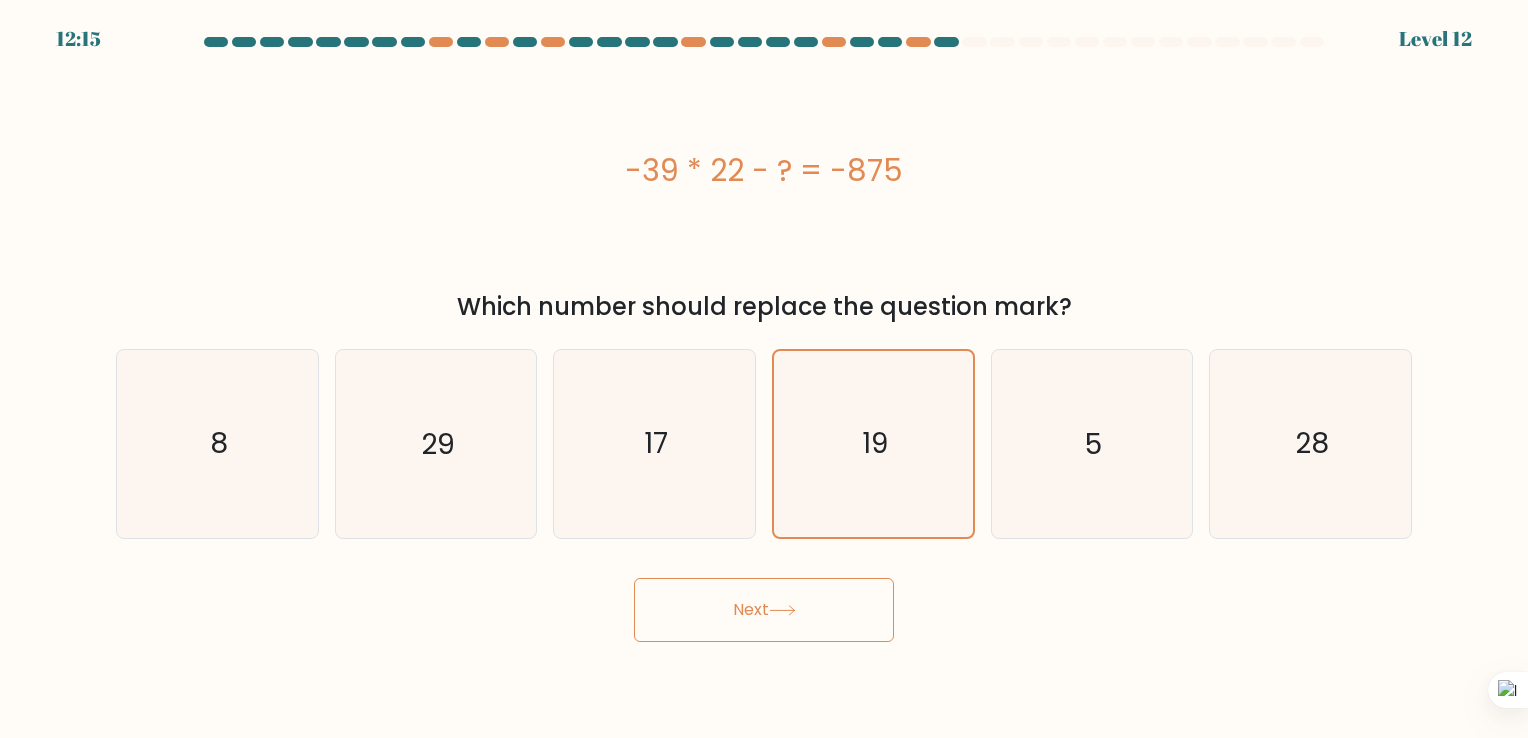 click on "Next" at bounding box center [764, 610] 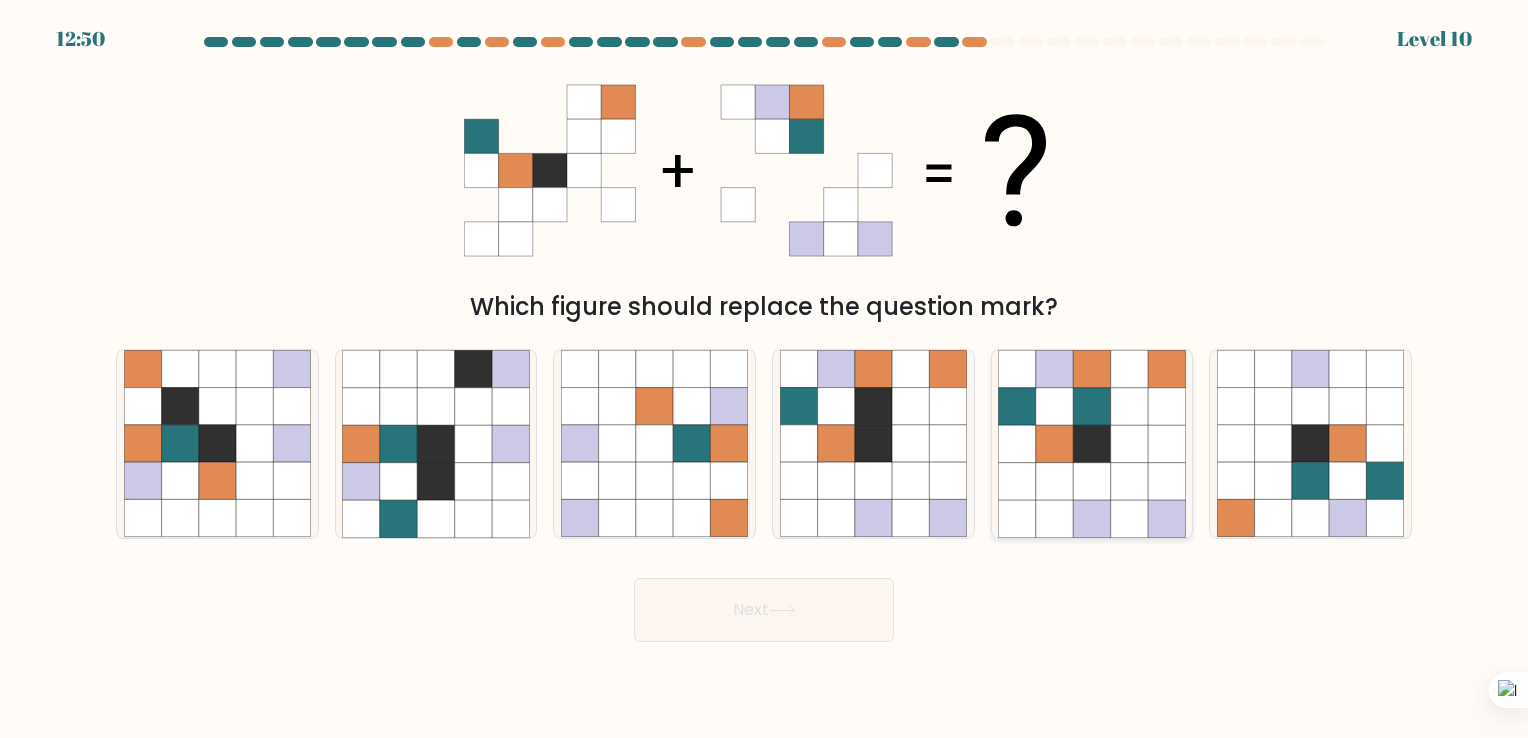 click 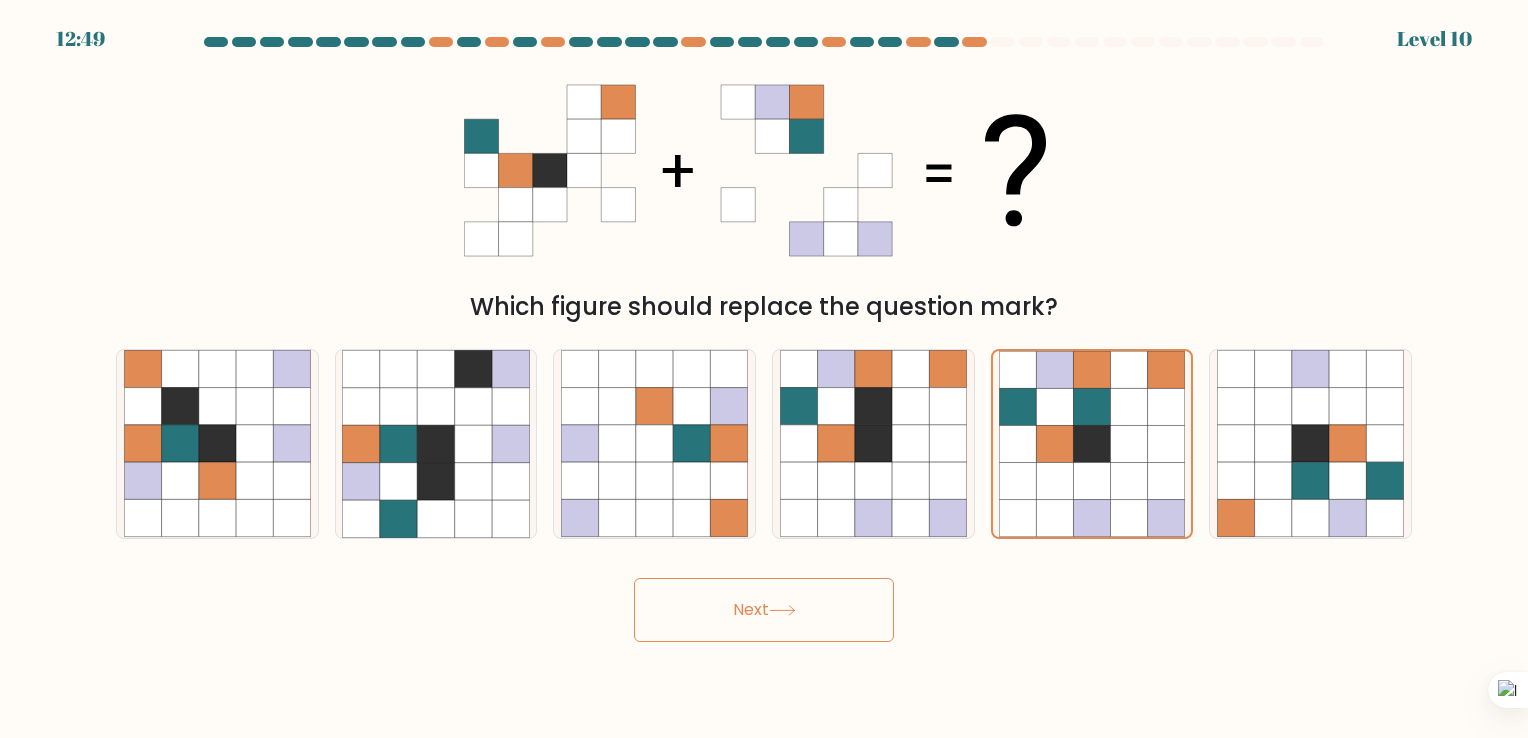 click on "Next" at bounding box center (764, 610) 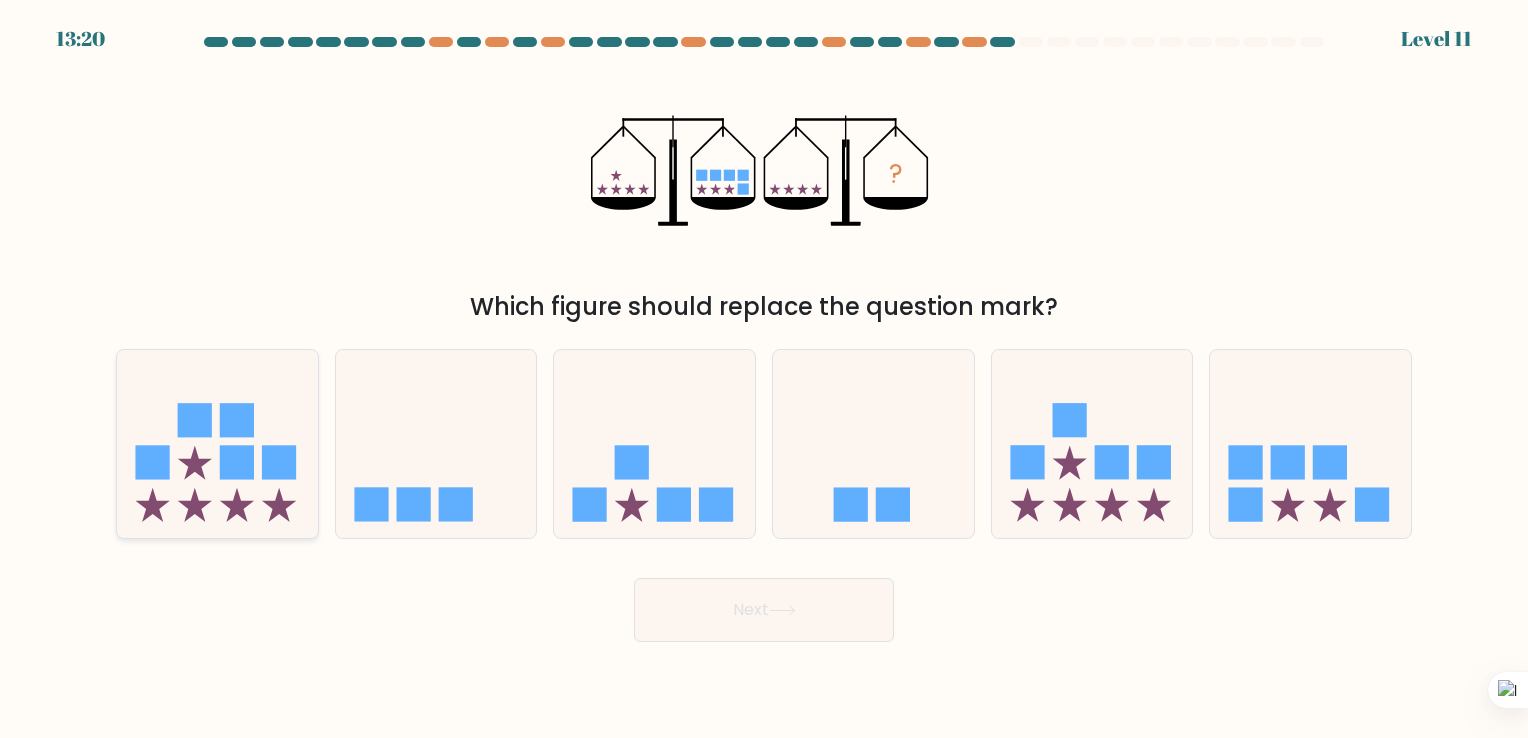 click 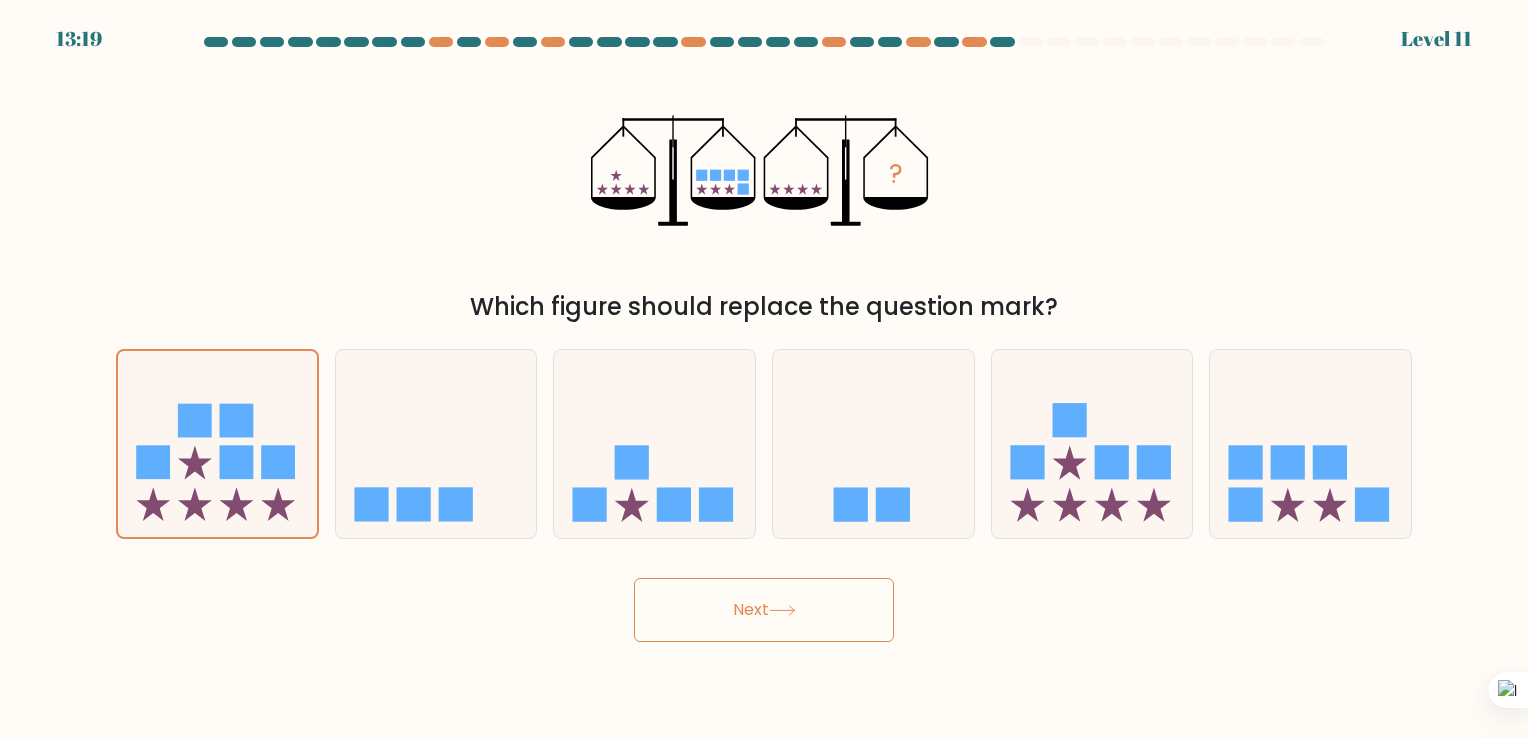 click on "Next" at bounding box center (764, 610) 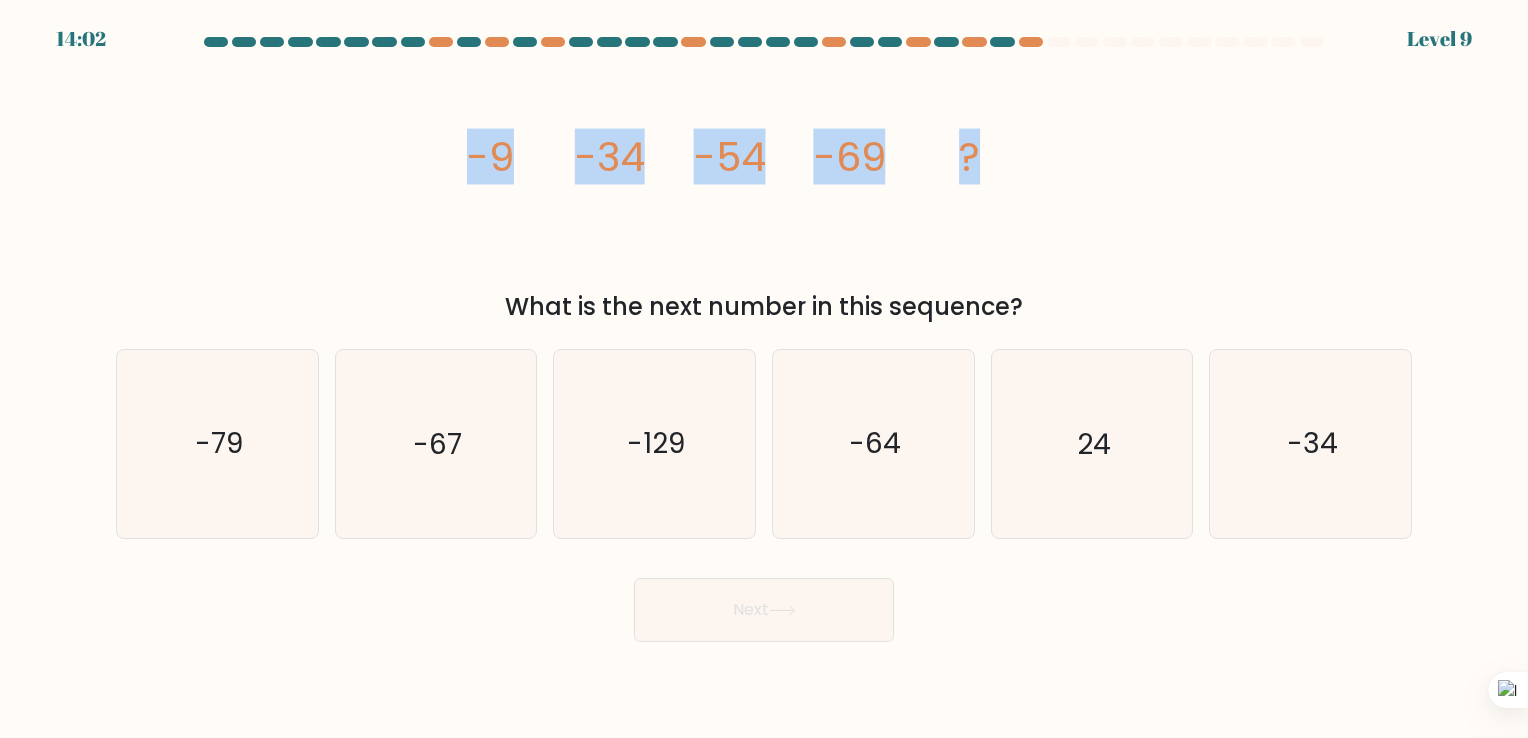 drag, startPoint x: 457, startPoint y: 146, endPoint x: 998, endPoint y: 160, distance: 541.1811 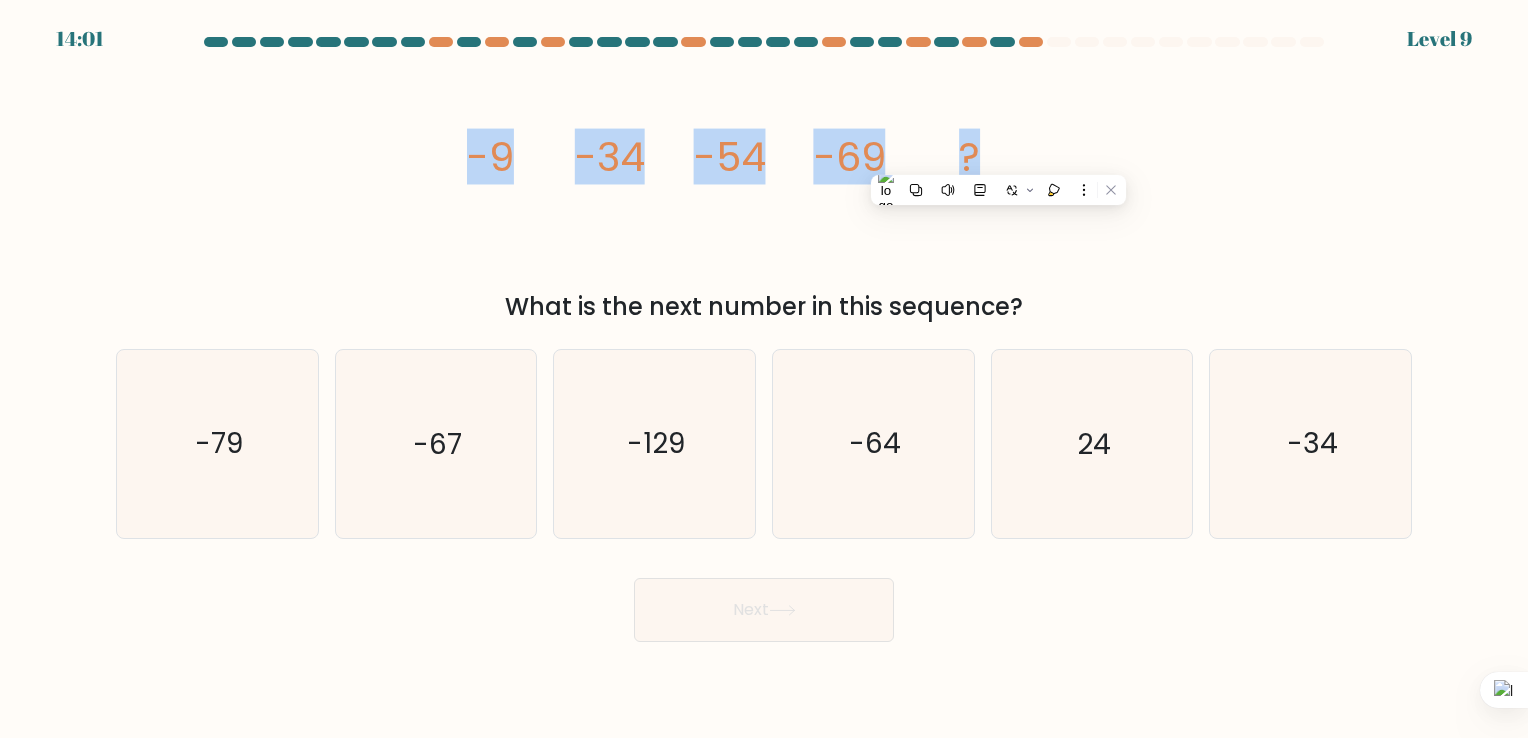 copy on "-9
-34
-54
-69
?" 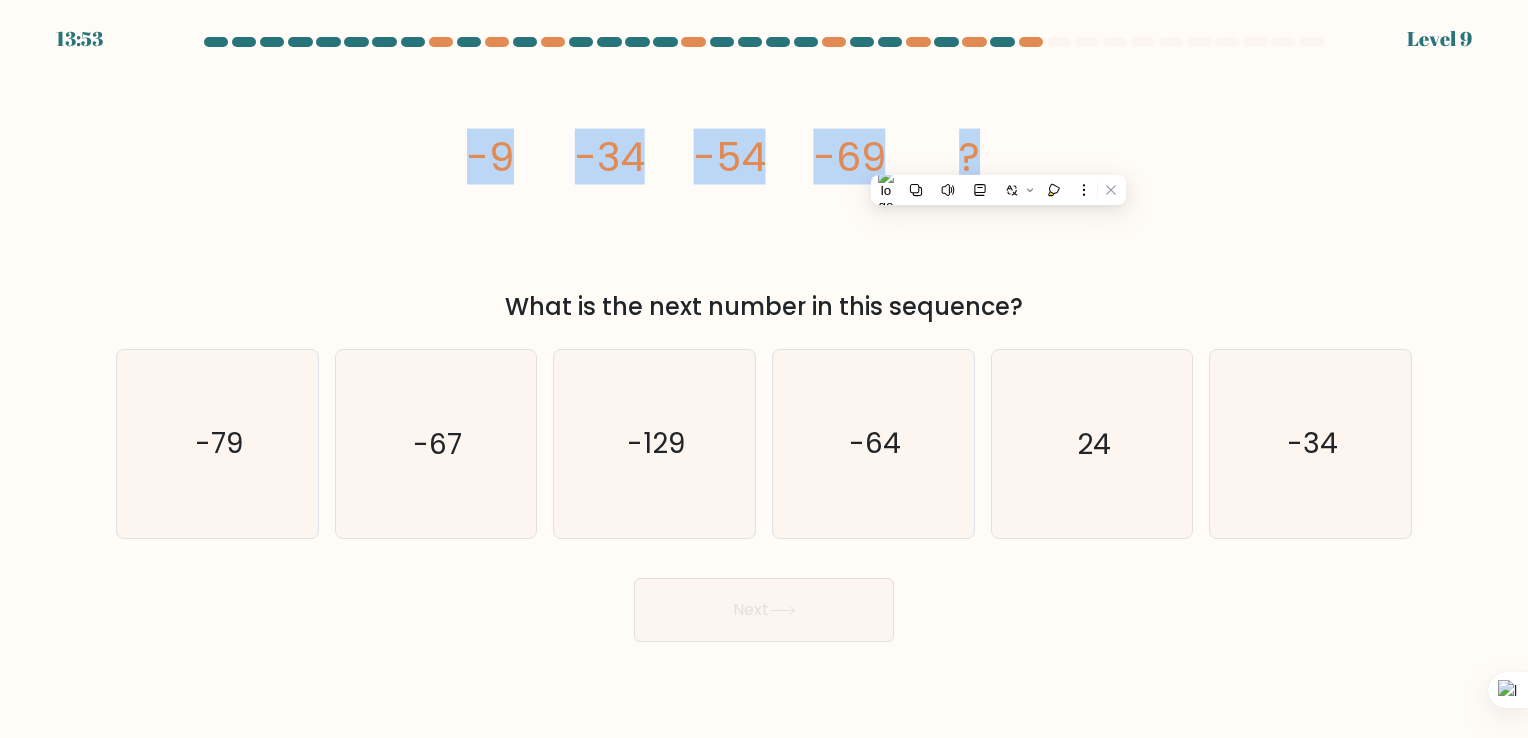 click on "image/svg+xml
-9
-34
-54
-69
?
What is the next number in this sequence?" at bounding box center (764, 192) 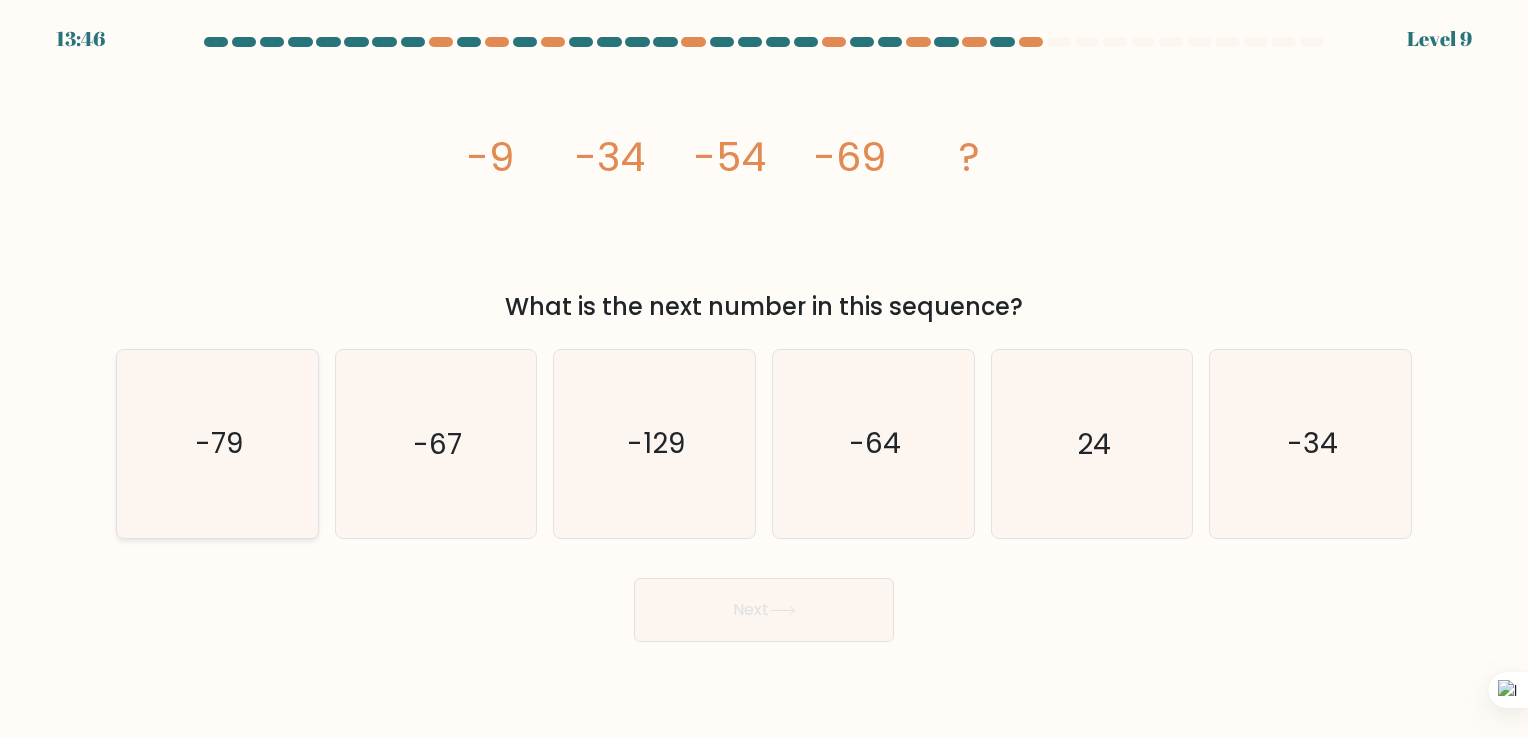 click on "-79" 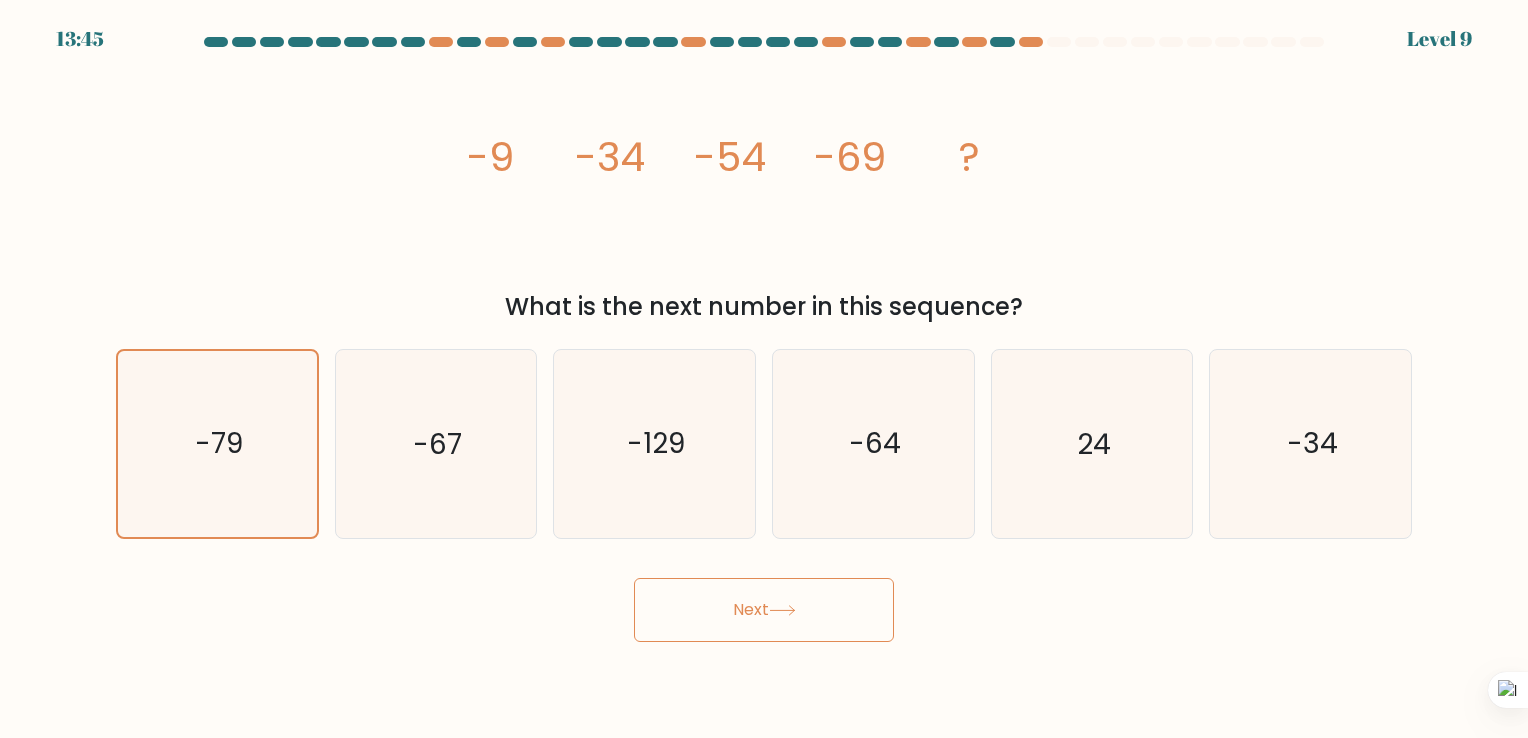 click on "Next" at bounding box center [764, 610] 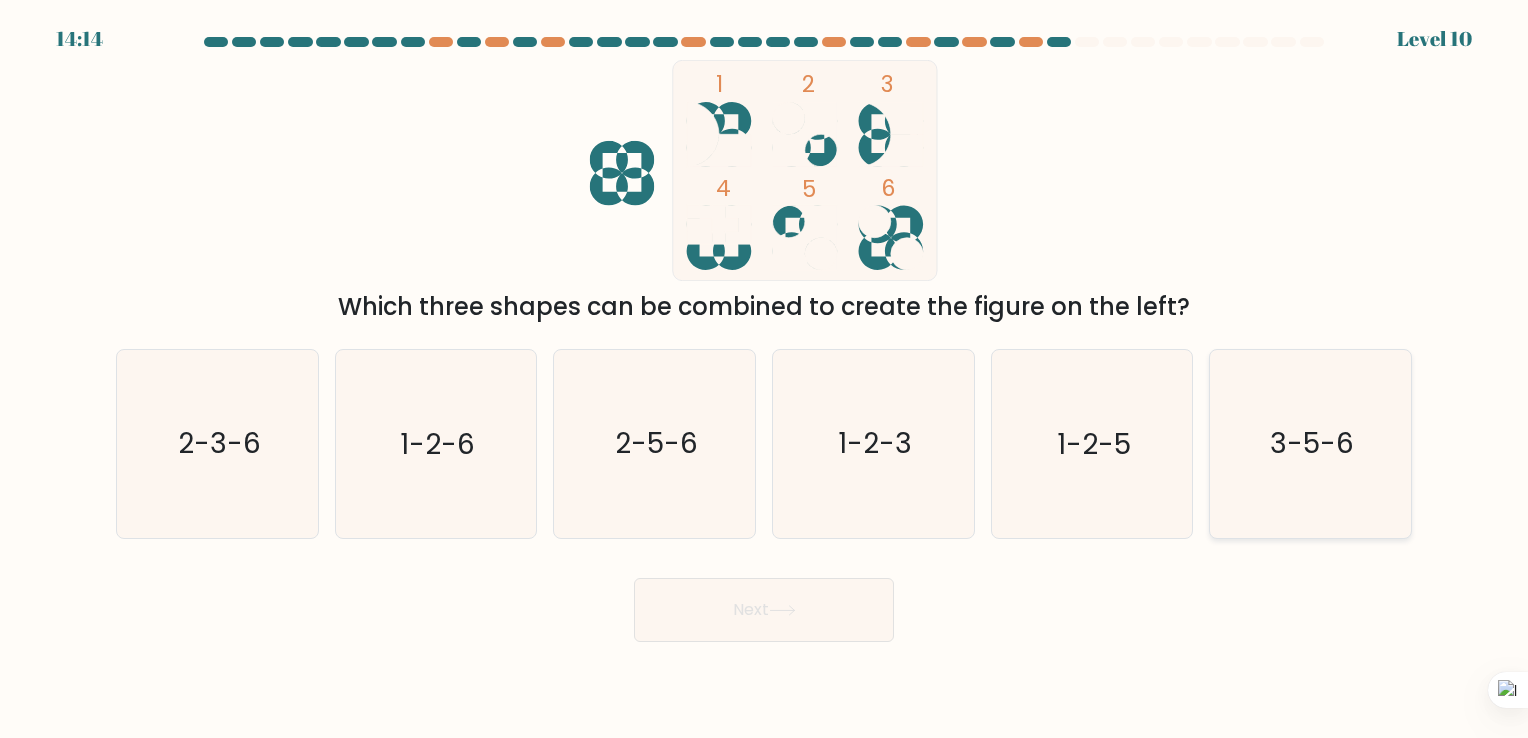 click on "3-5-6" 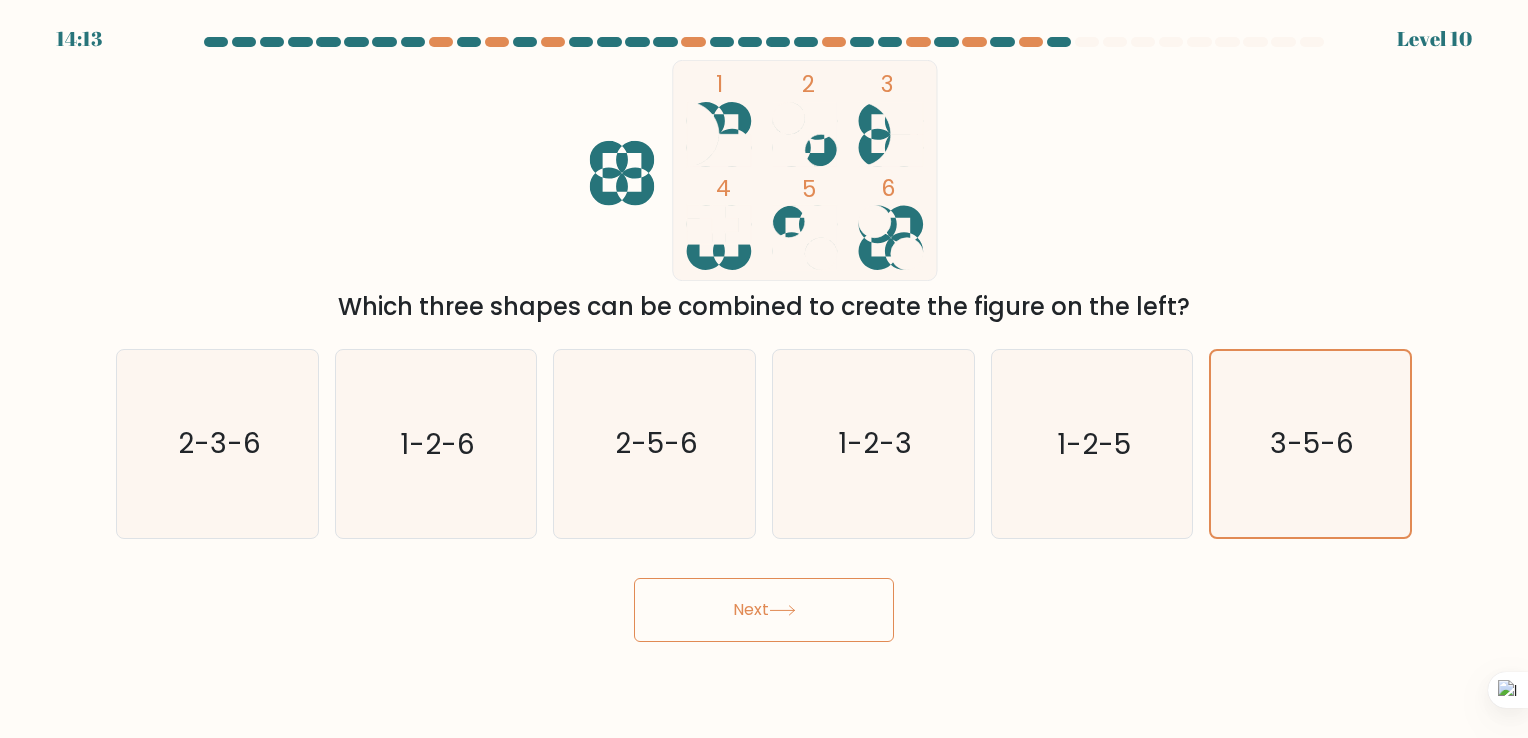 click on "Next" at bounding box center [764, 610] 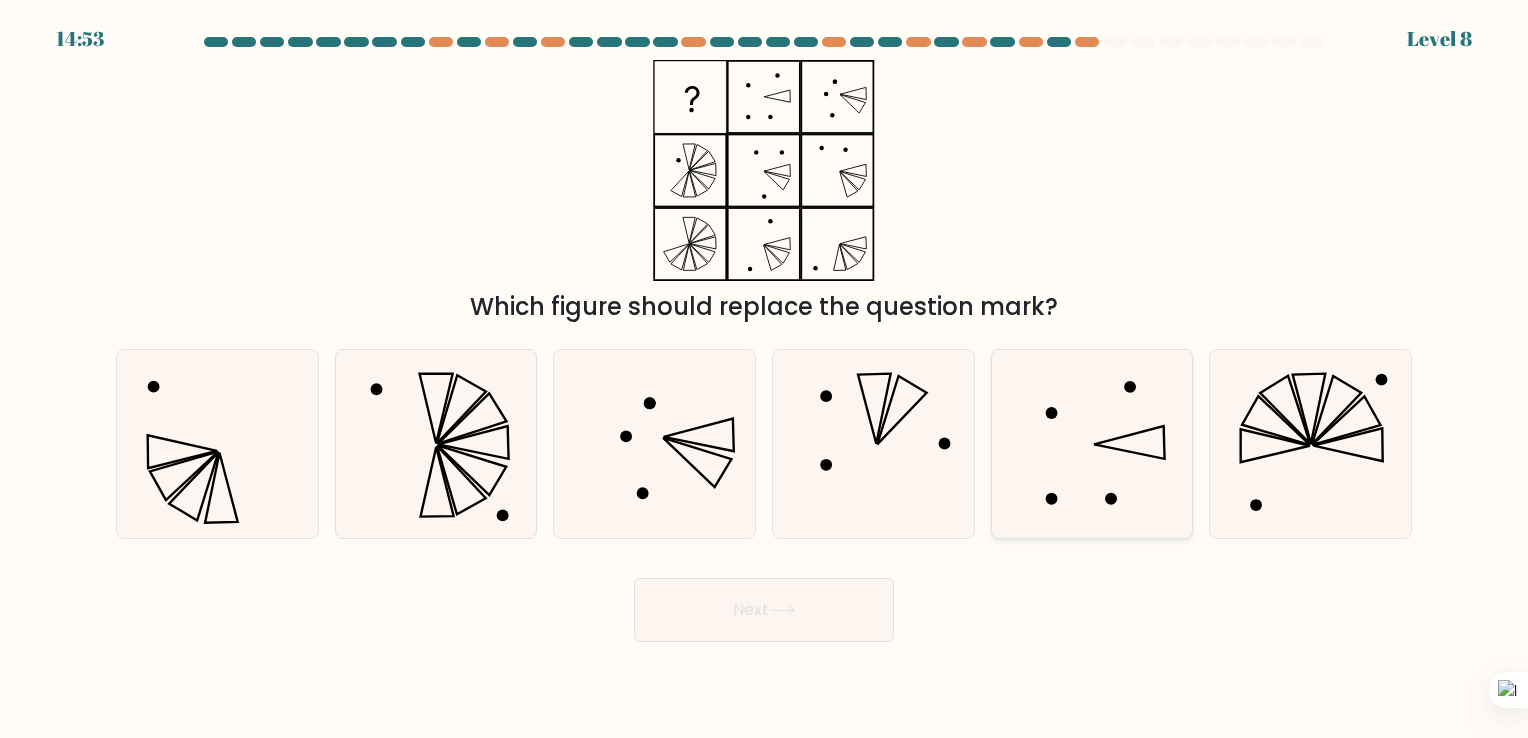 click 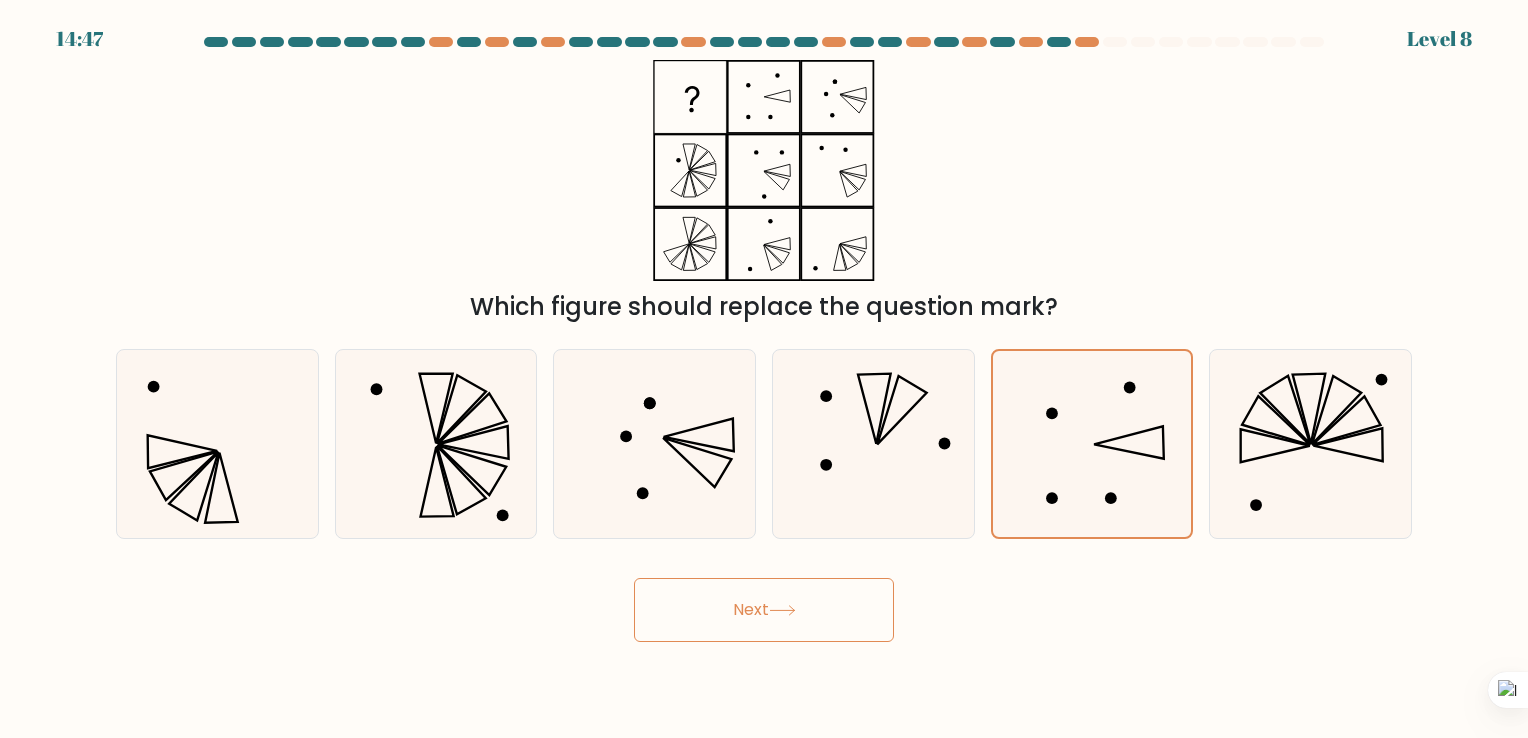 click on "Next" at bounding box center (764, 610) 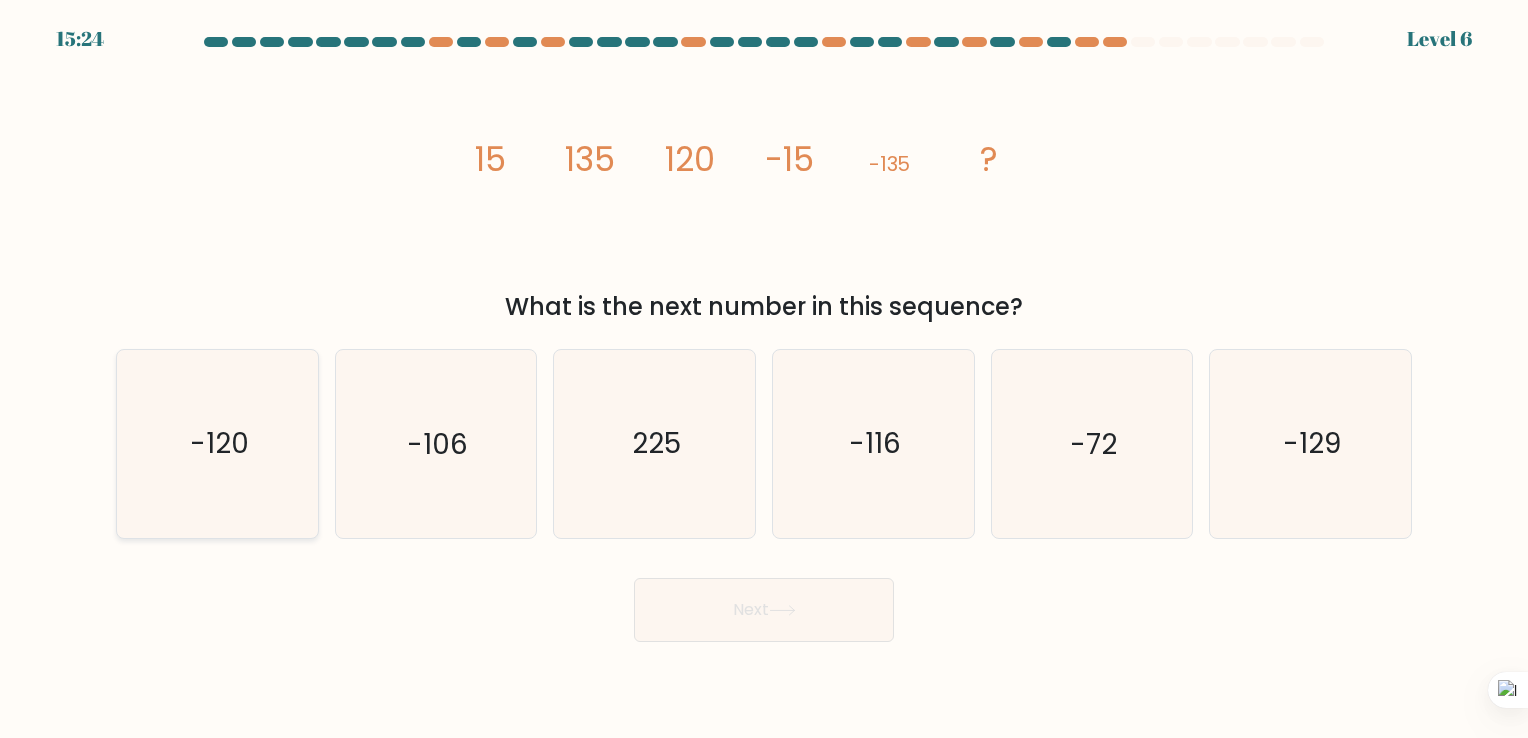 click on "-120" 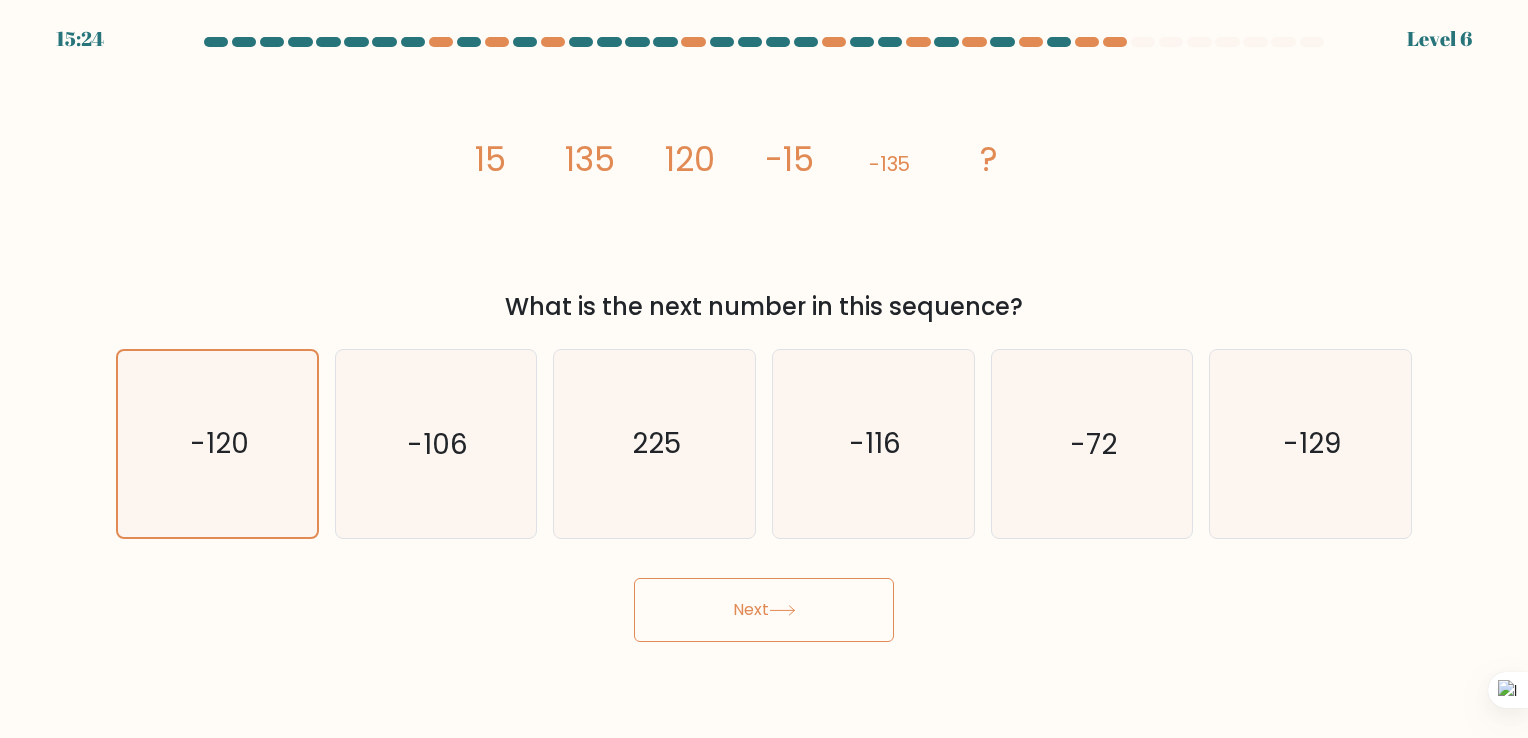 click on "Next" at bounding box center [764, 610] 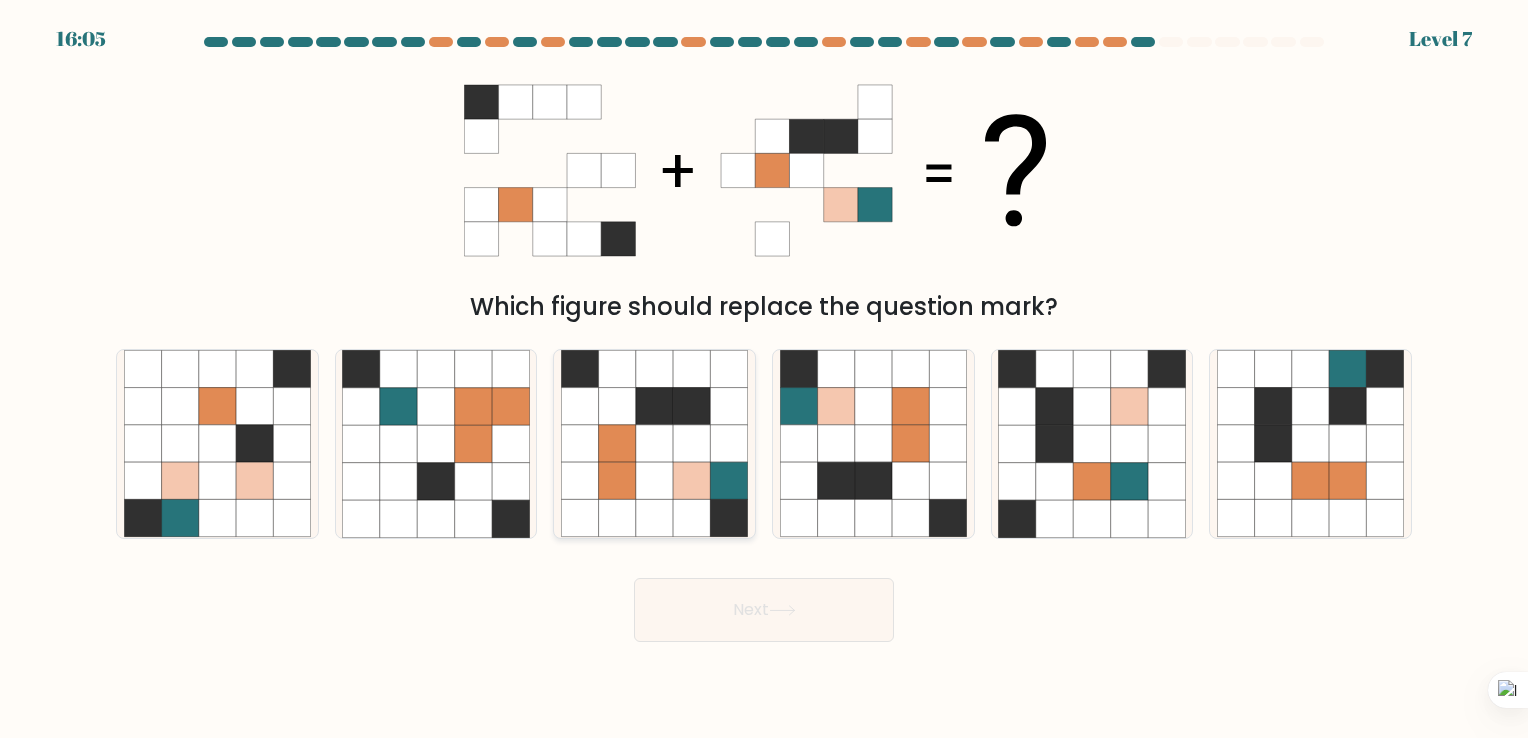 click 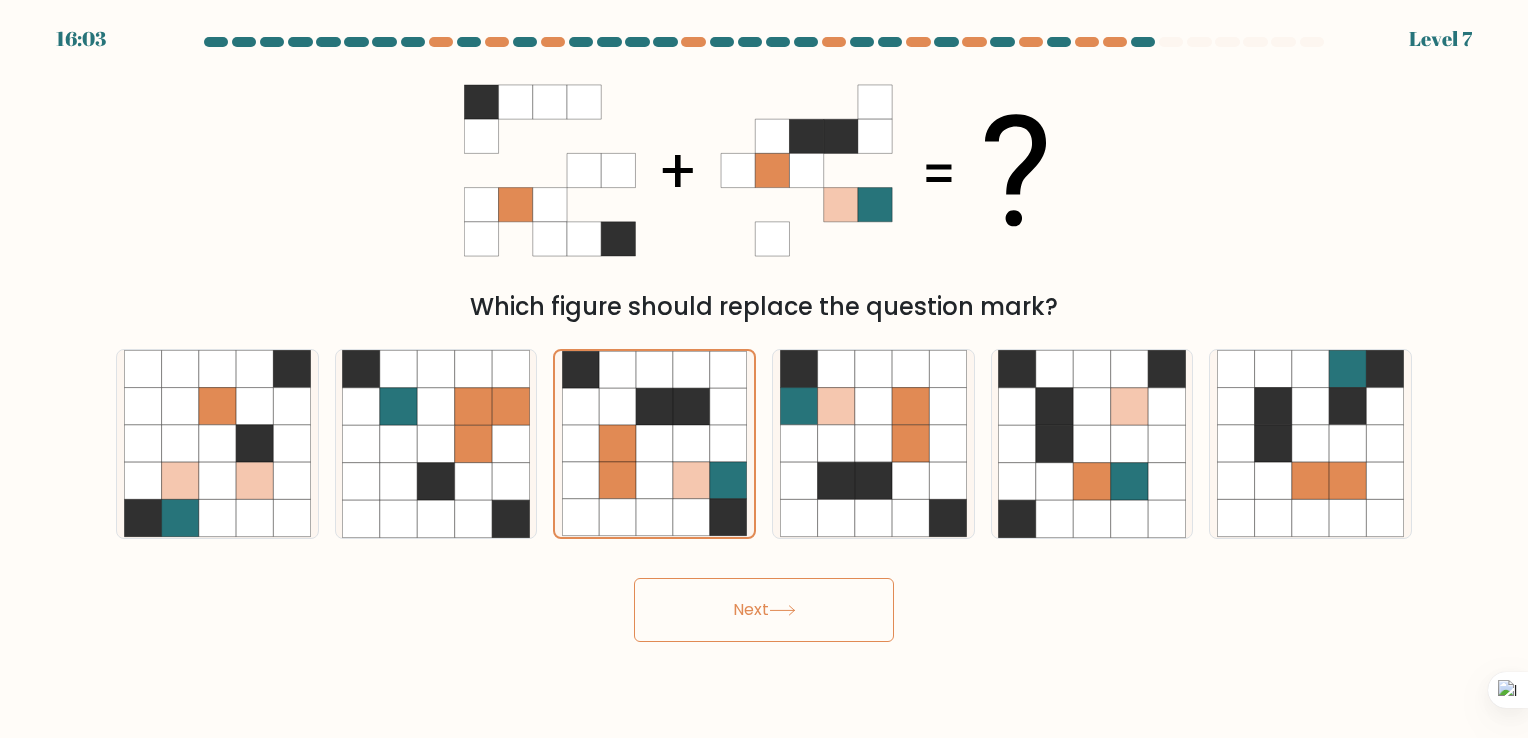 click on "Next" at bounding box center (764, 610) 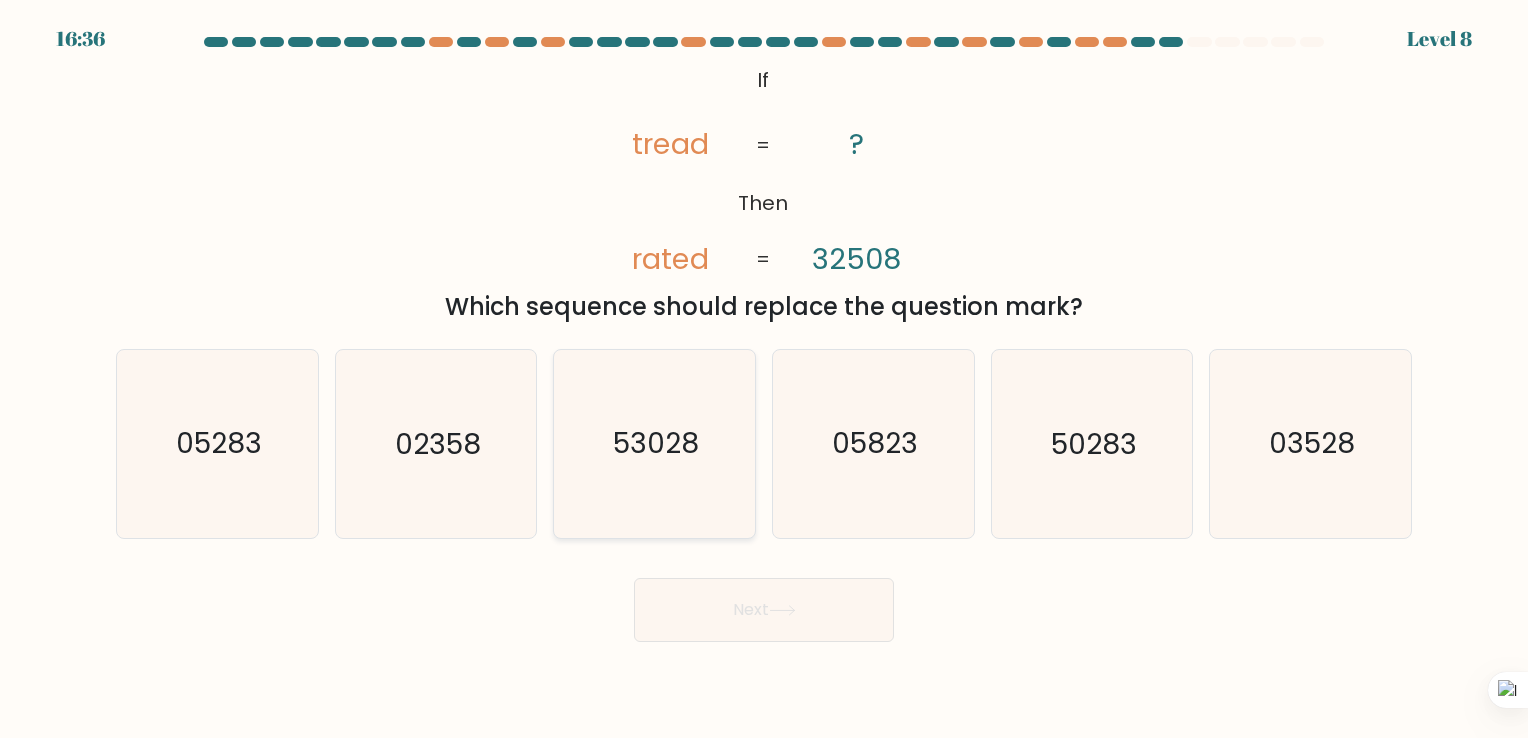click on "53028" 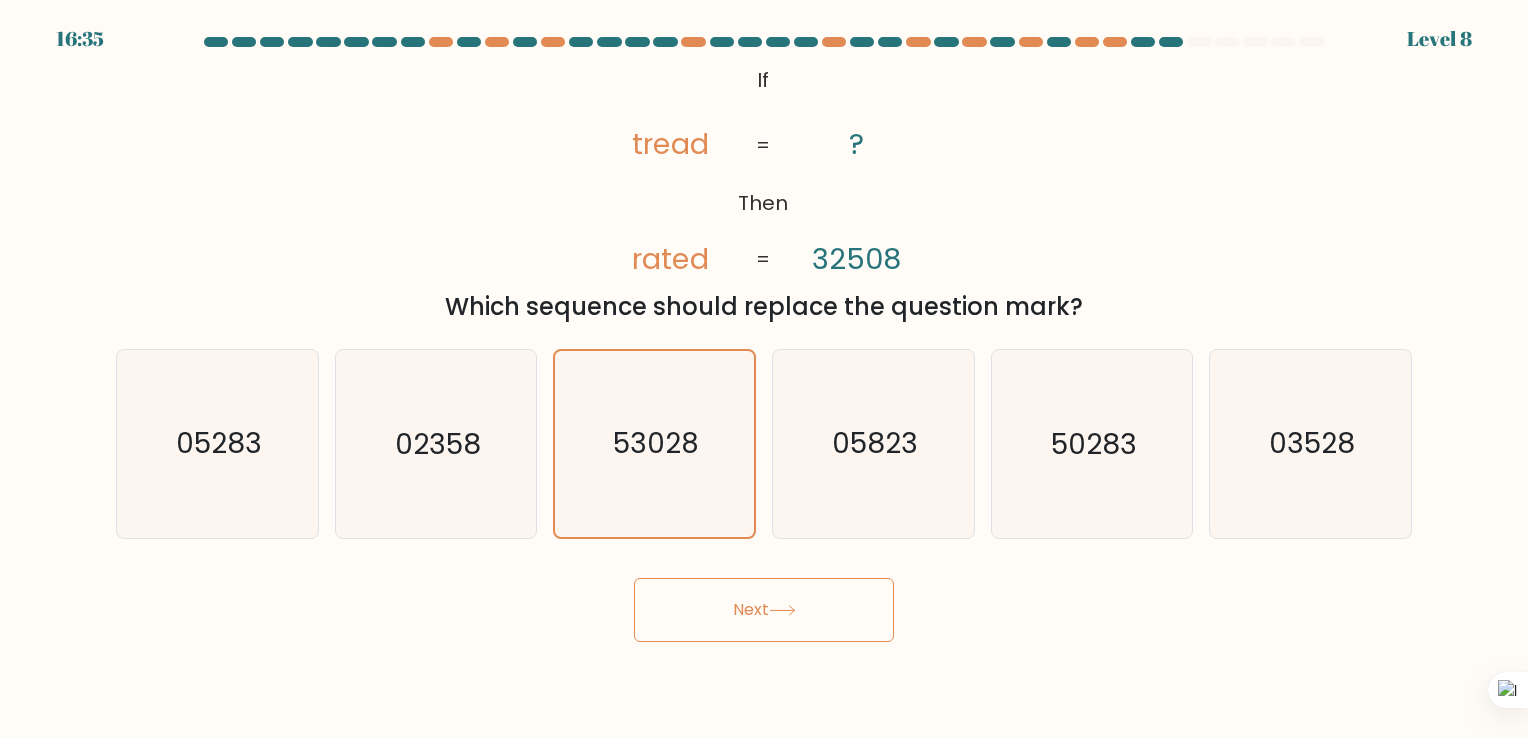 click on "Next" at bounding box center (764, 610) 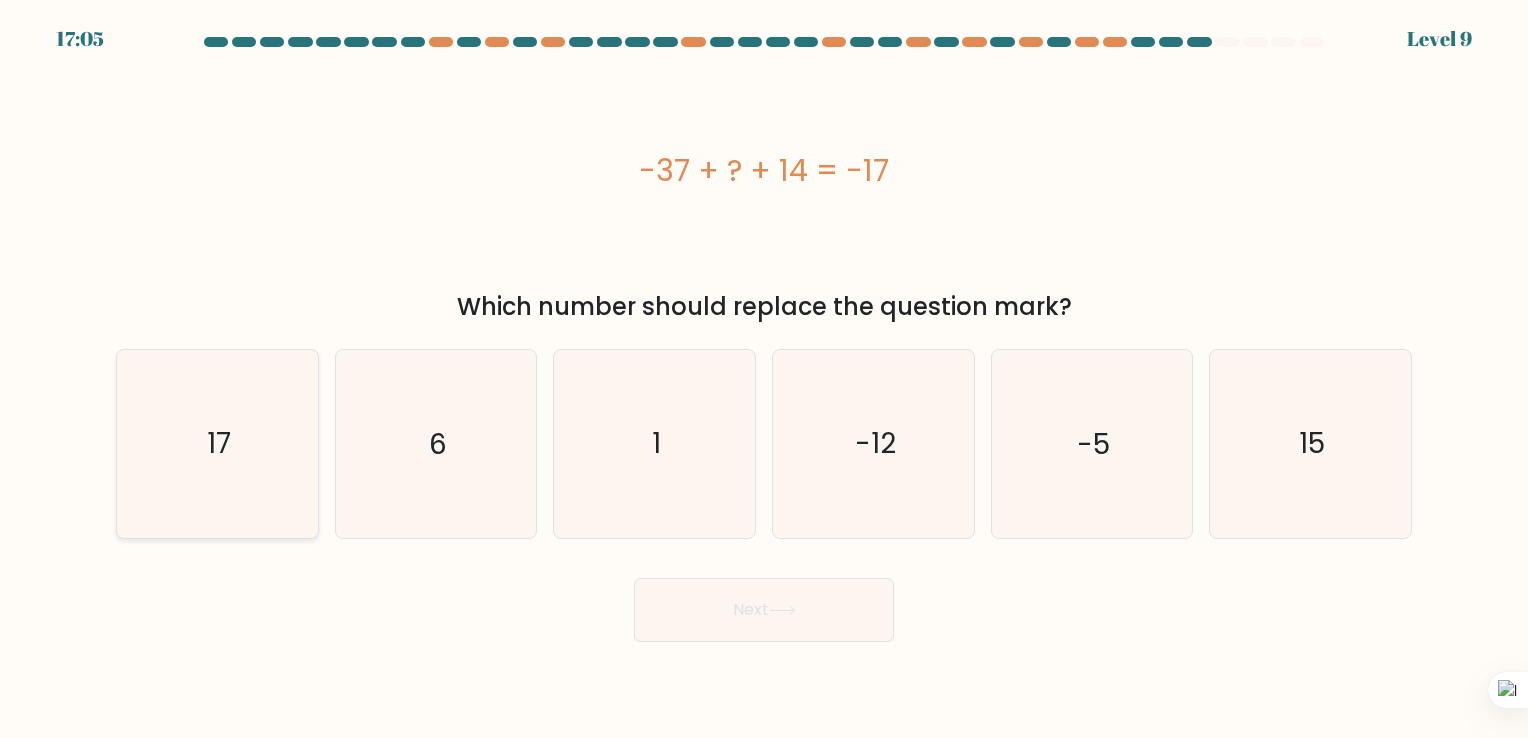 click on "17" 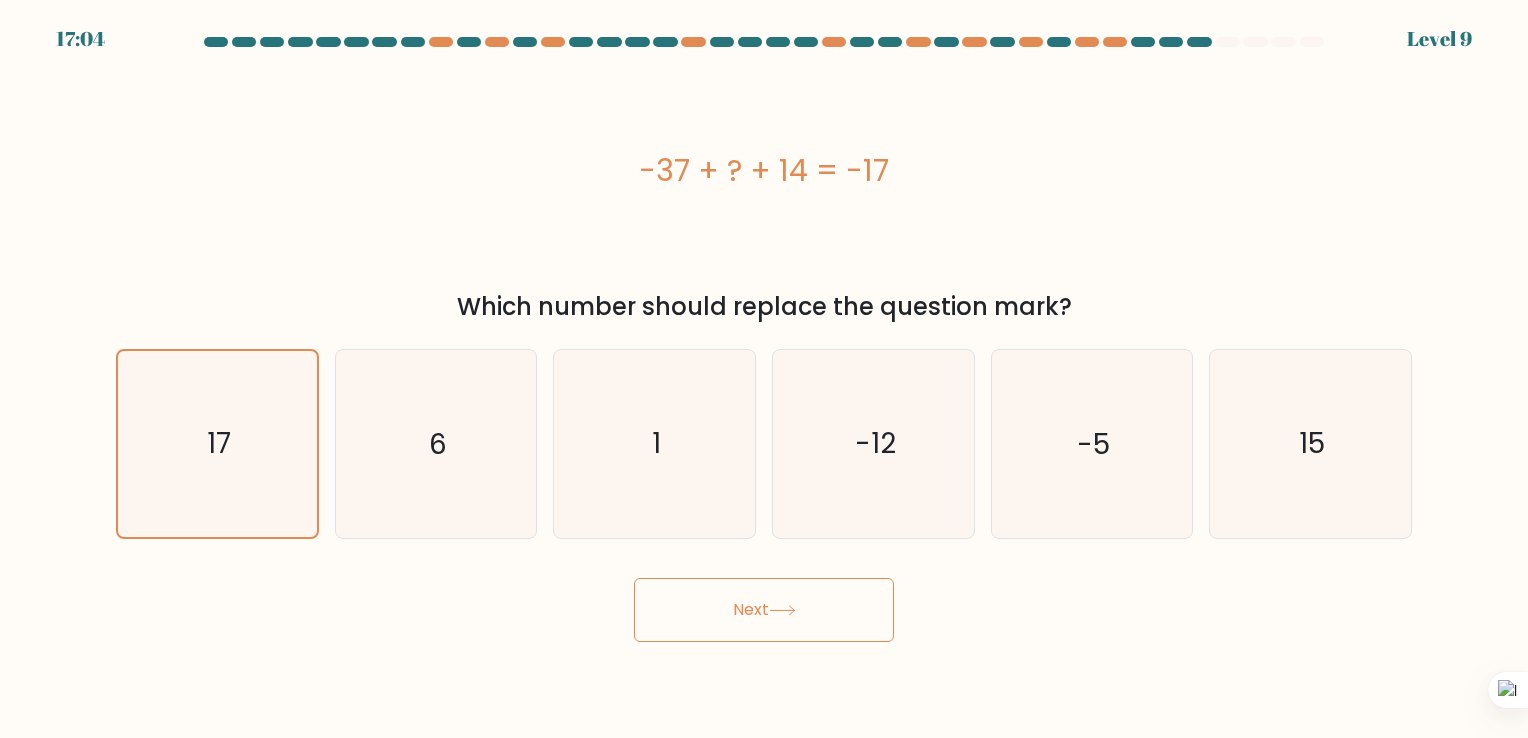 click on "Next" at bounding box center (764, 610) 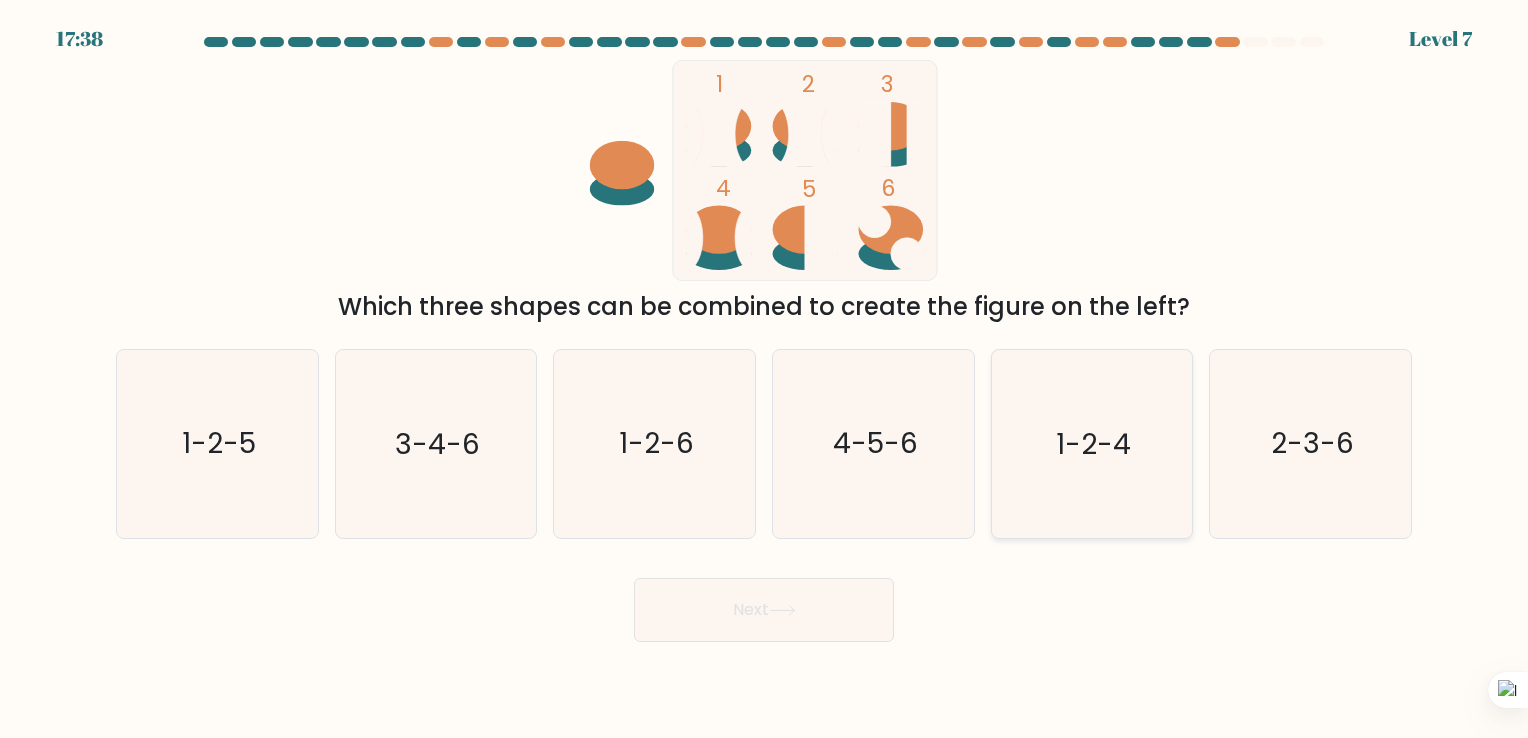 click on "1-2-4" 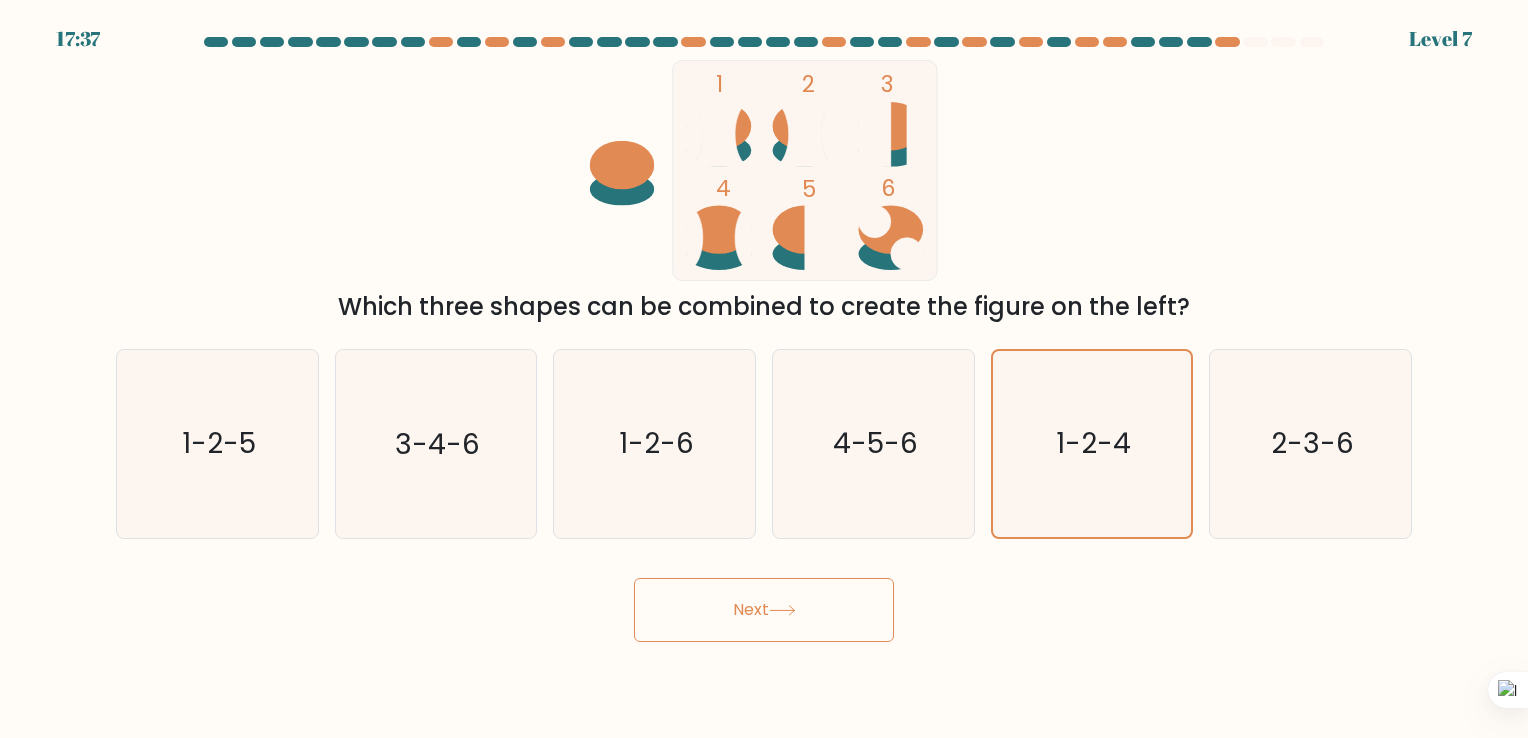 click on "Next" at bounding box center [764, 610] 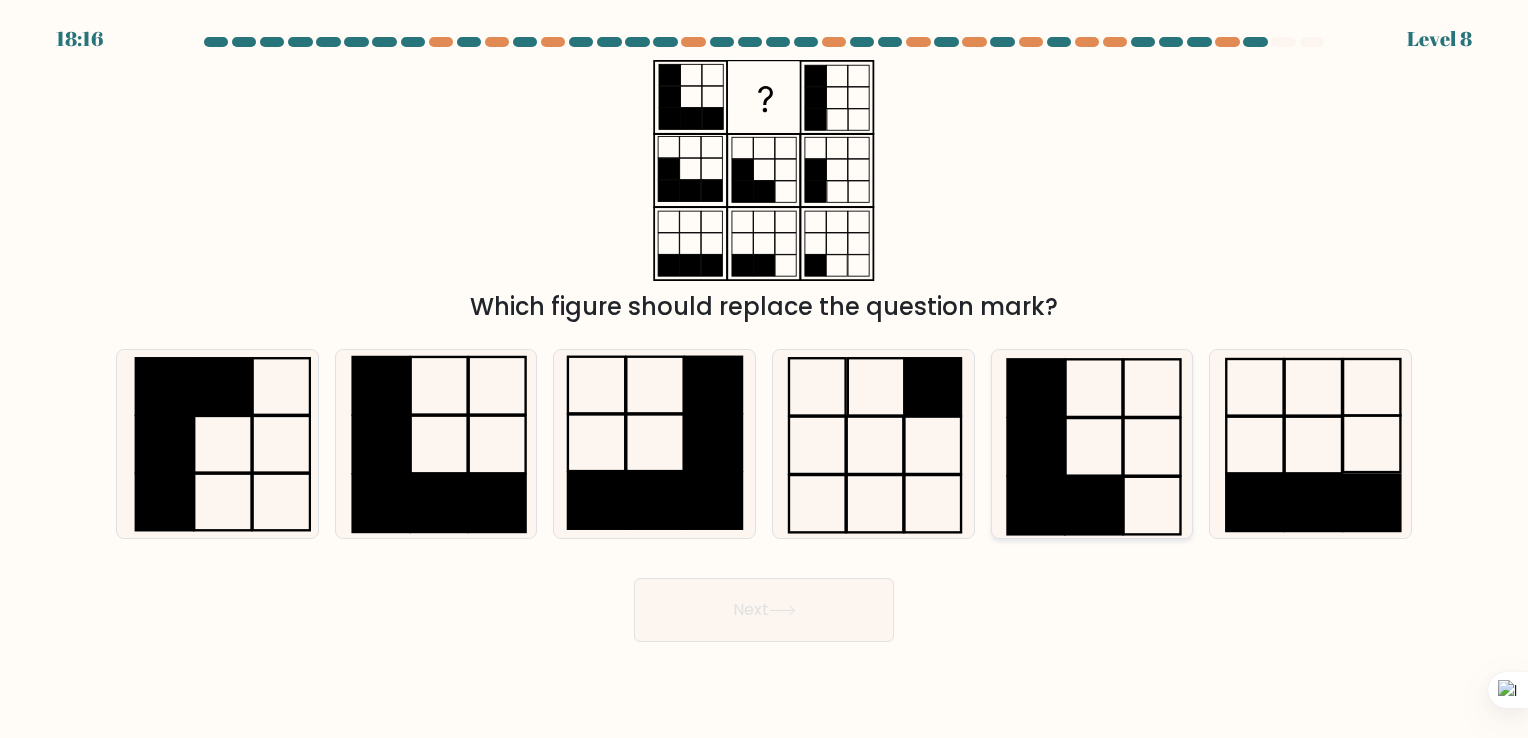 drag, startPoint x: 1062, startPoint y: 463, endPoint x: 1034, endPoint y: 520, distance: 63.505905 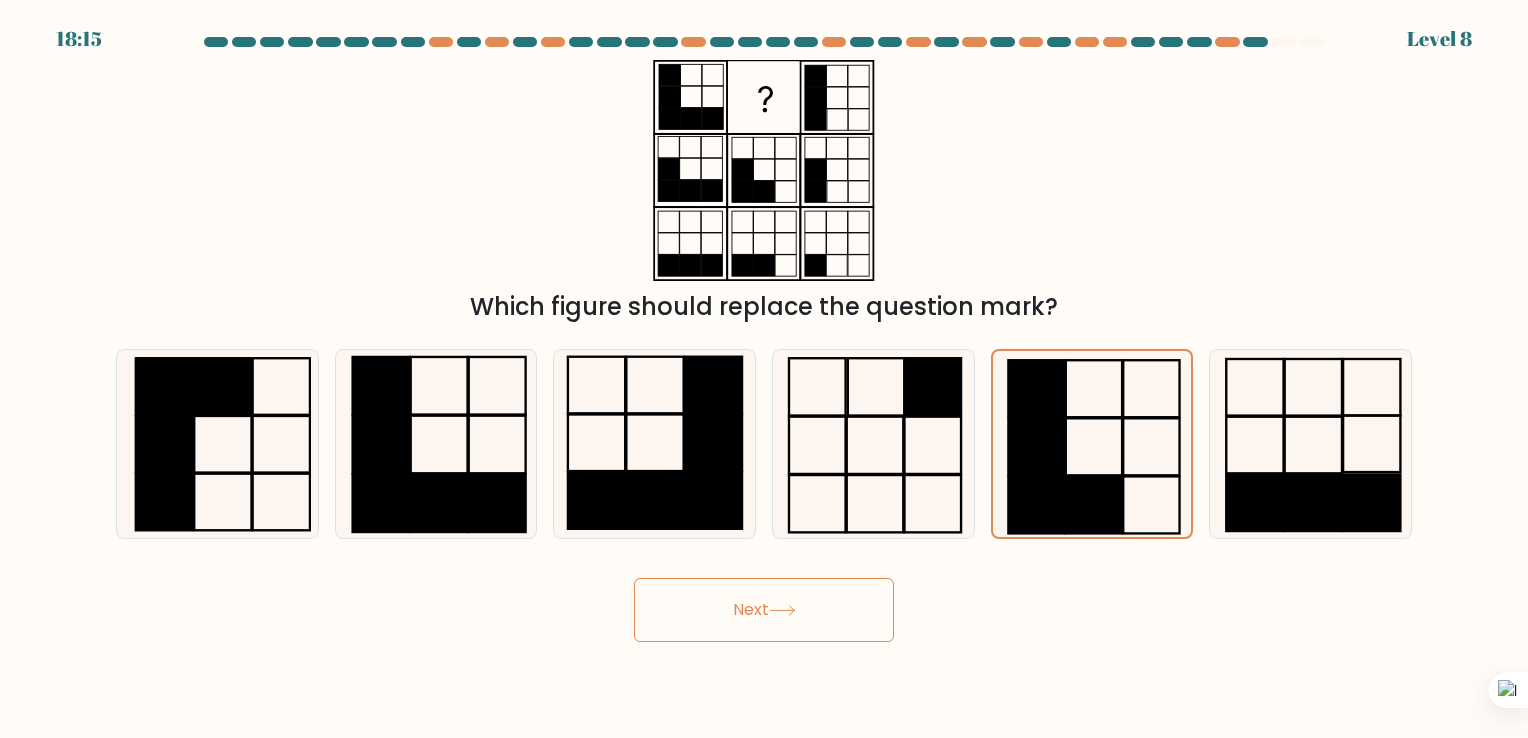 click on "Next" at bounding box center [764, 610] 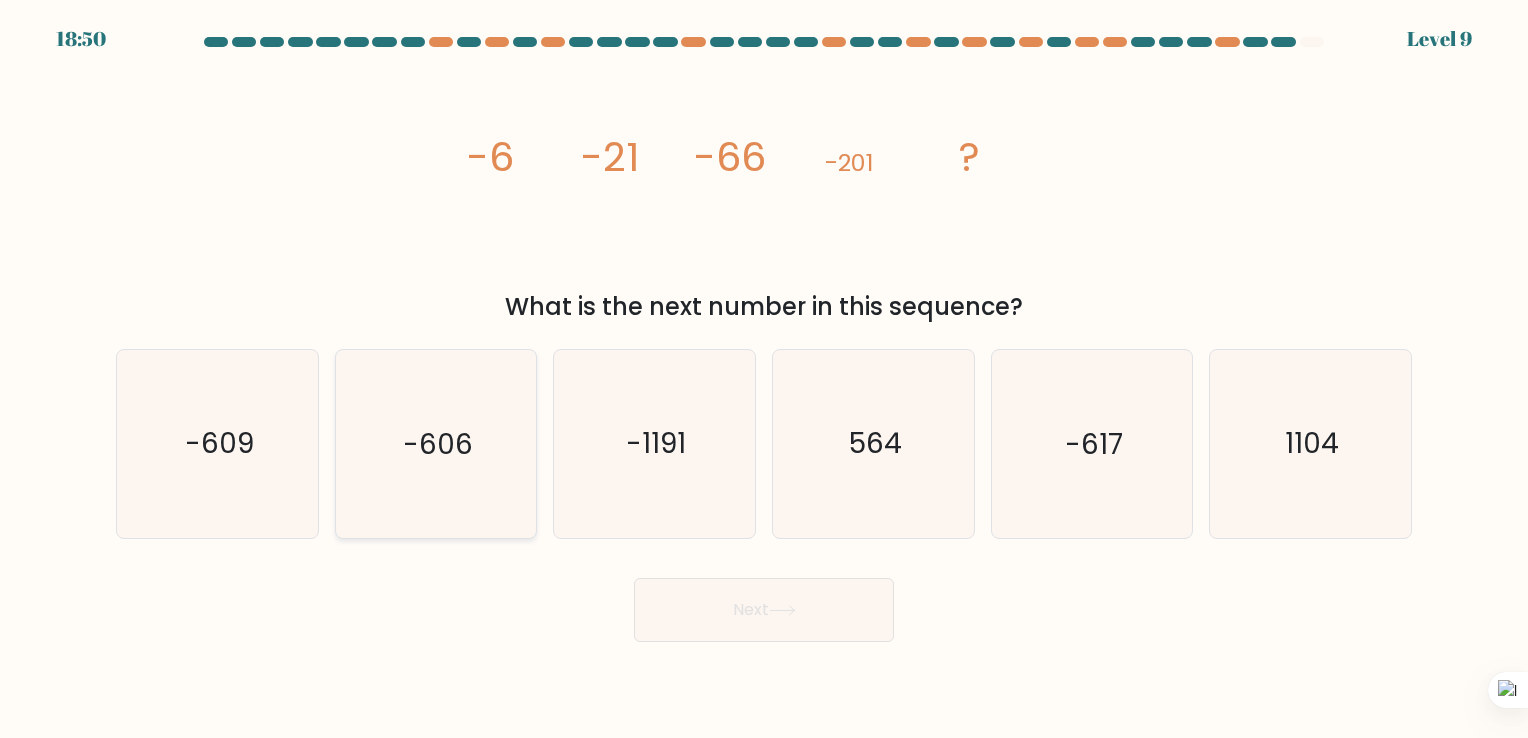 click on "-606" 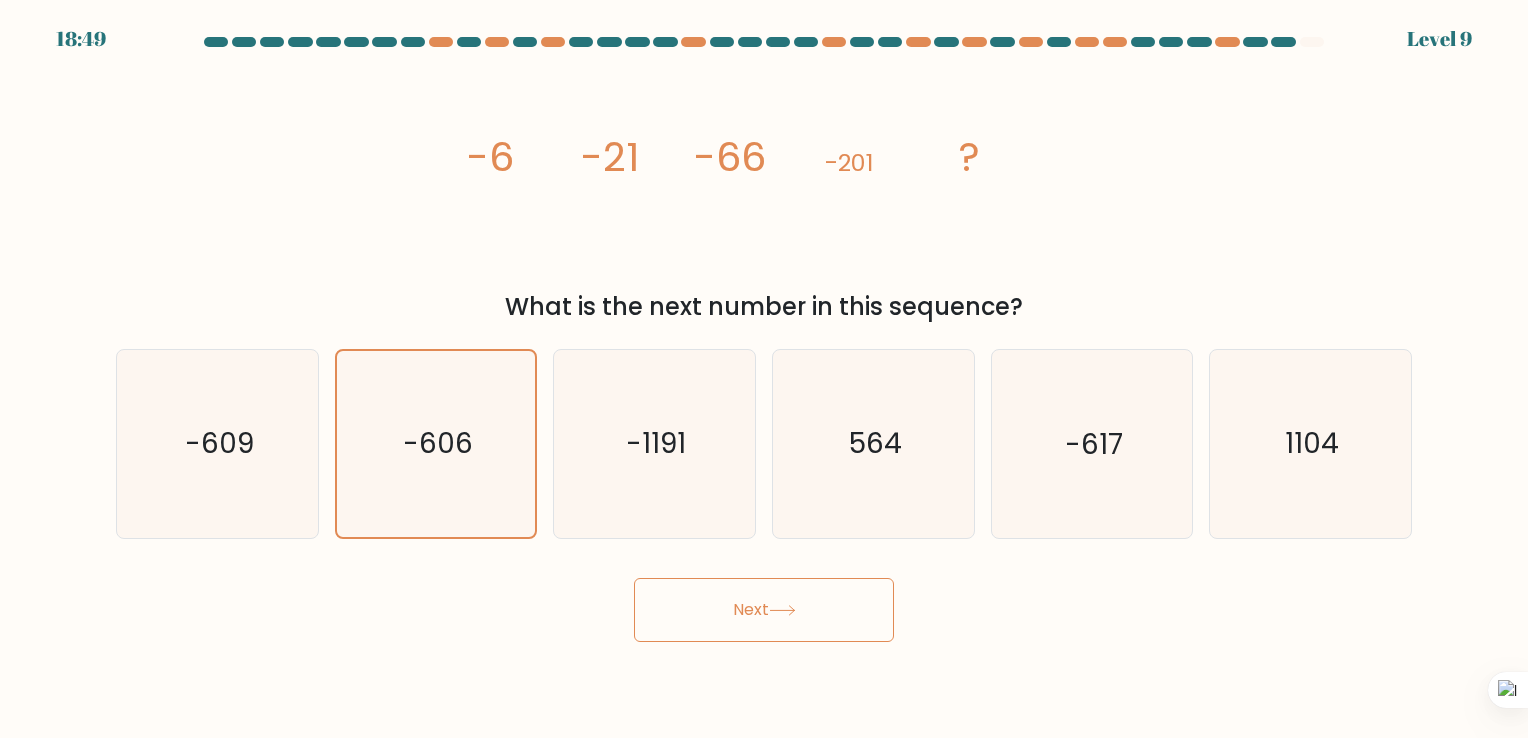 click on "Next" at bounding box center (764, 610) 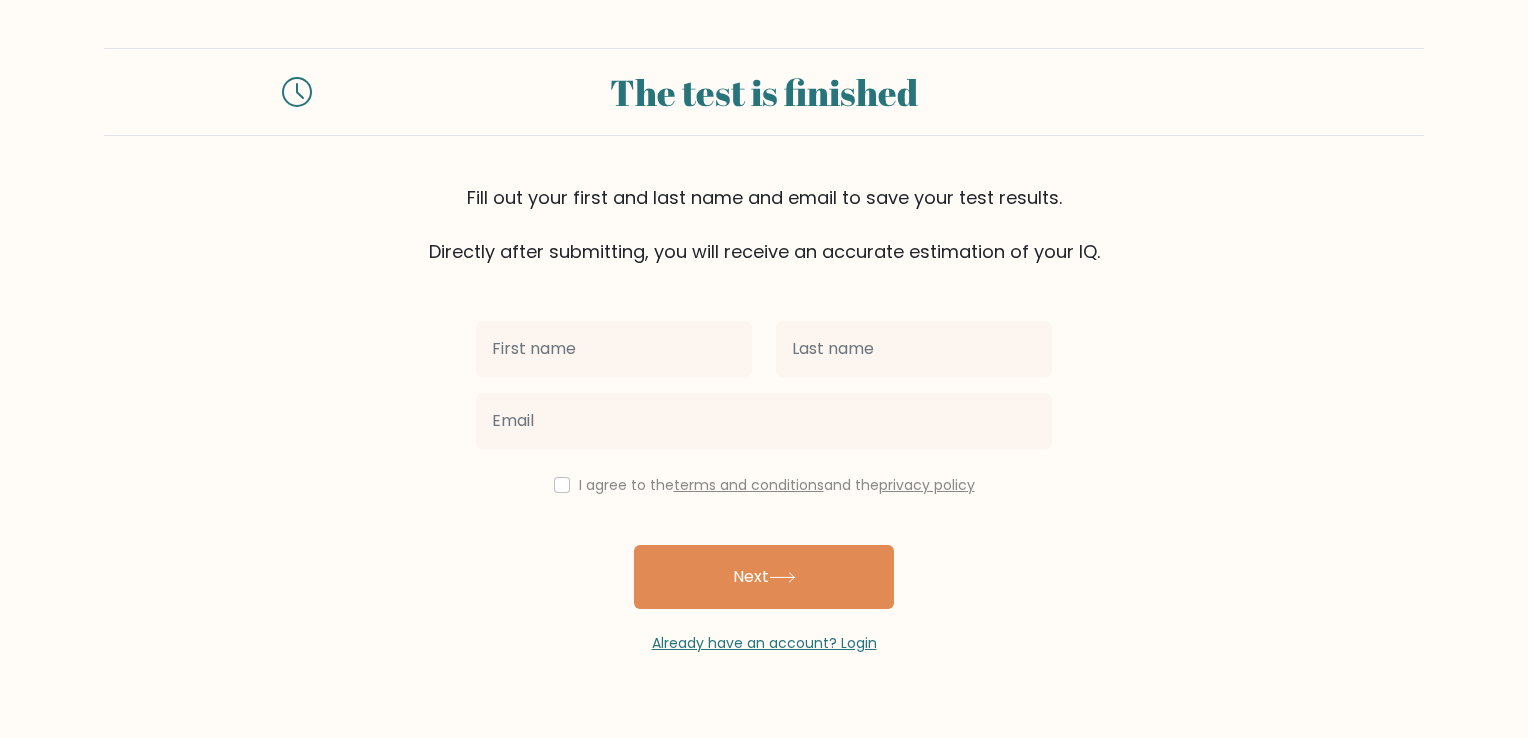 scroll, scrollTop: 0, scrollLeft: 0, axis: both 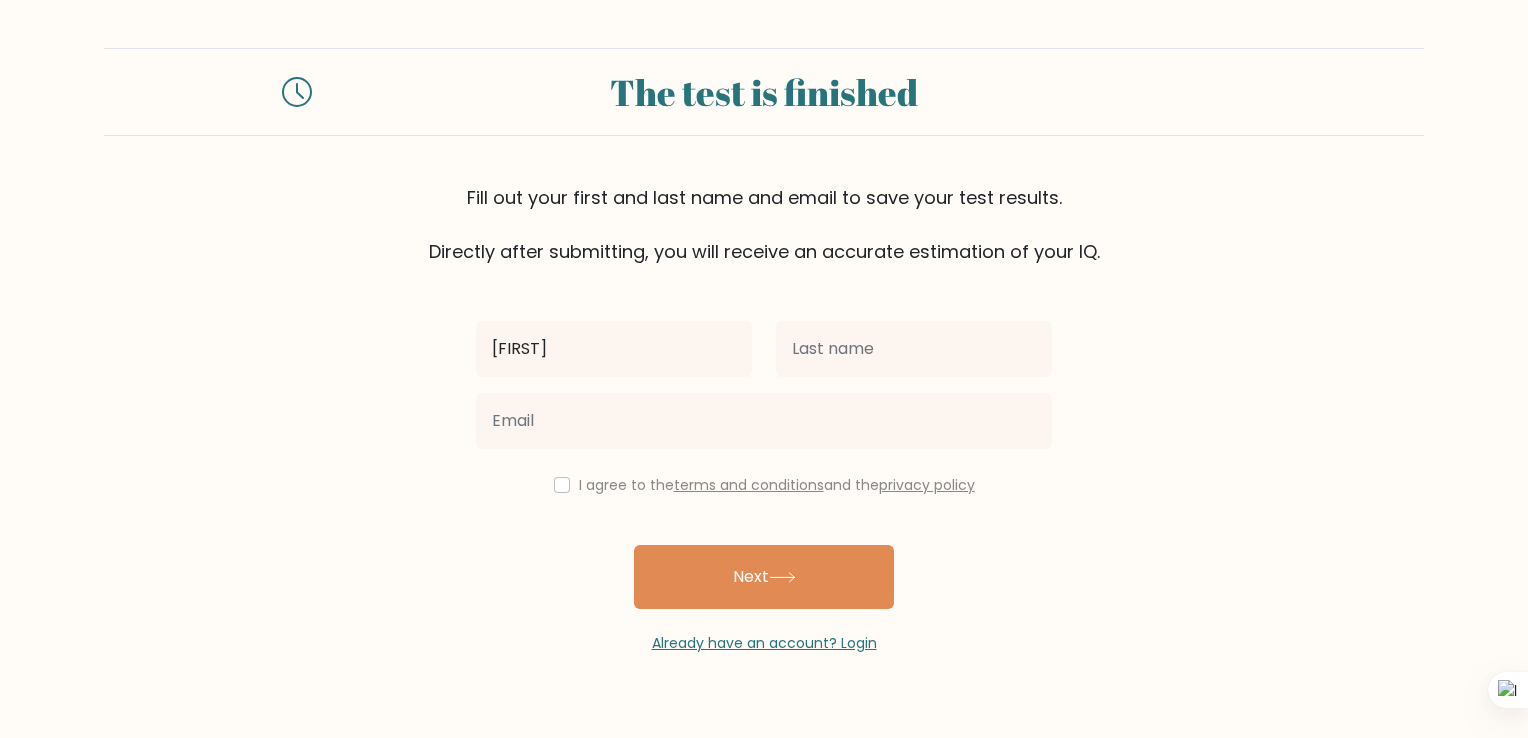type on "Thea" 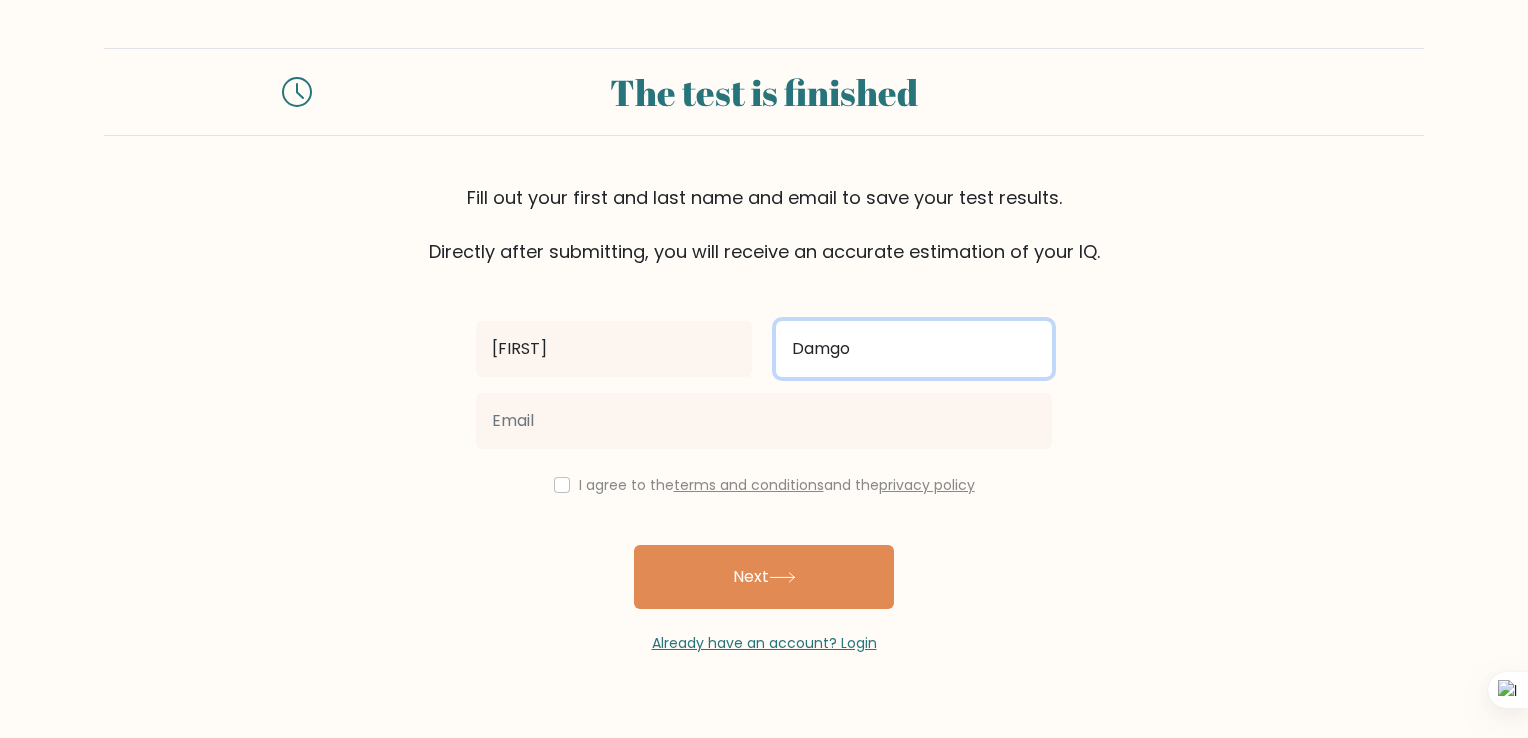 type on "Damgo" 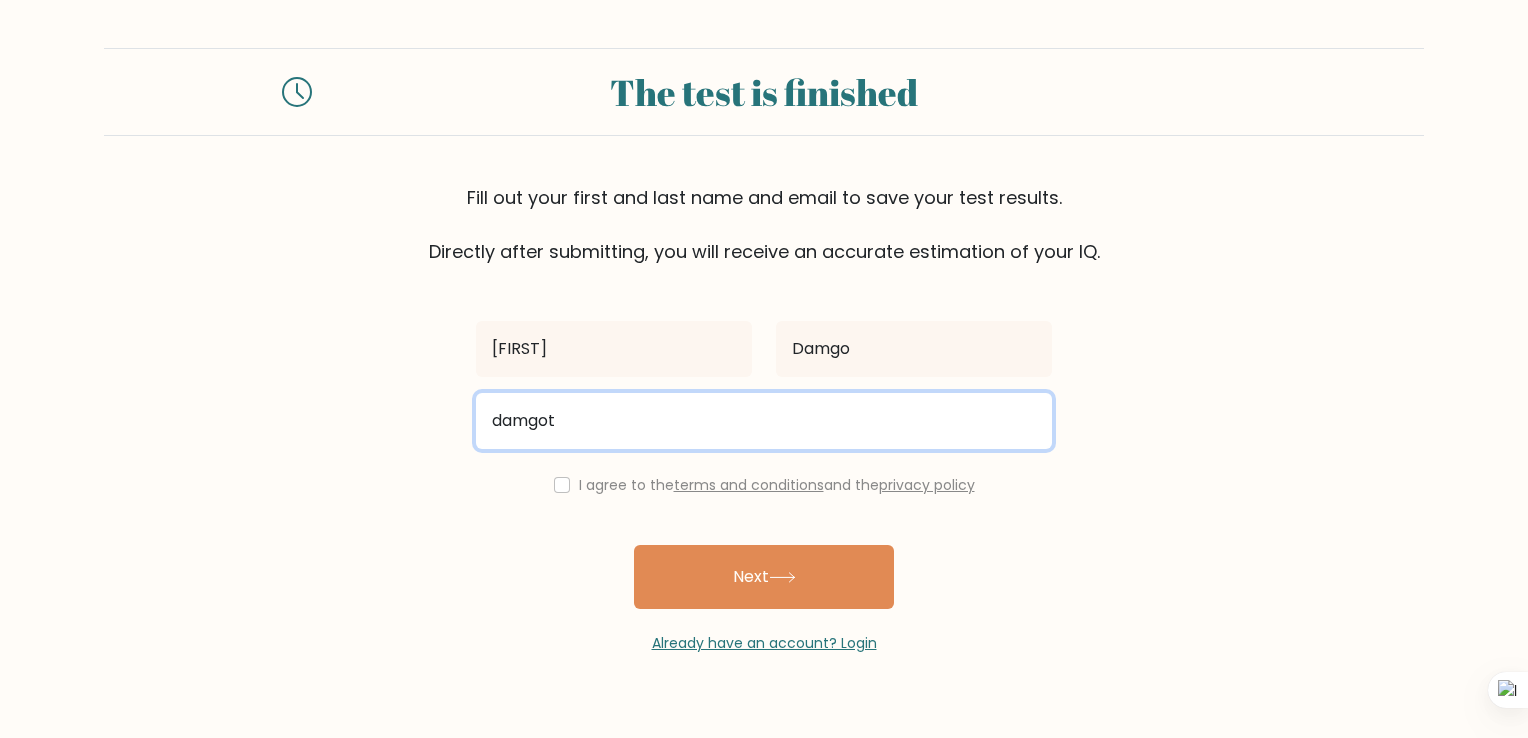 type on "damgothea@gmail.com" 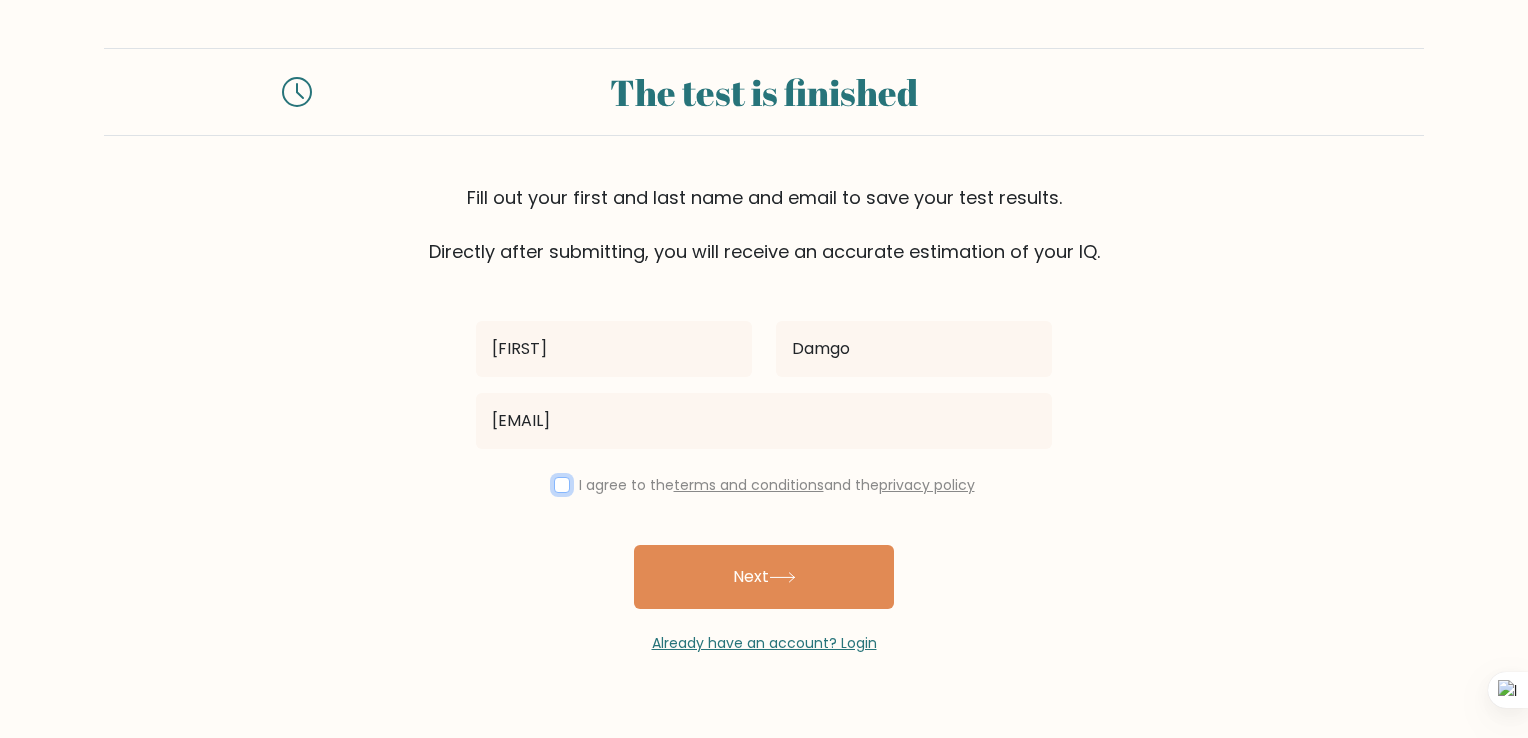 click at bounding box center (562, 485) 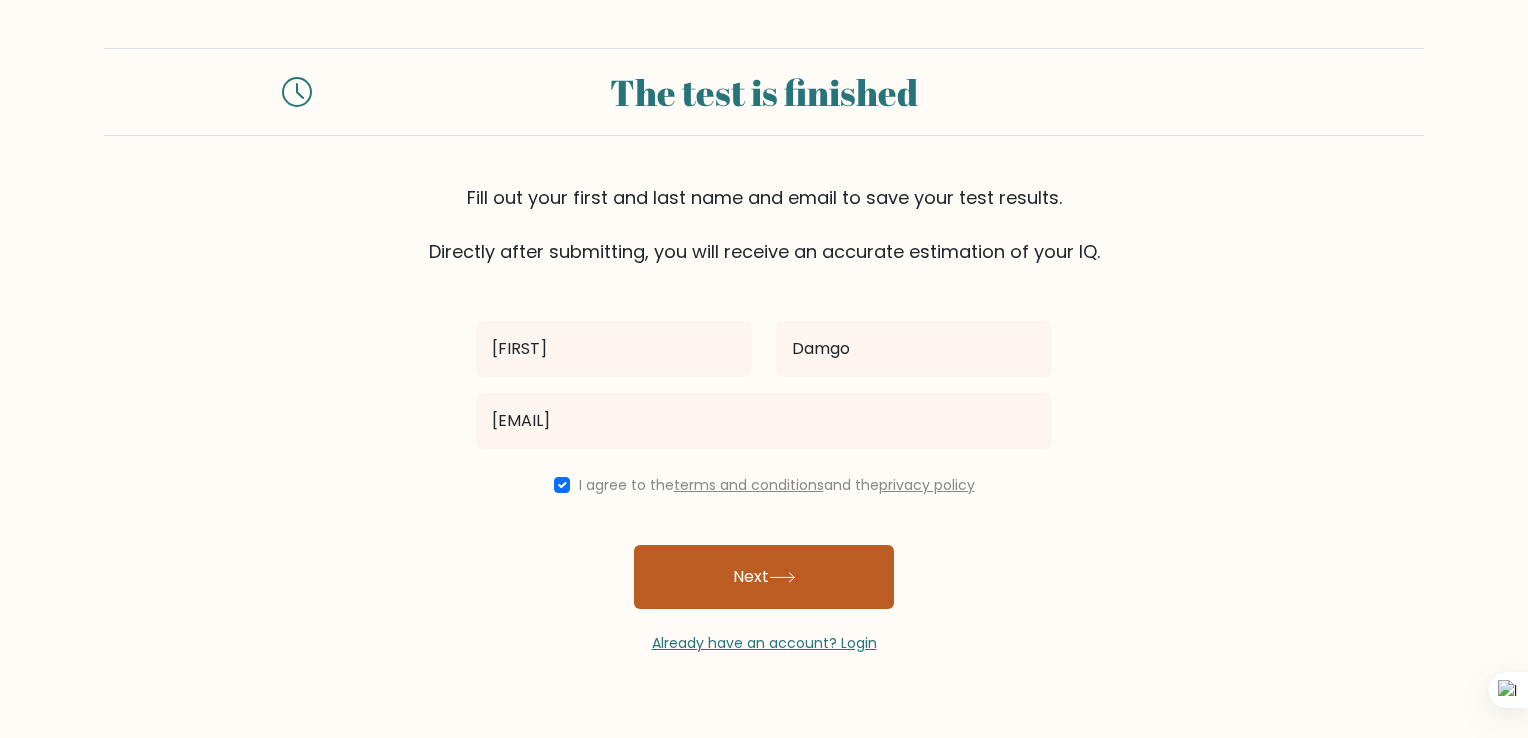 click on "Next" at bounding box center (764, 577) 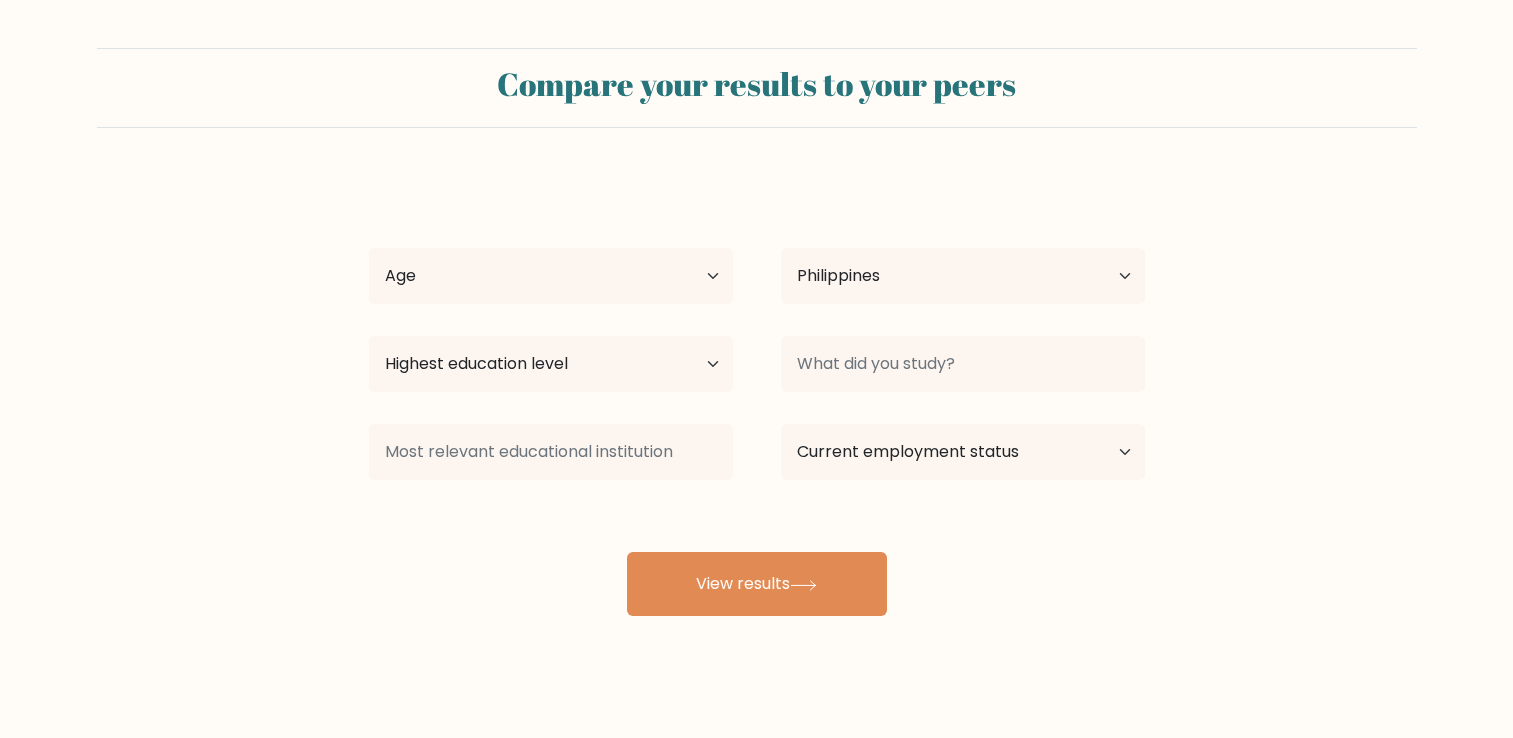 select on "PH" 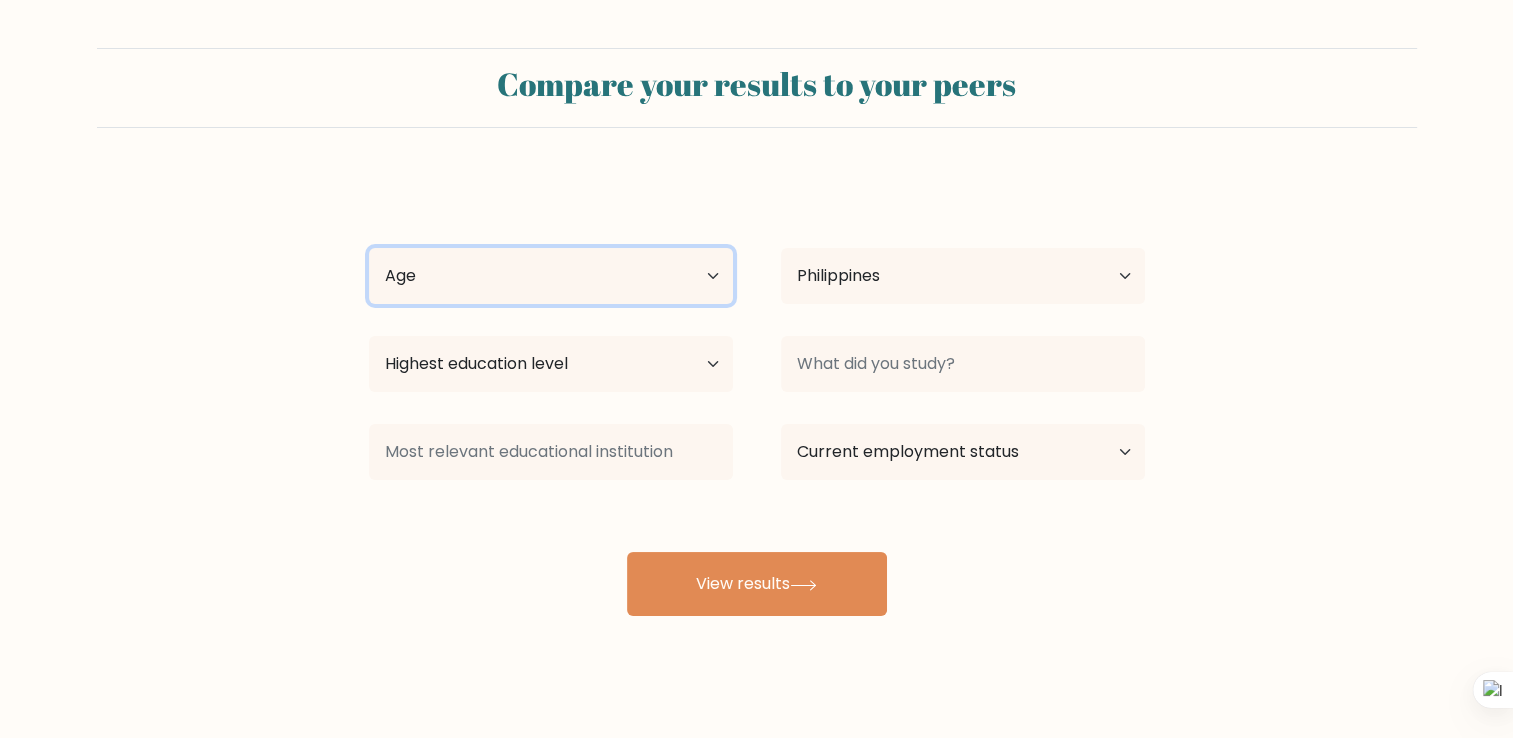 drag, startPoint x: 592, startPoint y: 280, endPoint x: 576, endPoint y: 305, distance: 29.681644 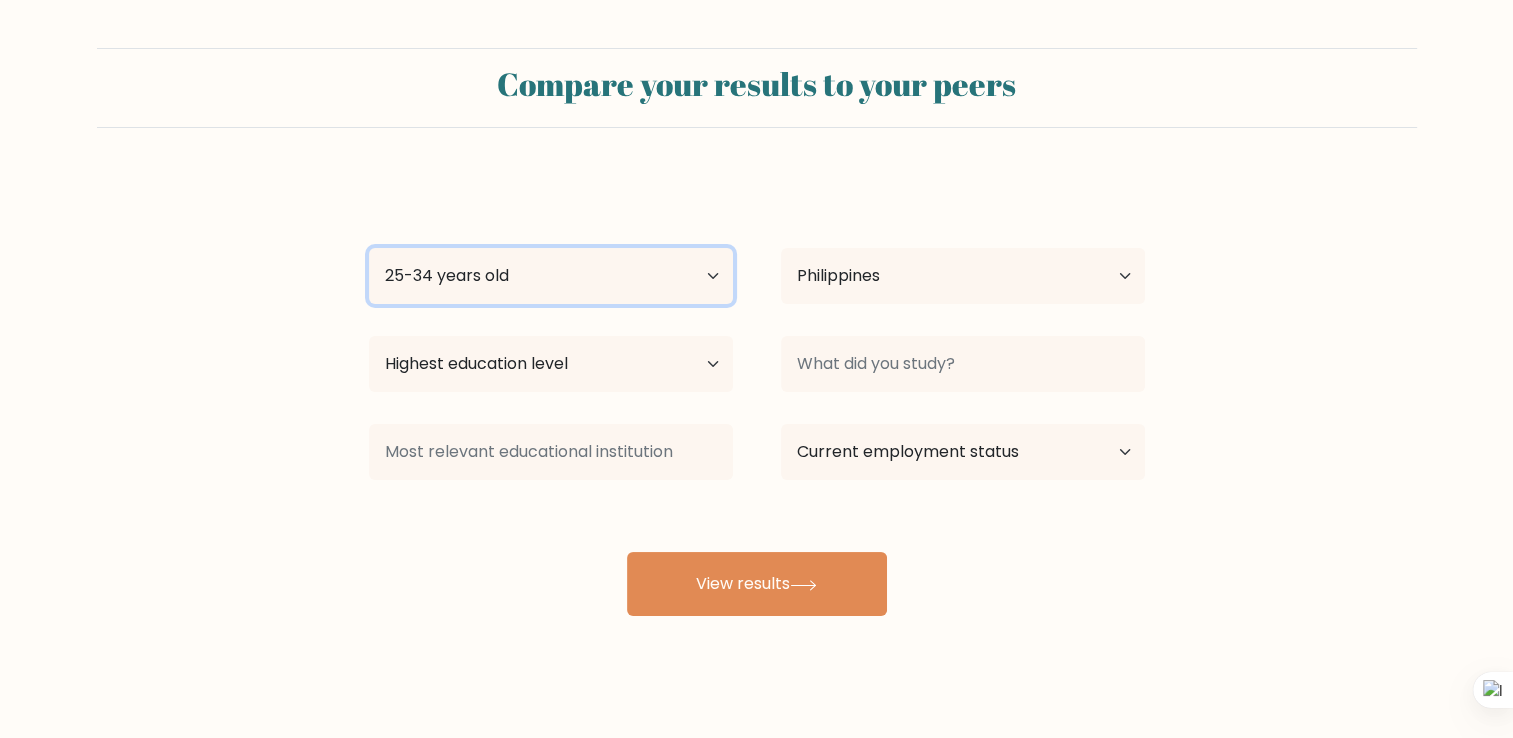 click on "Age
Under 18 years old
18-24 years old
25-34 years old
35-44 years old
45-54 years old
55-64 years old
65 years old and above" at bounding box center (551, 276) 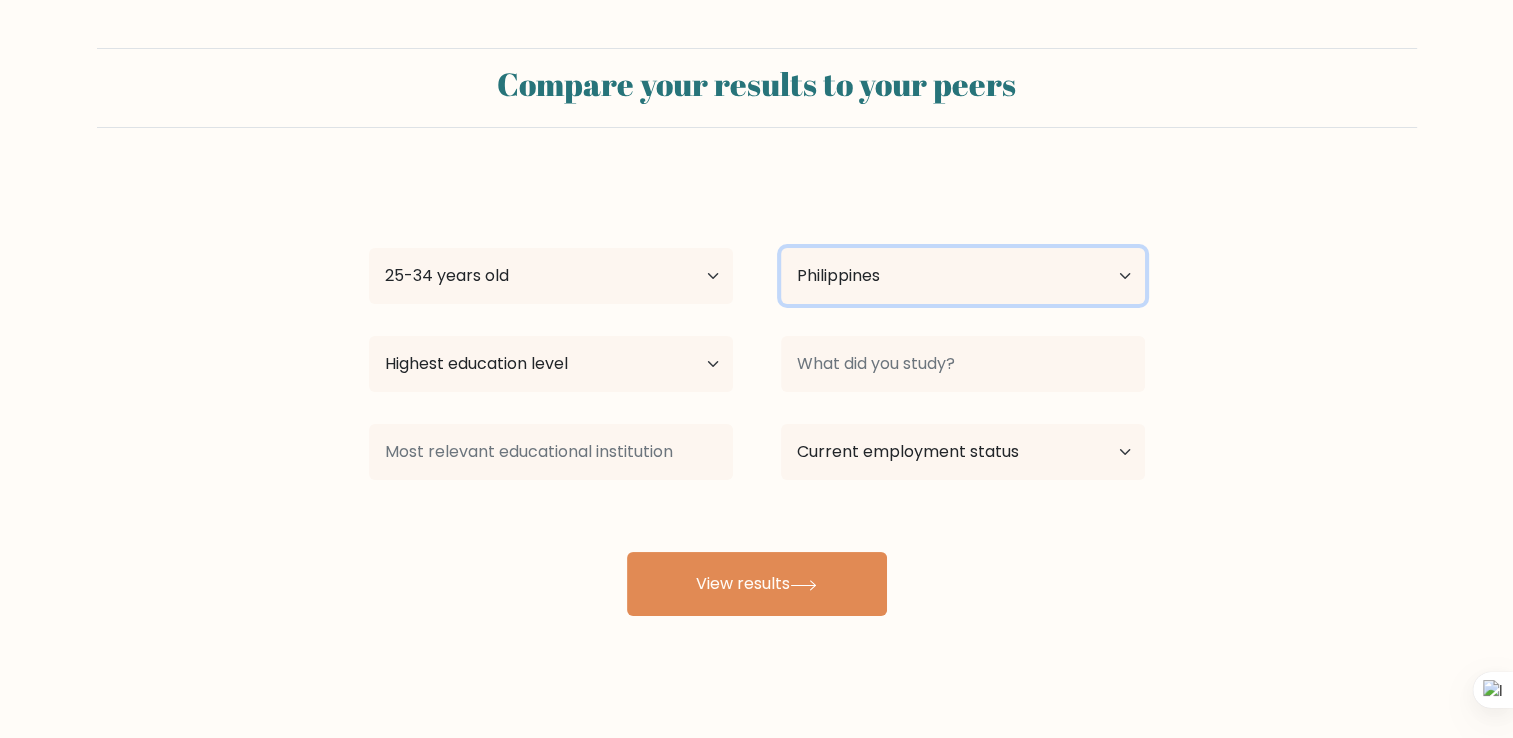 click on "Country
Afghanistan
Albania
Algeria
American Samoa
Andorra
Angola
Anguilla
Antarctica
Antigua and Barbuda
Argentina
Armenia
Aruba
Australia
Austria
Azerbaijan
Bahamas
Bahrain
Bangladesh
Barbados
Belarus
Belgium
Belize
Benin
Bermuda
Bhutan
Bolivia
Bonaire, Sint Eustatius and Saba
Bosnia and Herzegovina
Botswana
Bouvet Island
Brazil
British Indian Ocean Territory
Brunei
Bulgaria
Burkina Faso
Burundi
Cabo Verde
Cambodia
Cameroon
Canada
Cayman Islands
Central African Republic
Chad
Chile
China
Christmas Island
Cocos (Keeling) Islands
Colombia
Comoros
Congo
Congo (the Democratic Republic of the)
Cook Islands
Costa Rica
Côte d'Ivoire
Croatia
Cuba" at bounding box center [963, 276] 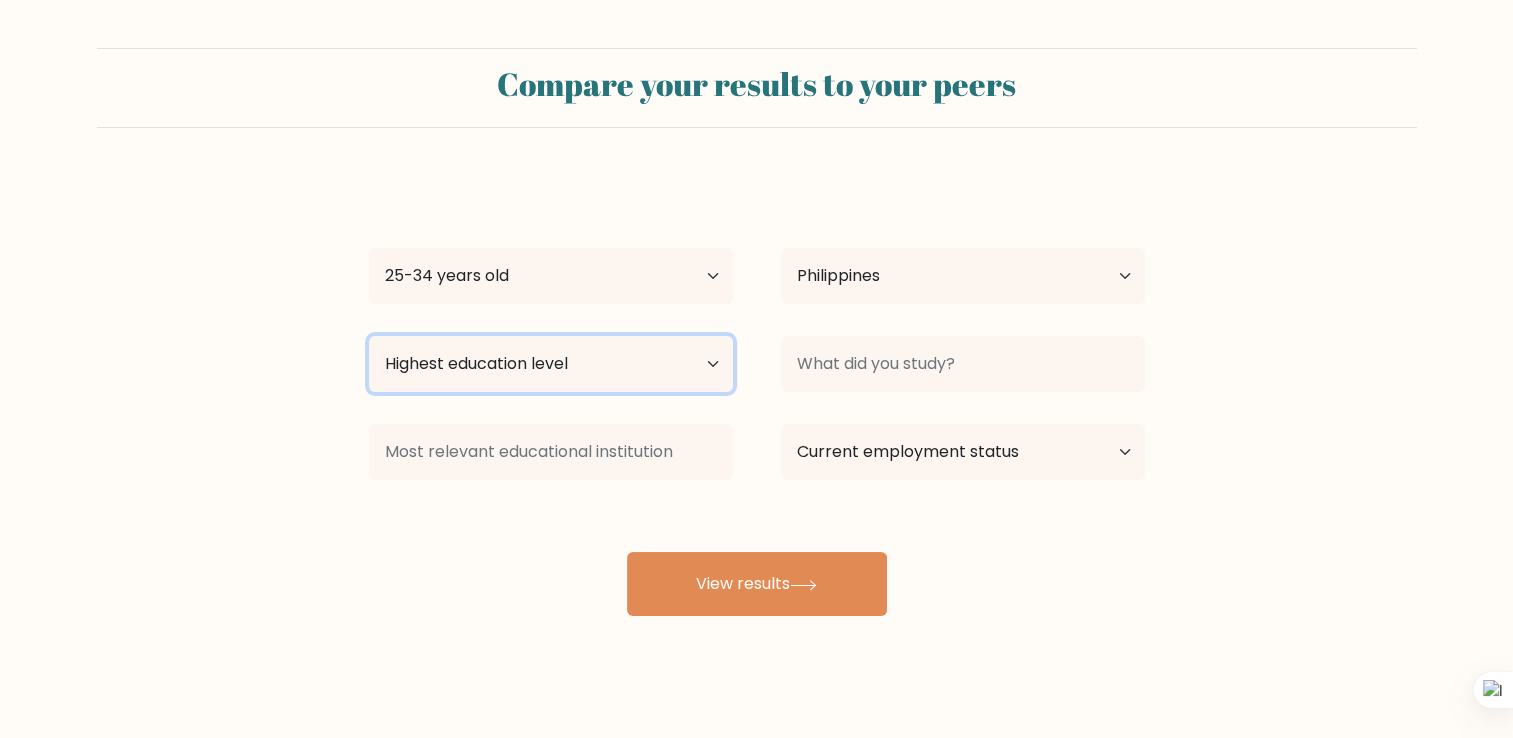 click on "Highest education level
No schooling
Primary
Lower Secondary
Upper Secondary
Occupation Specific
Bachelor's degree
Master's degree
Doctoral degree" at bounding box center [551, 364] 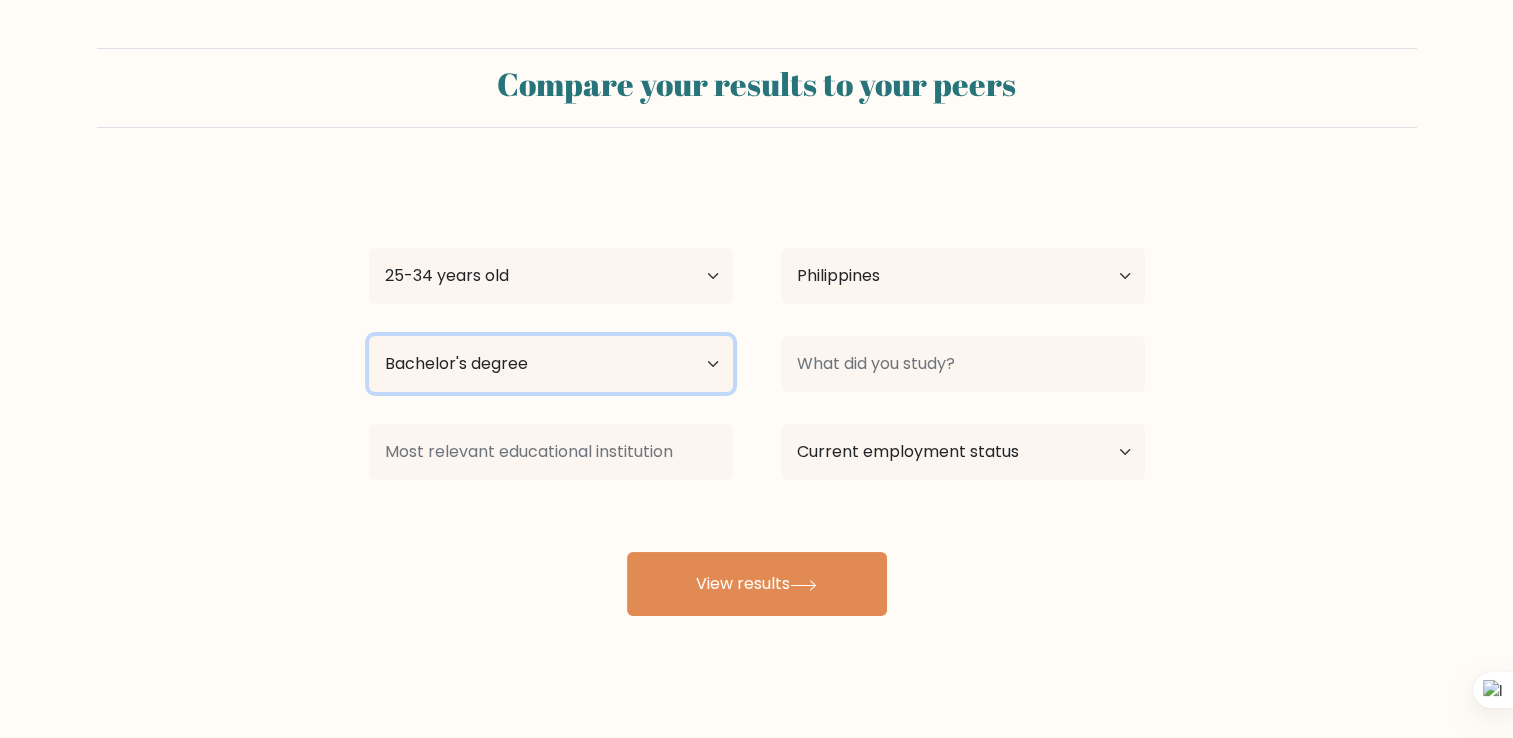 click on "Highest education level
No schooling
Primary
Lower Secondary
Upper Secondary
Occupation Specific
Bachelor's degree
Master's degree
Doctoral degree" at bounding box center (551, 364) 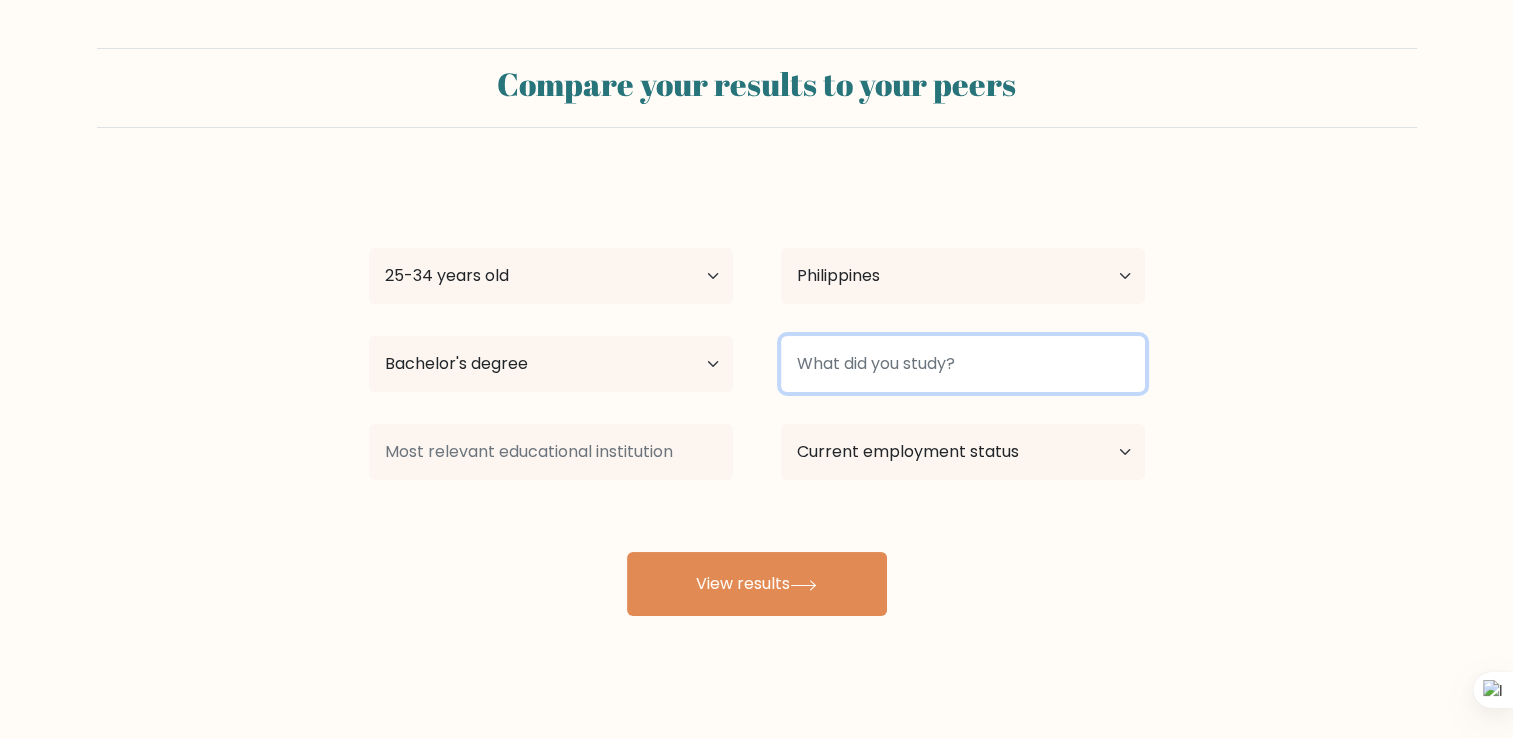 click at bounding box center (963, 364) 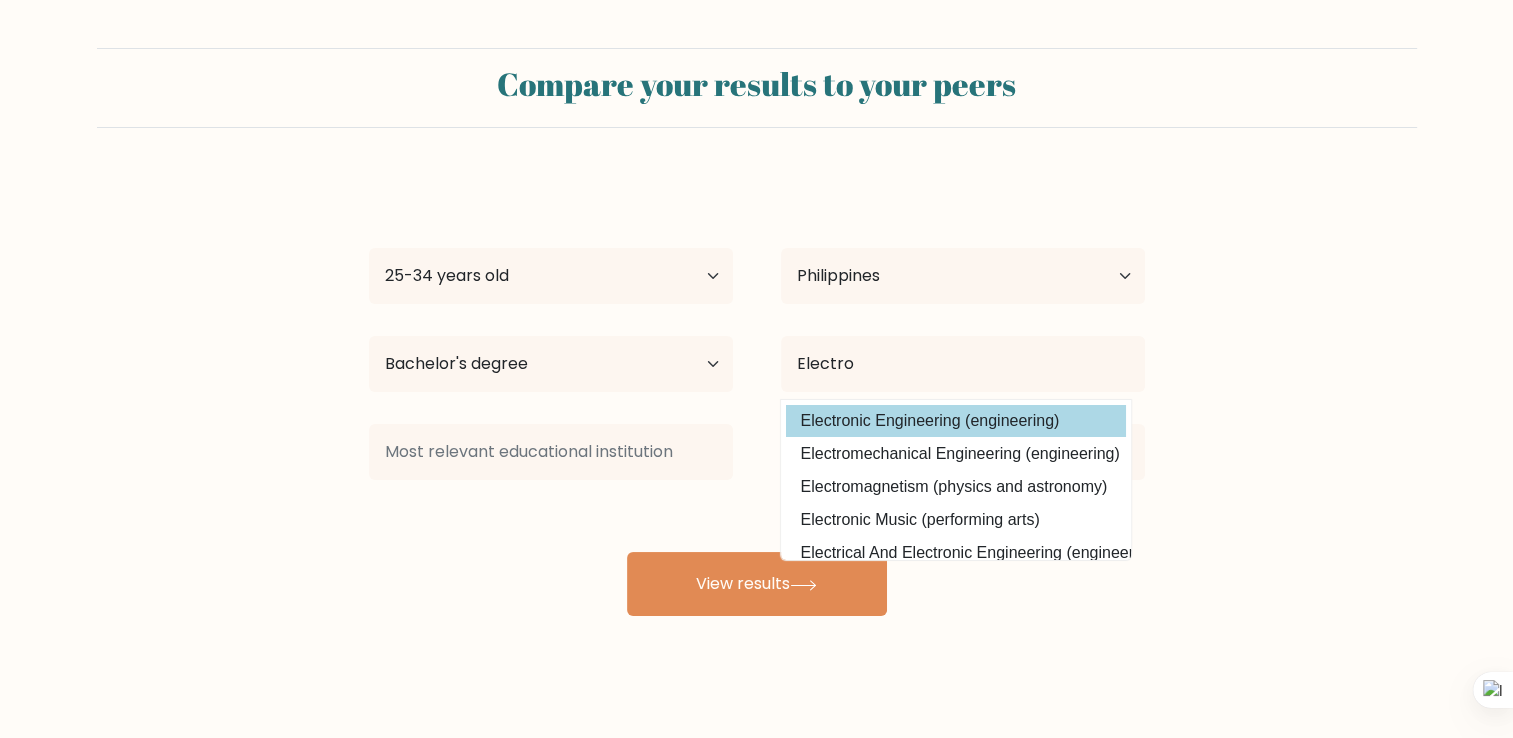 click on "[FIRST]
[LAST]
Age
Under 18 years old
18-24 years old
25-34 years old
35-44 years old
45-54 years old
55-64 years old
65 years old and above
Country
Afghanistan
Albania
Algeria
American Samoa
Andorra
Angola
Anguilla
Antarctica
Antigua and Barbuda
Argentina
Armenia
Aruba
Australia
Austria
Azerbaijan
Bahamas
Bahrain
Bangladesh
Barbados
Belarus
Belgium
Belize
Benin
Bermuda
Bhutan
Bolivia
Bonaire, Sint Eustatius and Saba
Bosnia and Herzegovina
Botswana
Bouvet Island
Brazil
Brunei" at bounding box center (757, 396) 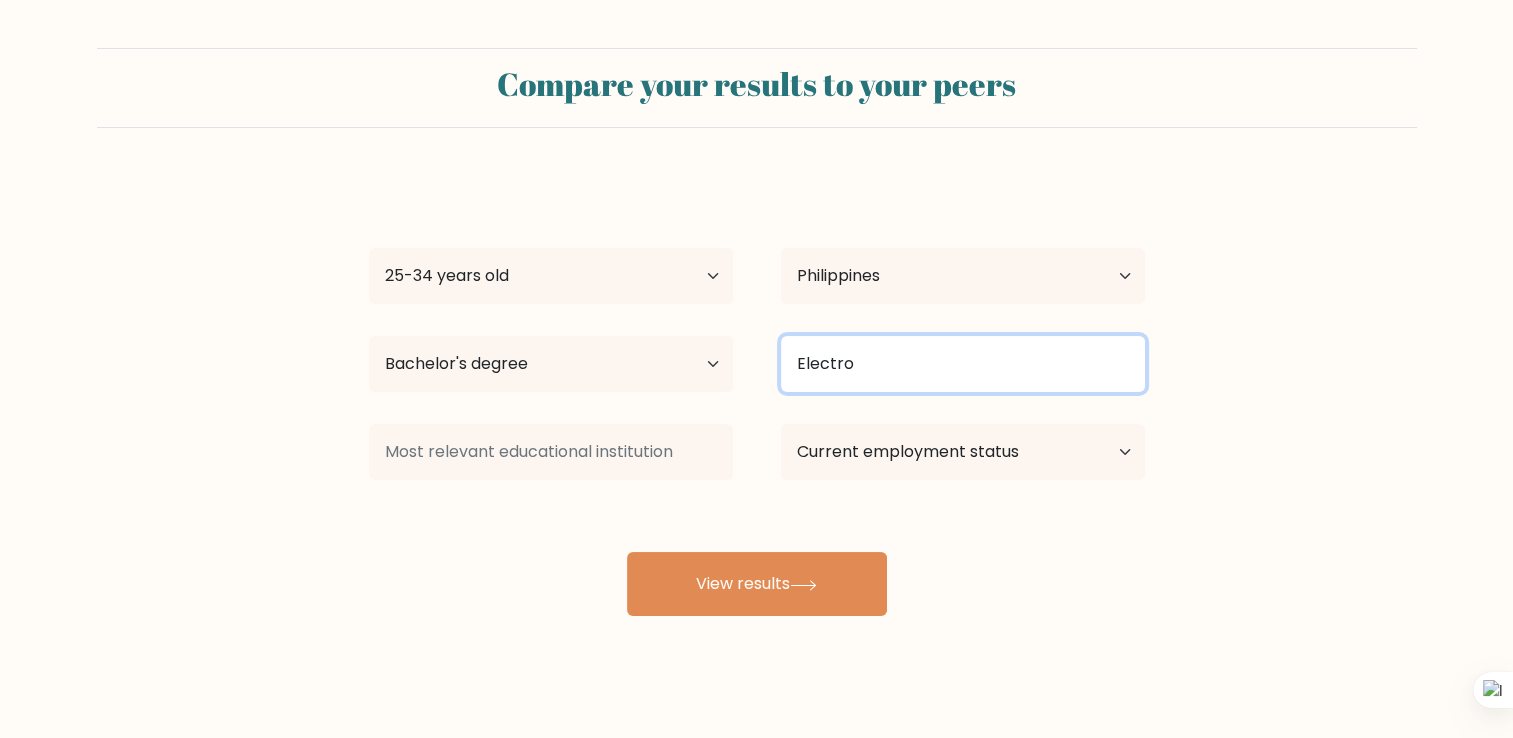 click on "Electro" at bounding box center (963, 364) 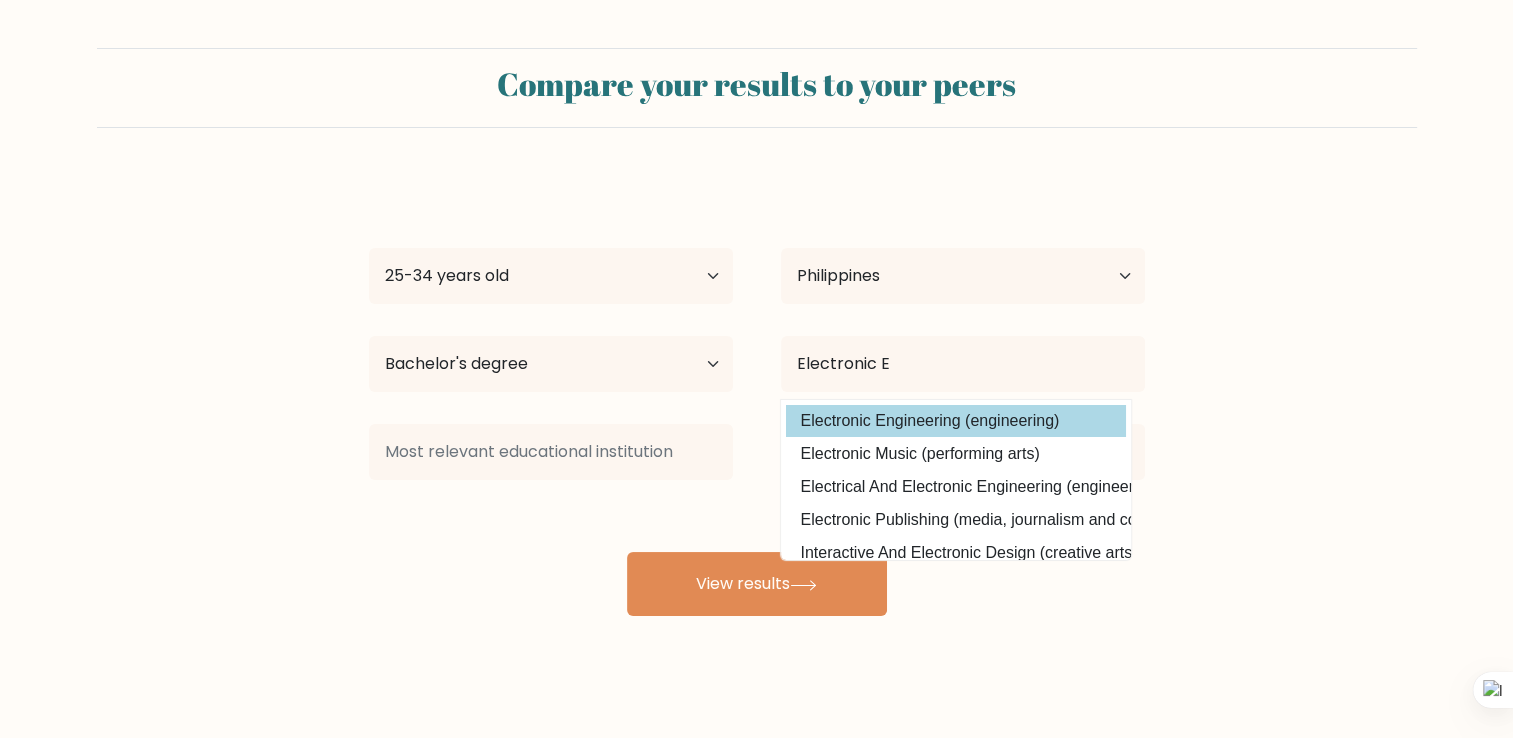 click on "[FIRST]
[LAST]
Age
Under 18 years old
18-24 years old
25-34 years old
35-44 years old
45-54 years old
55-64 years old
65 years old and above
Country
Afghanistan
Albania
Algeria
American Samoa
Andorra
Angola
Anguilla
Antarctica
Antigua and Barbuda
Argentina
Armenia
Aruba
Australia
Austria
Azerbaijan
Bahamas
Bahrain
Bangladesh
Barbados
Belarus
Belgium
Belize
Benin
Bermuda
Bhutan
Bolivia
Bonaire, Sint Eustatius and Saba
Bosnia and Herzegovina
Botswana
Bouvet Island
Brazil
Brunei" at bounding box center (757, 396) 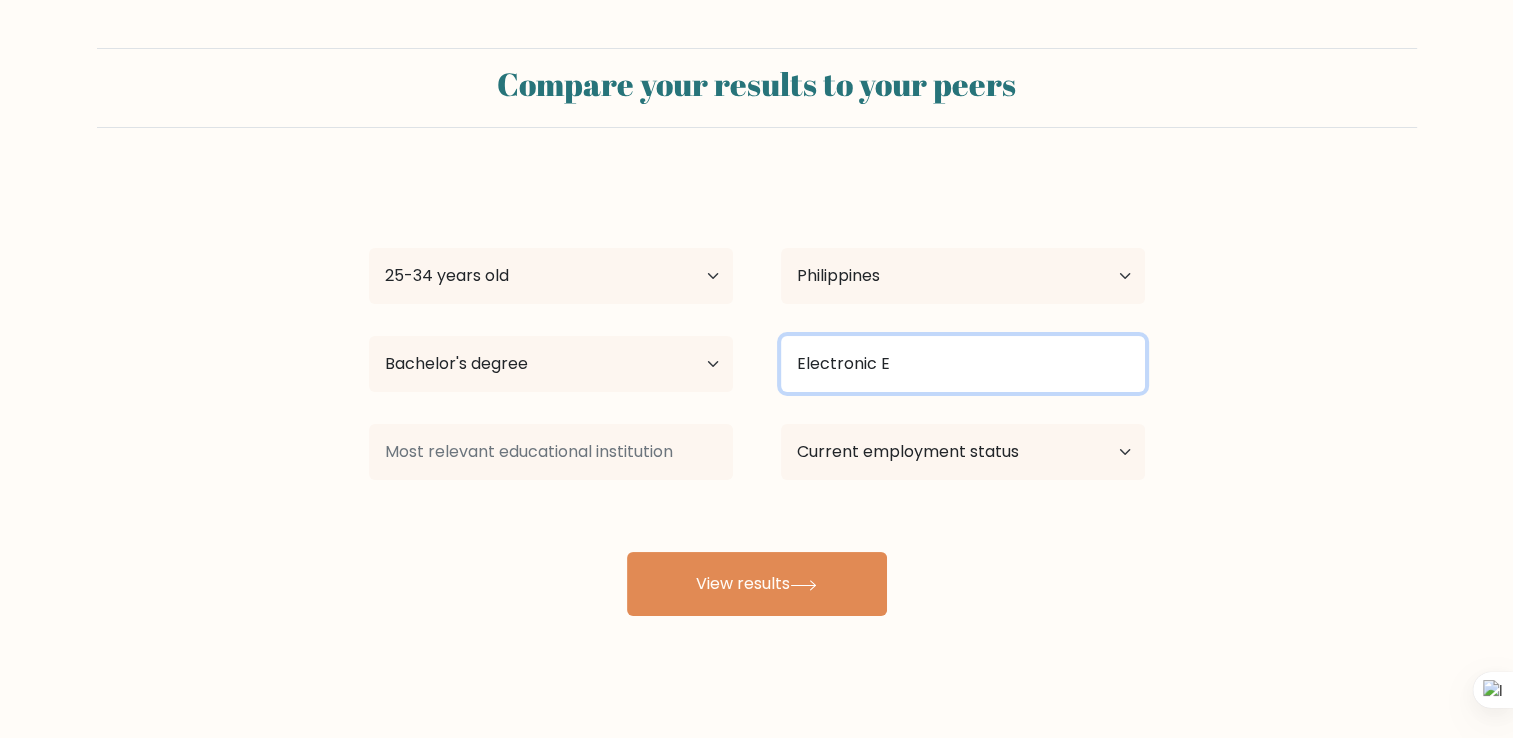 click on "Electronic E" at bounding box center [963, 364] 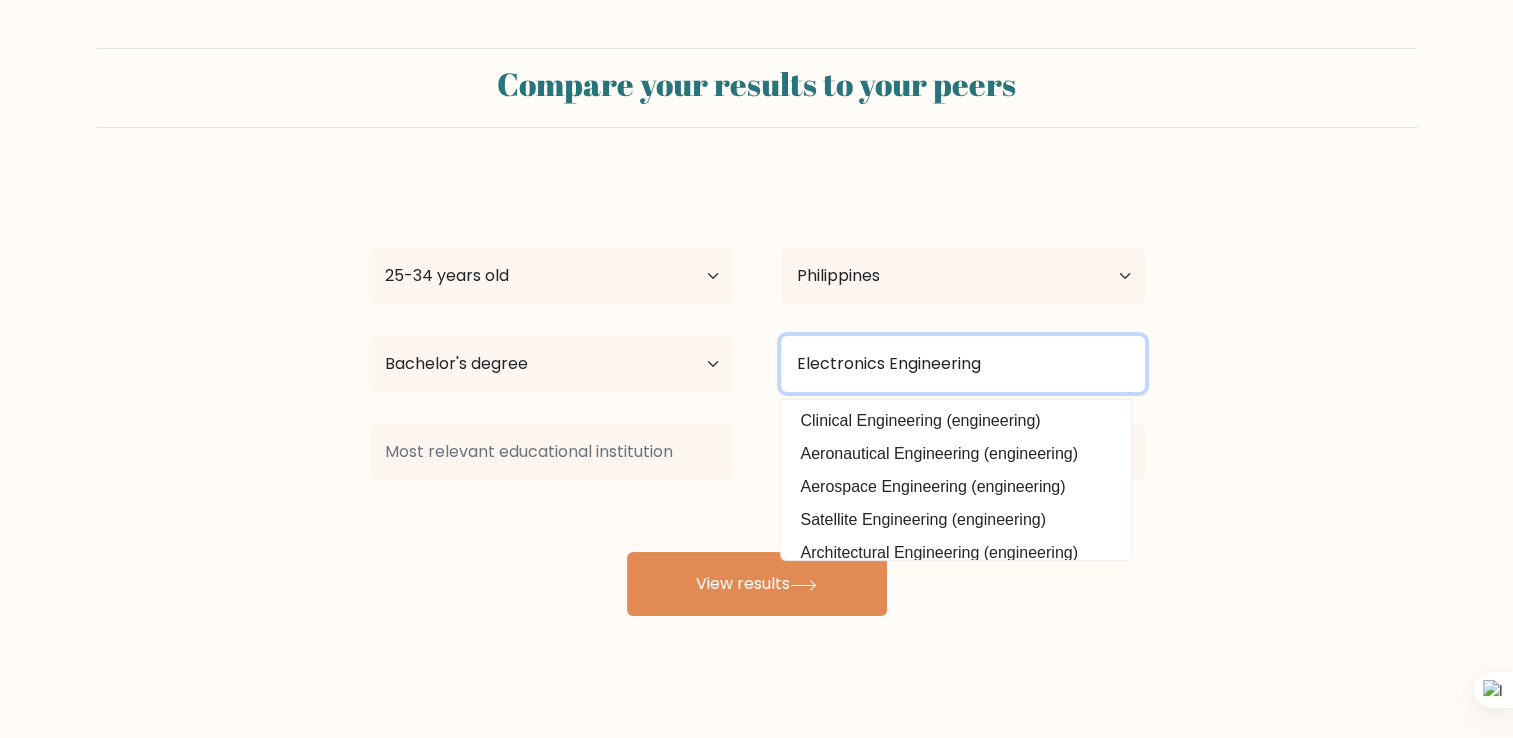 type on "Electronics Engineering" 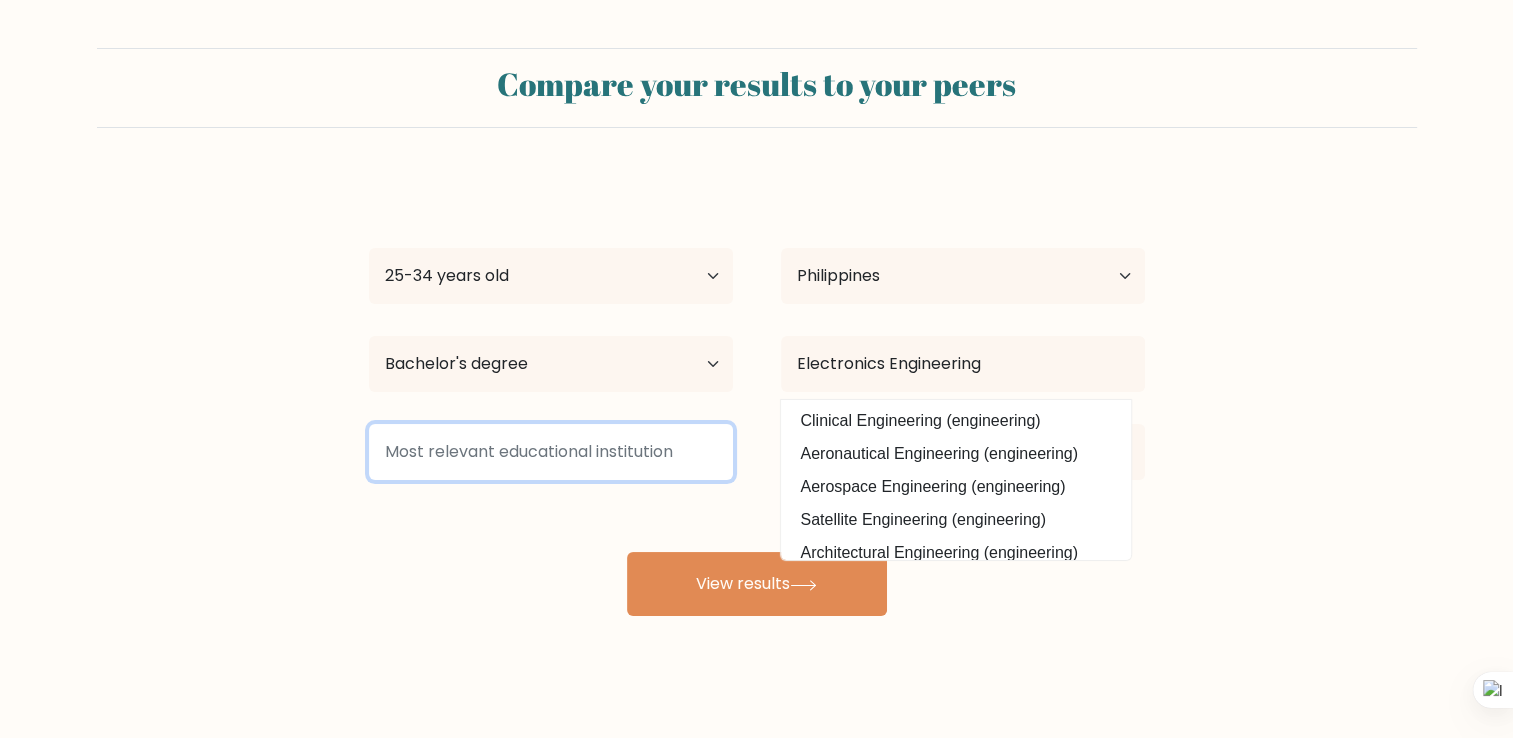 click at bounding box center [551, 452] 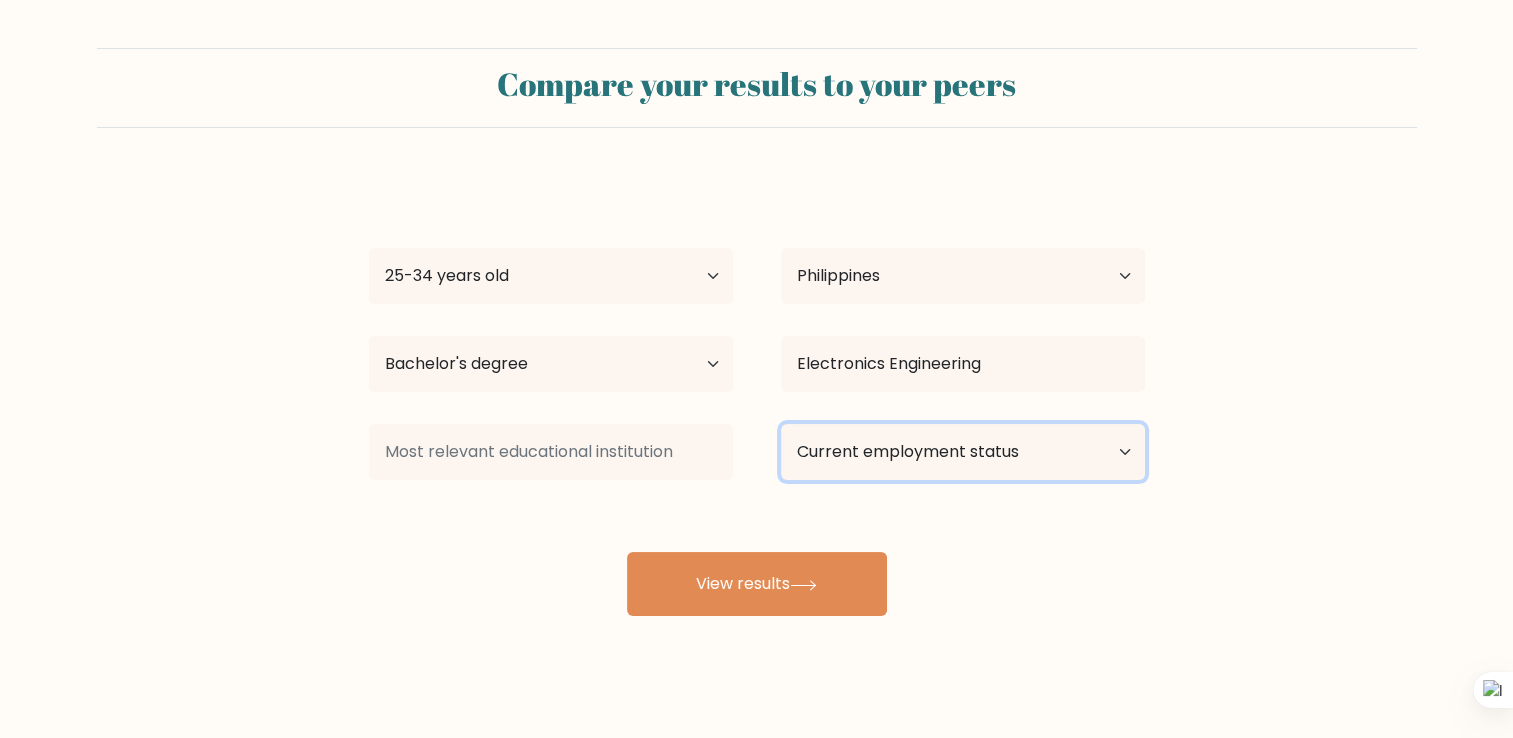 click on "Current employment status
Employed
Student
Retired
Other / prefer not to answer" at bounding box center [963, 452] 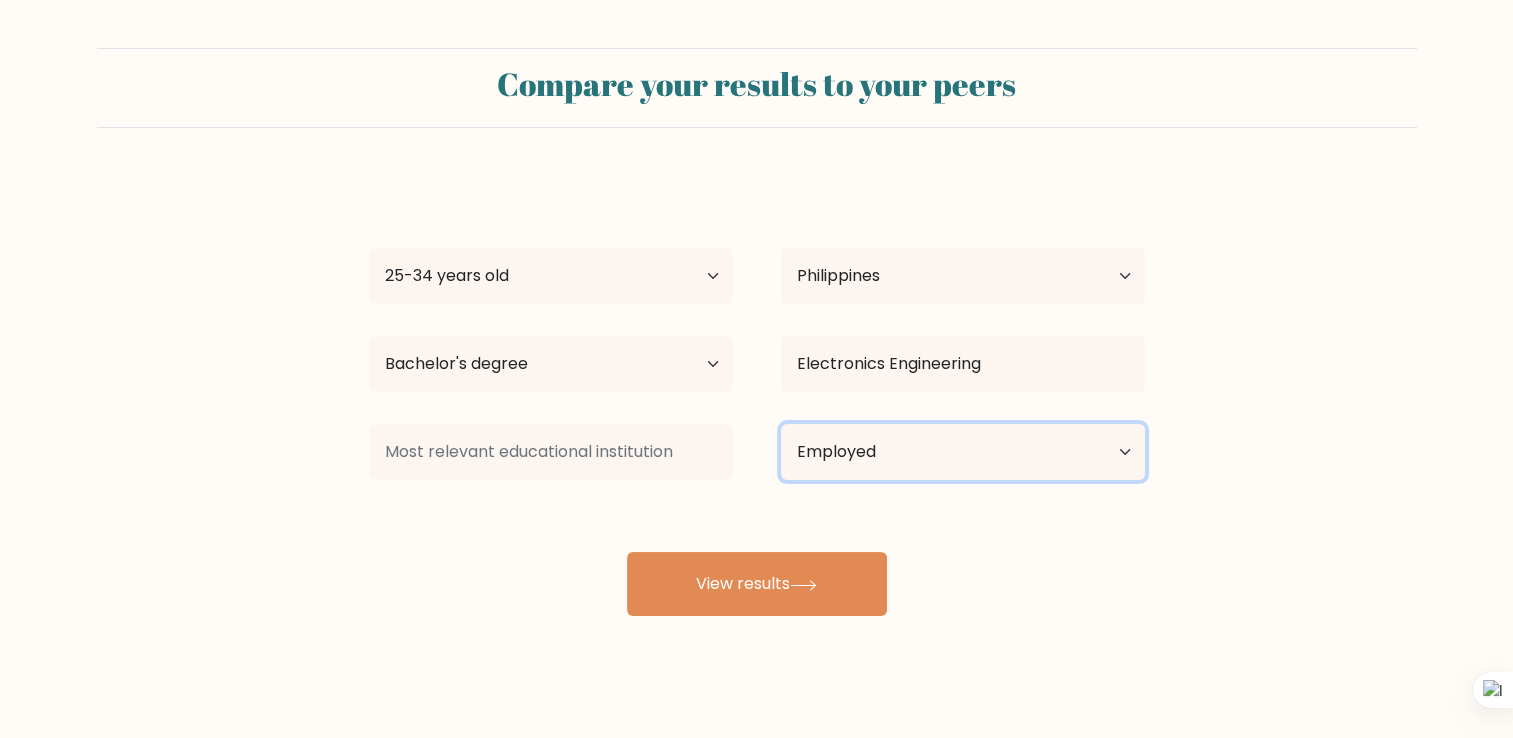 click on "Current employment status
Employed
Student
Retired
Other / prefer not to answer" at bounding box center (963, 452) 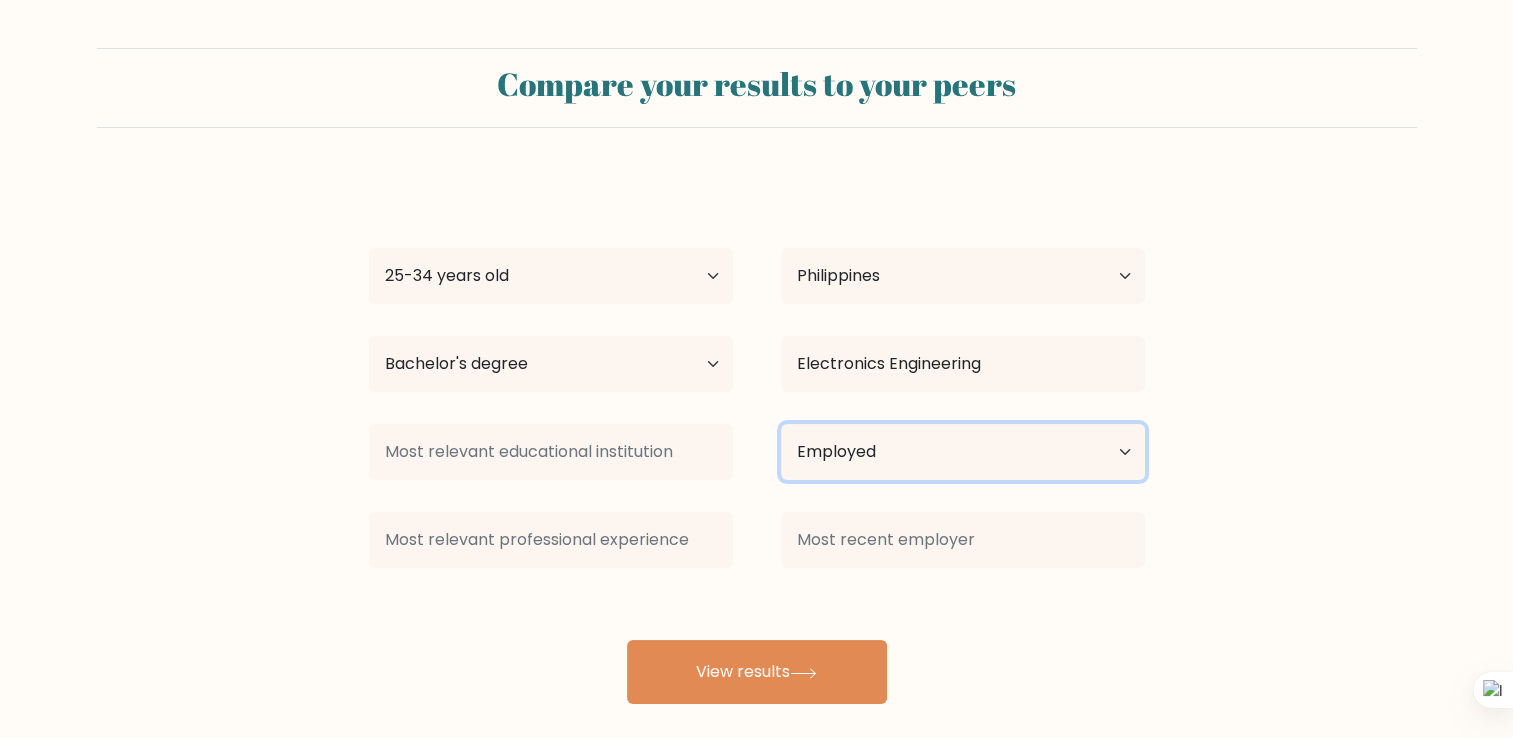 drag, startPoint x: 847, startPoint y: 449, endPoint x: 851, endPoint y: 462, distance: 13.601471 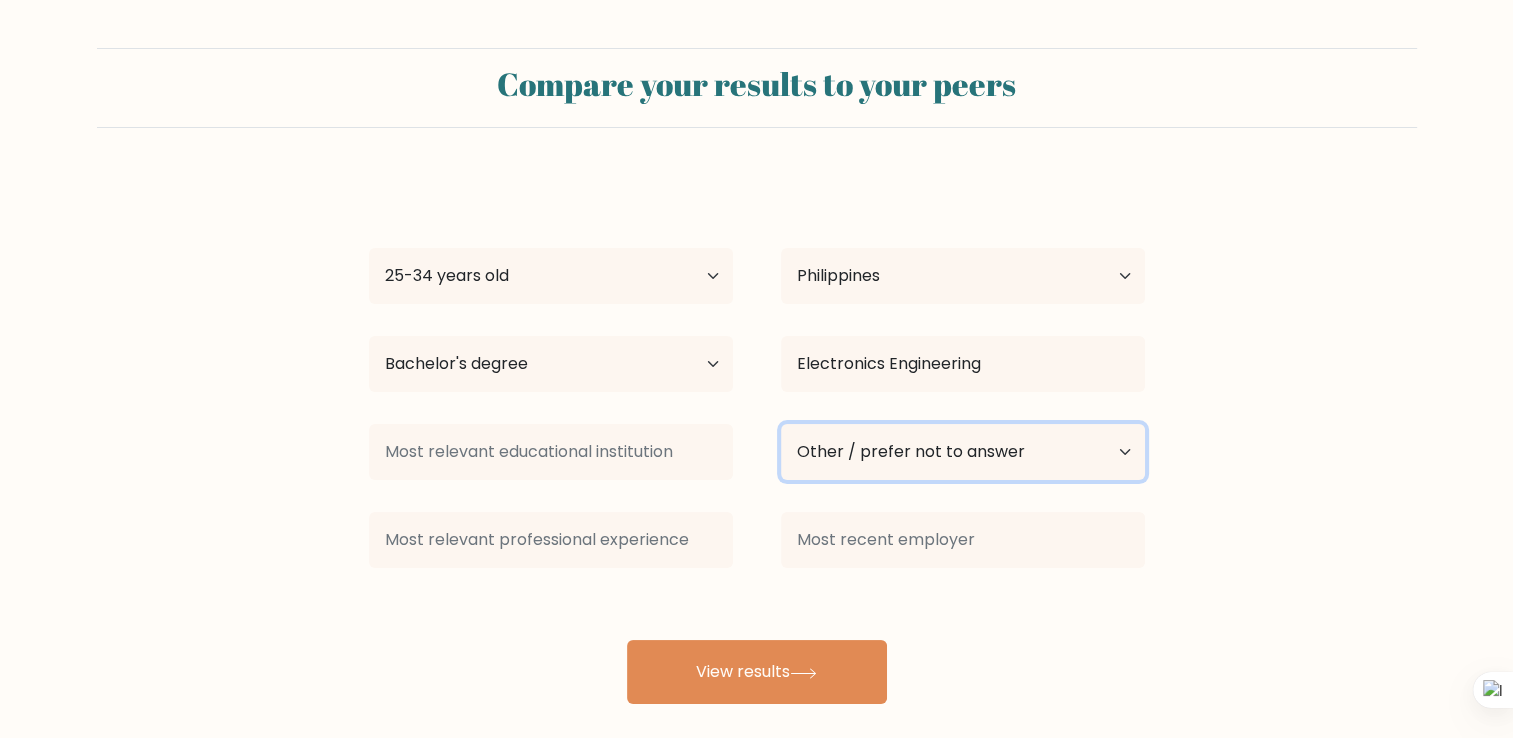 click on "Current employment status
Employed
Student
Retired
Other / prefer not to answer" at bounding box center [963, 452] 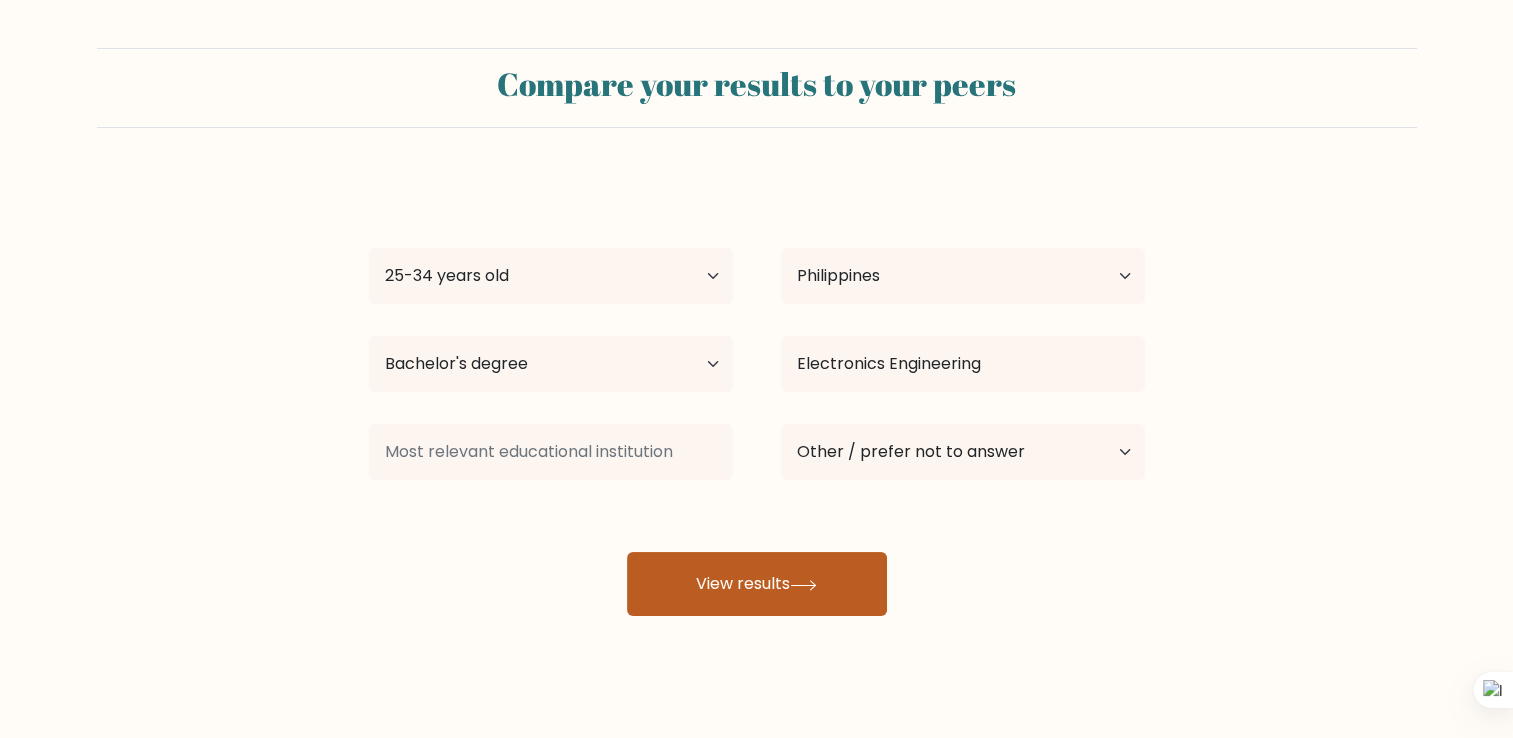 click on "View results" at bounding box center (757, 584) 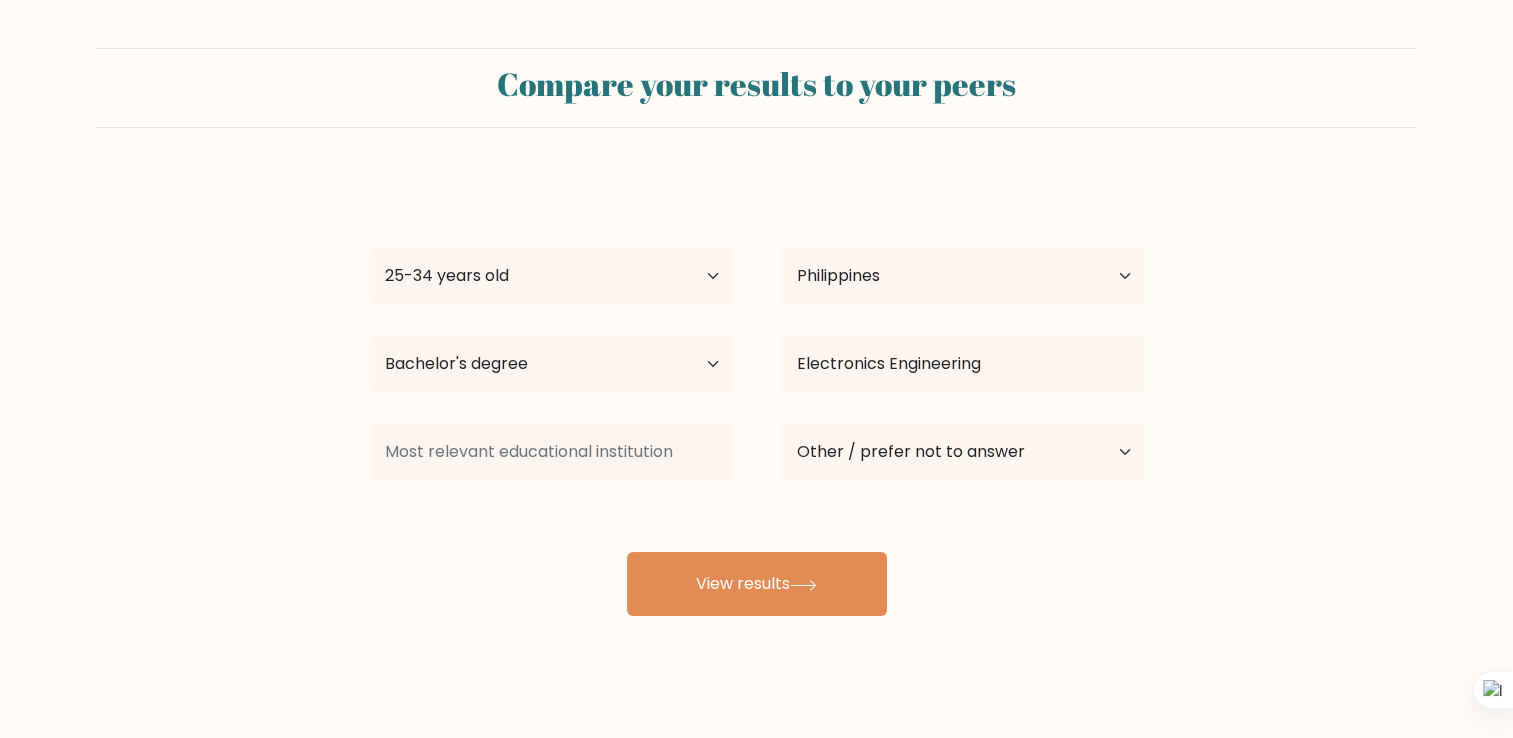 drag, startPoint x: 528, startPoint y: 420, endPoint x: 537, endPoint y: 450, distance: 31.320919 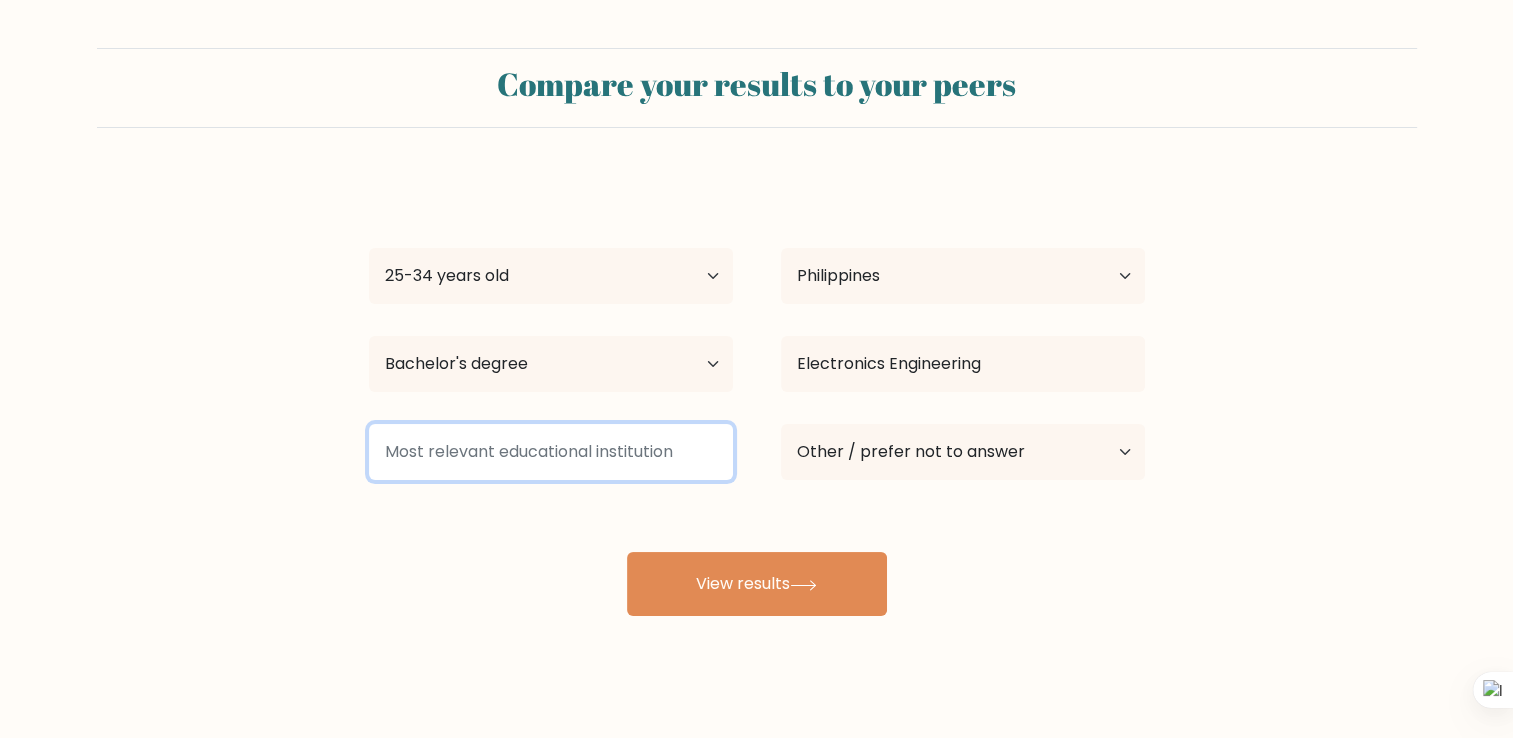 click at bounding box center [551, 452] 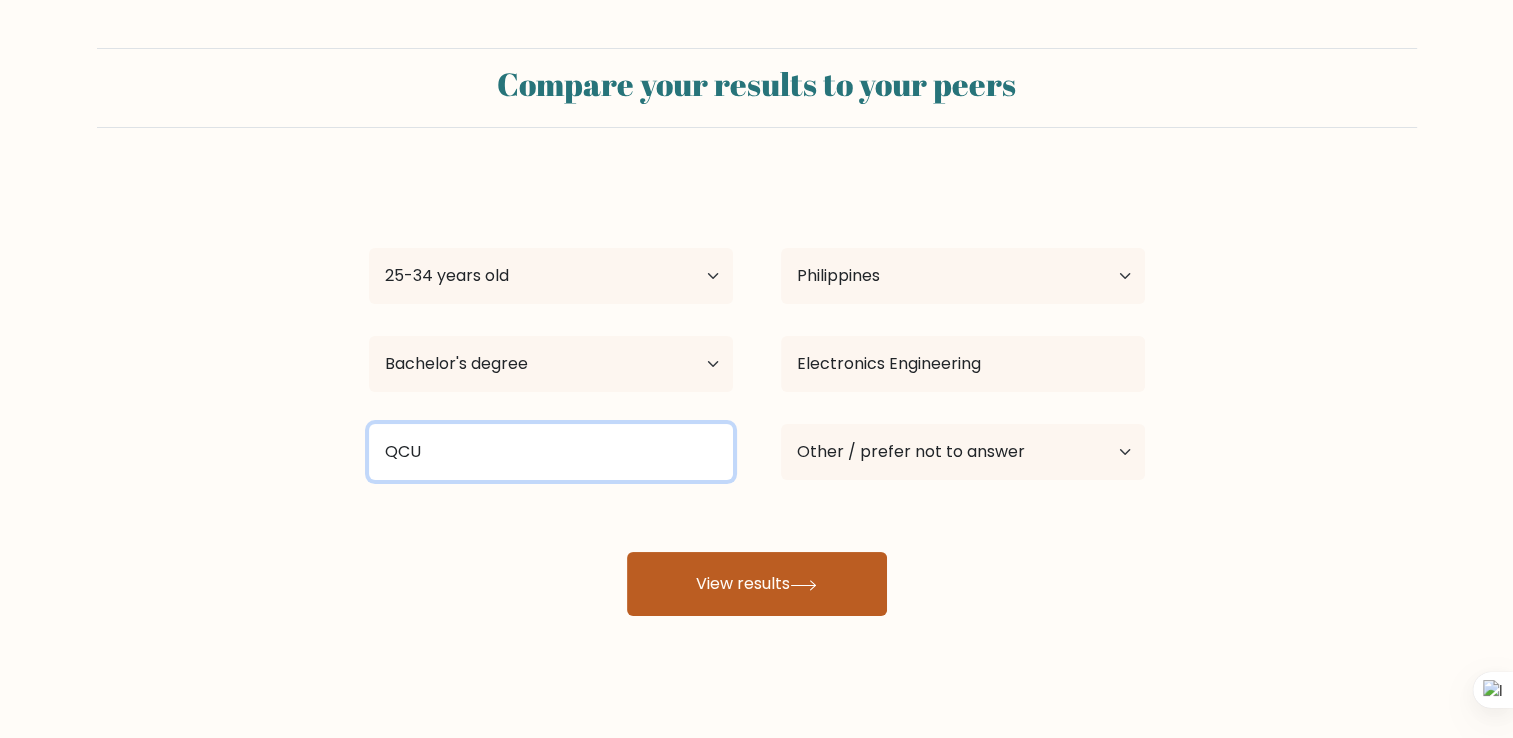 type on "QCU" 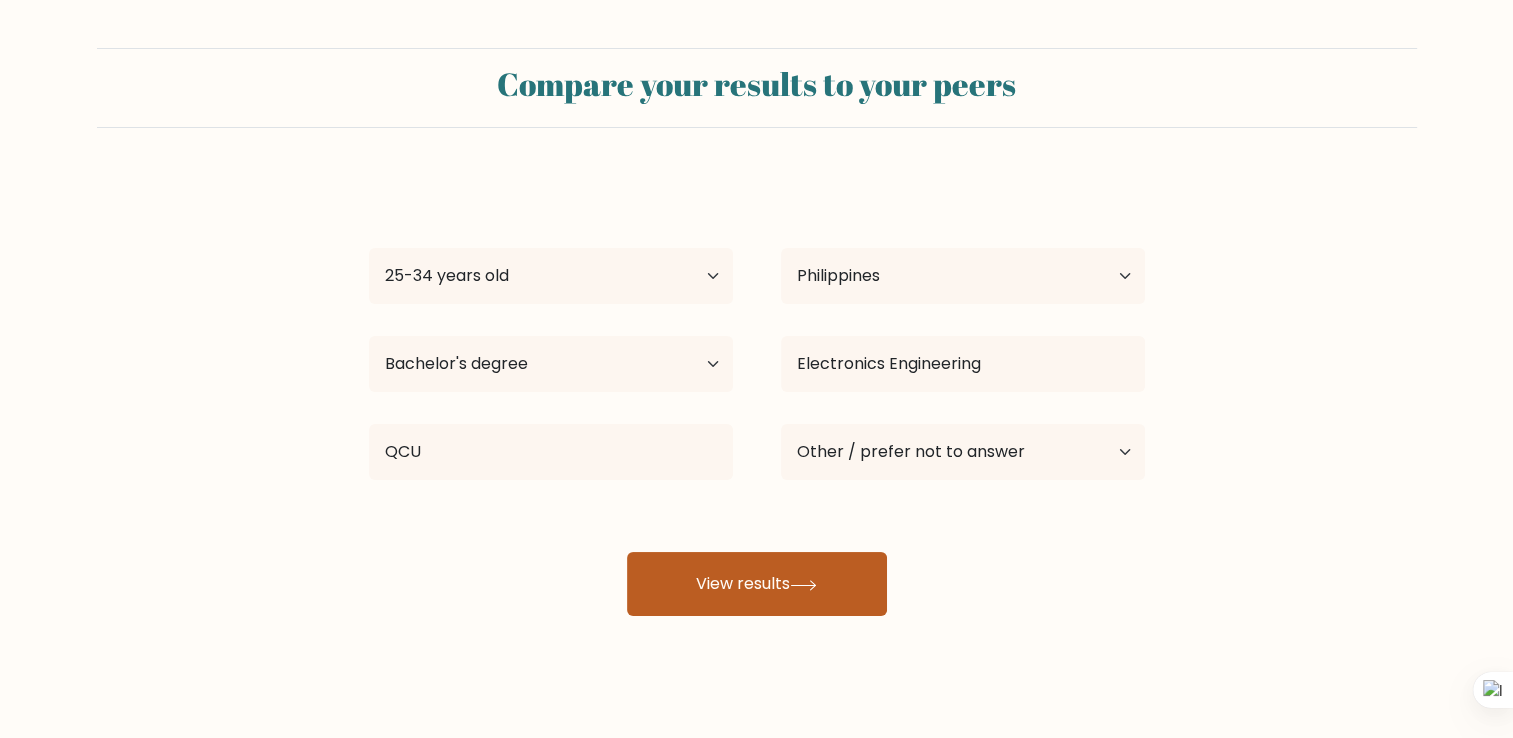 click on "View results" at bounding box center (757, 584) 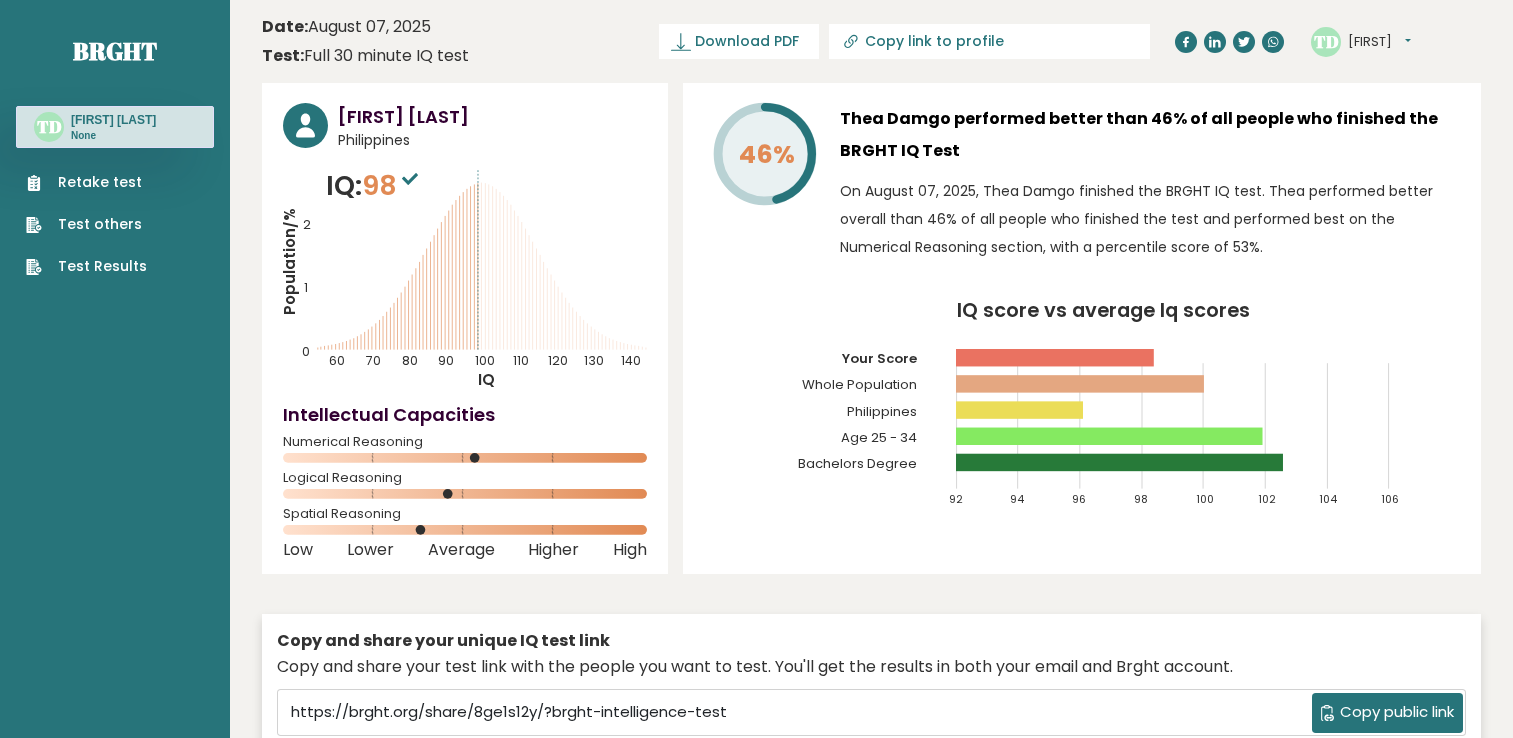 scroll, scrollTop: 0, scrollLeft: 0, axis: both 